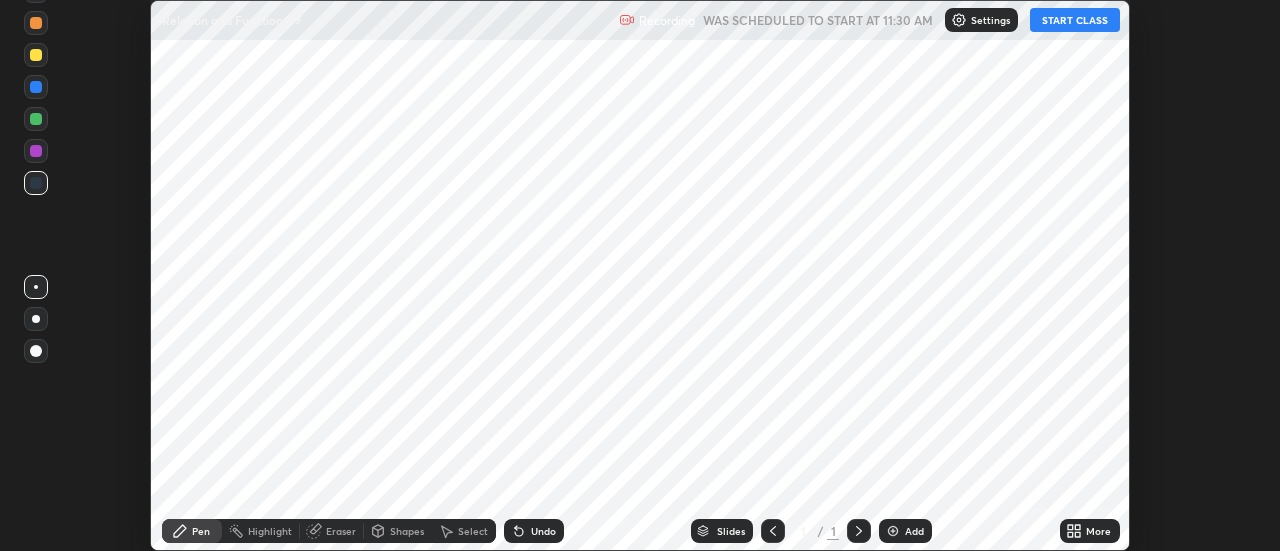 scroll, scrollTop: 0, scrollLeft: 0, axis: both 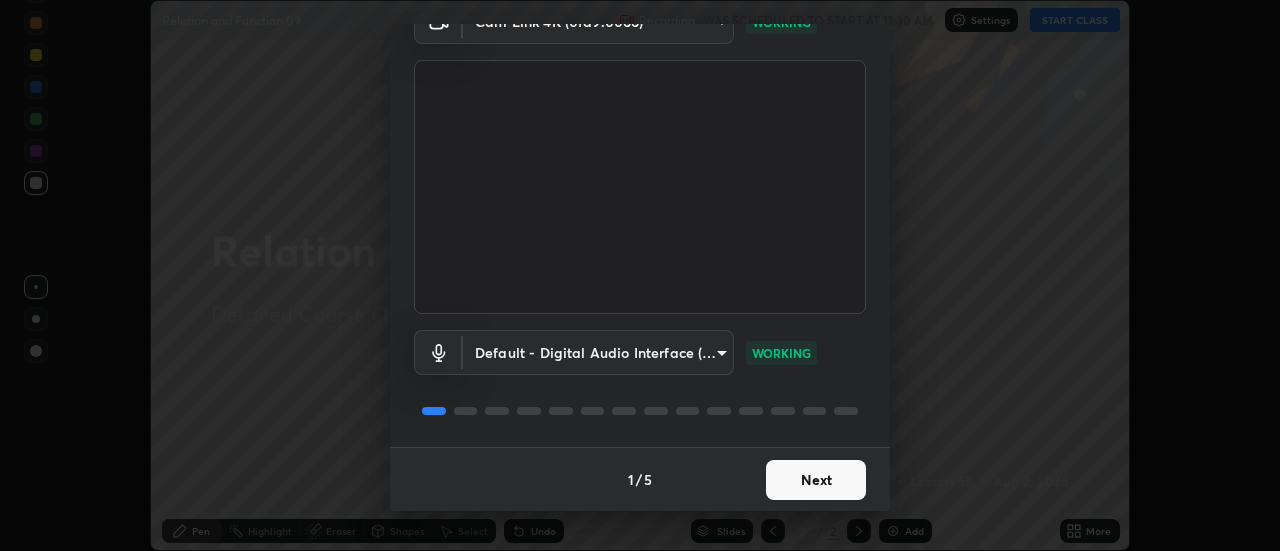 click on "Next" at bounding box center [816, 480] 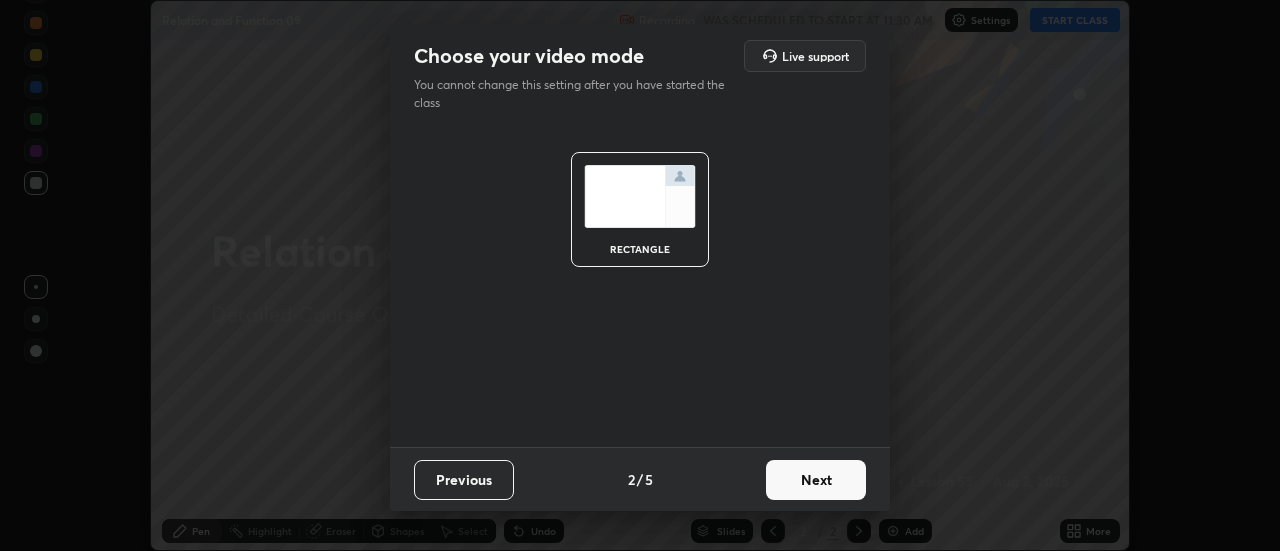 scroll, scrollTop: 0, scrollLeft: 0, axis: both 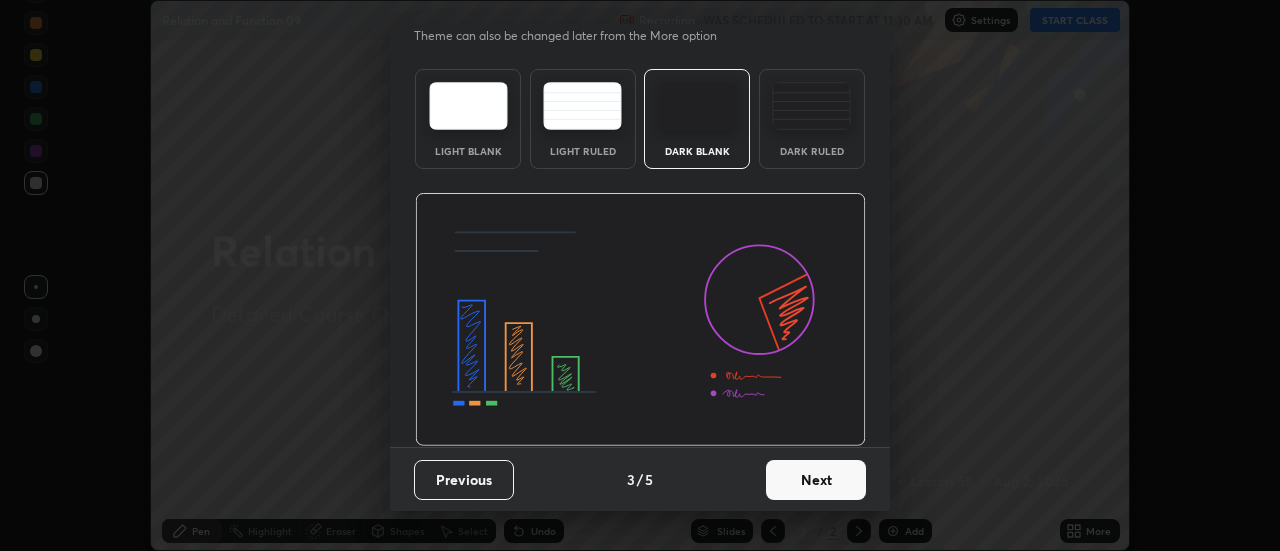 click on "Next" at bounding box center (816, 480) 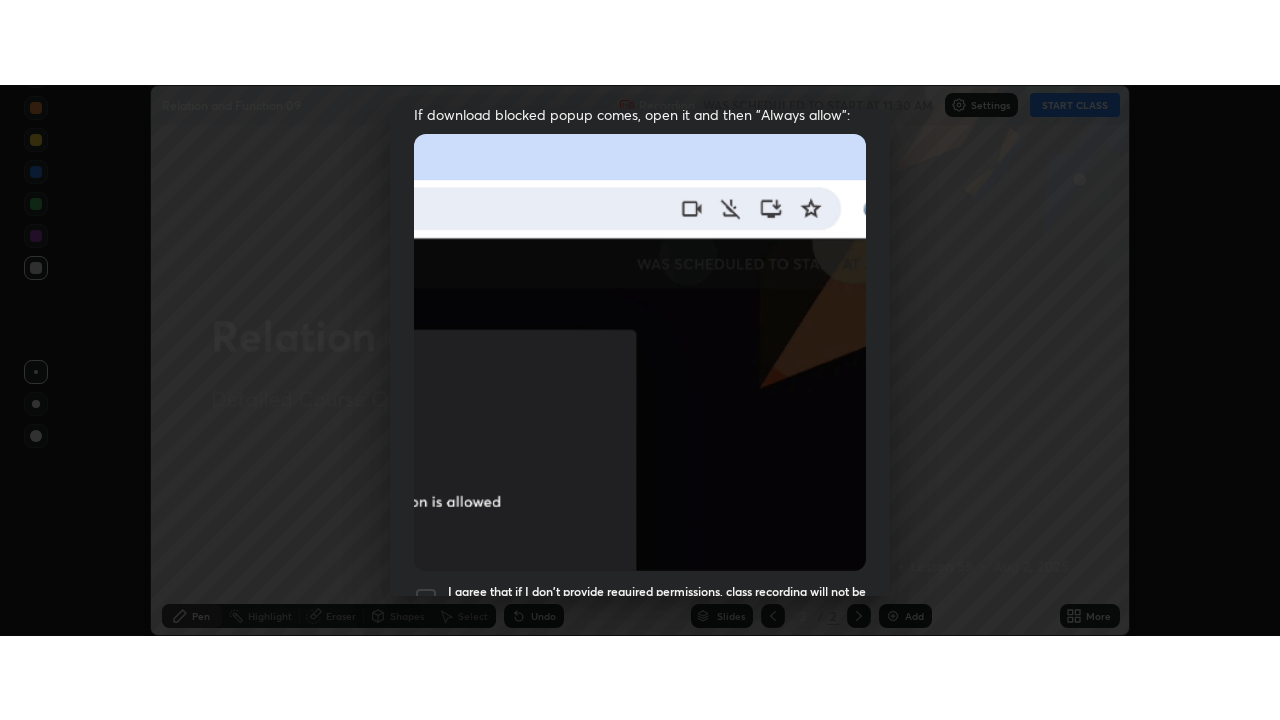 scroll, scrollTop: 513, scrollLeft: 0, axis: vertical 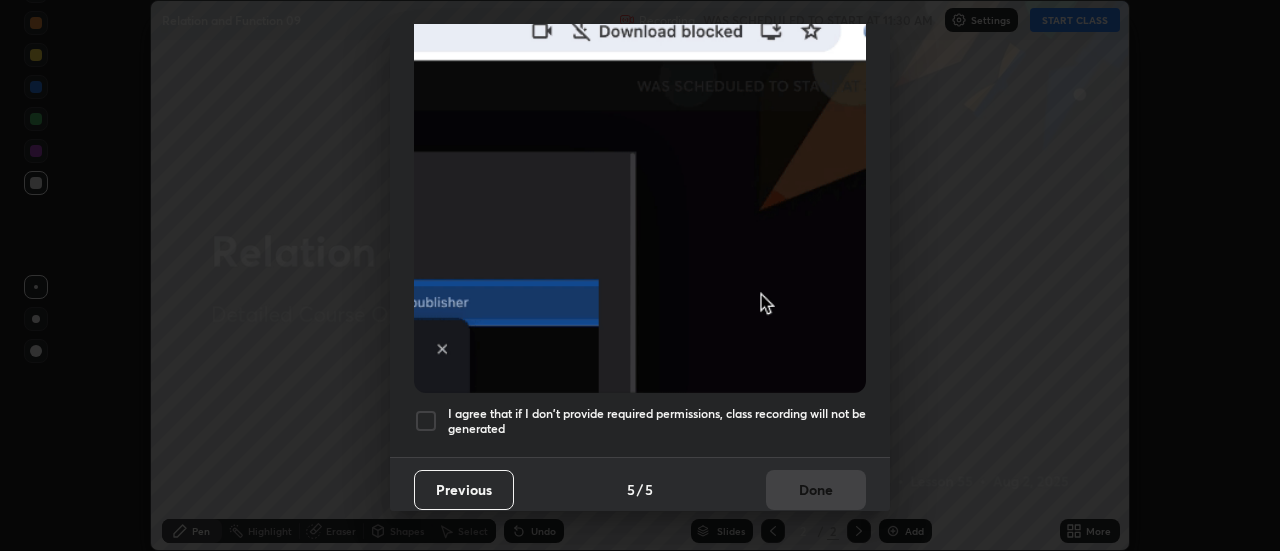 click on "I agree that if I don't provide required permissions, class recording will not be generated" at bounding box center (657, 421) 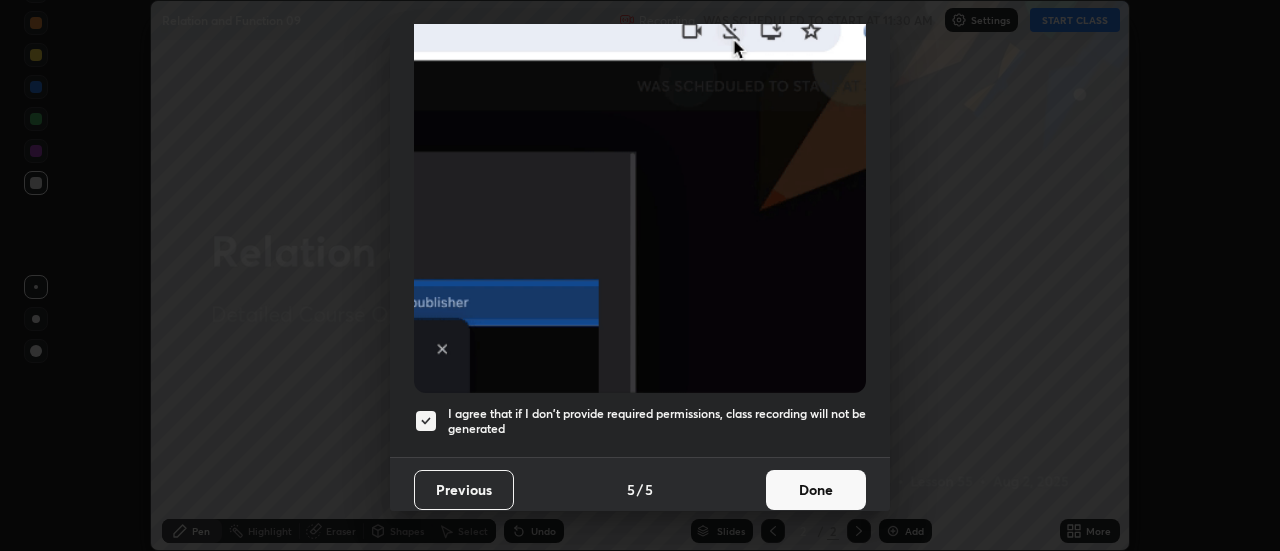 click on "Done" at bounding box center (816, 490) 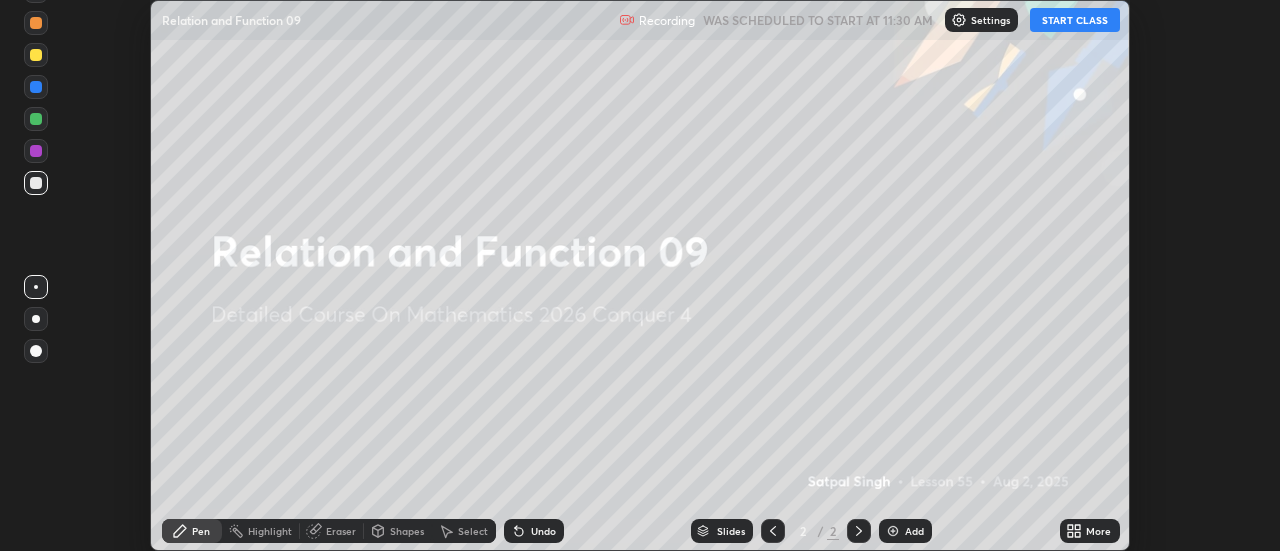 click on "START CLASS" at bounding box center [1075, 20] 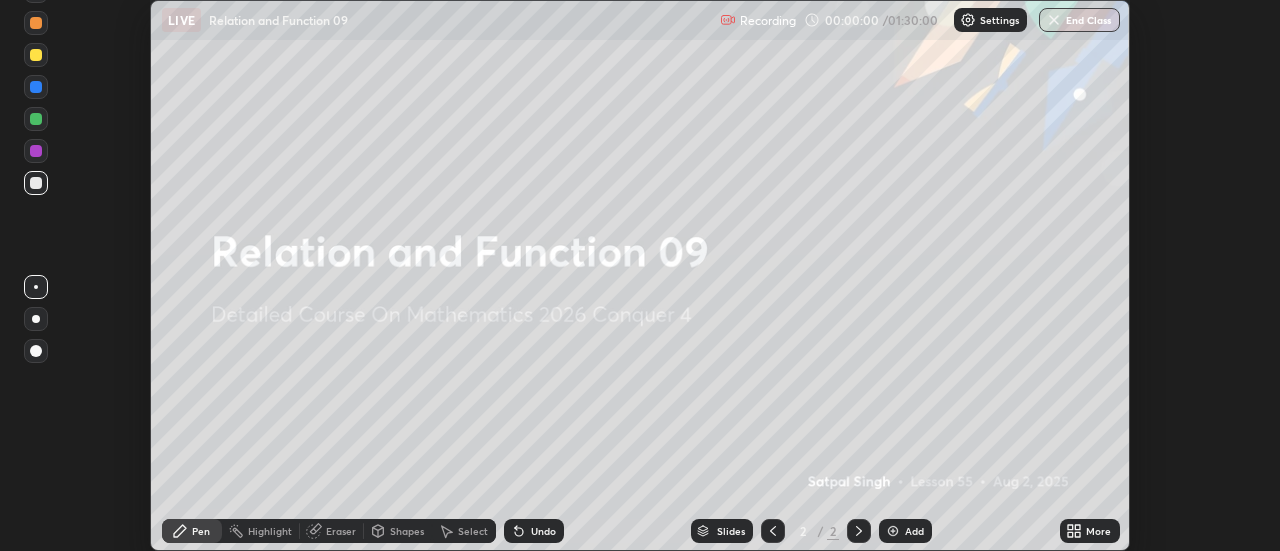 click 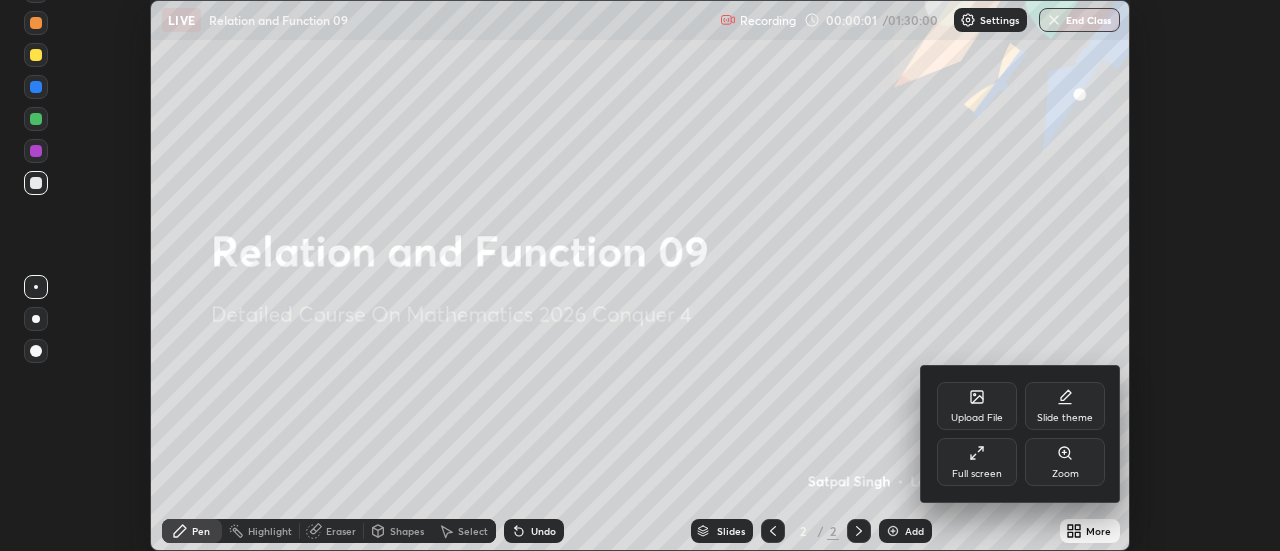 click on "Full screen" at bounding box center (977, 462) 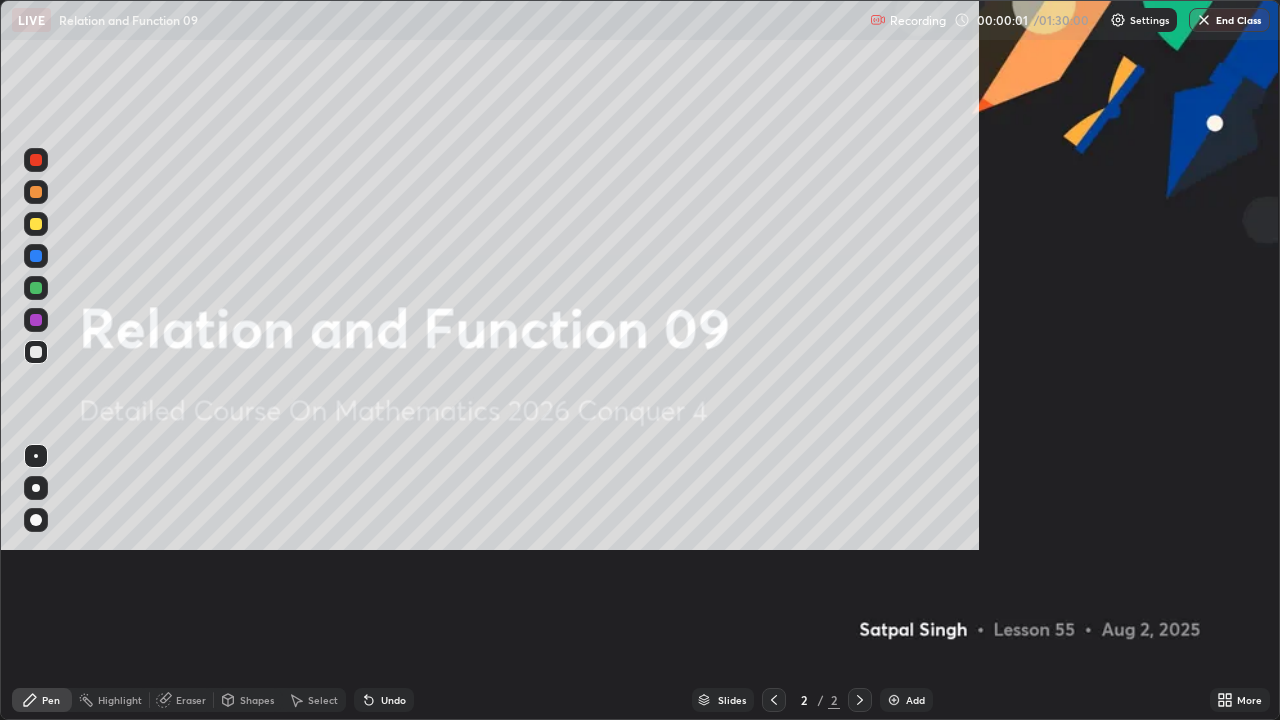 scroll, scrollTop: 99280, scrollLeft: 98720, axis: both 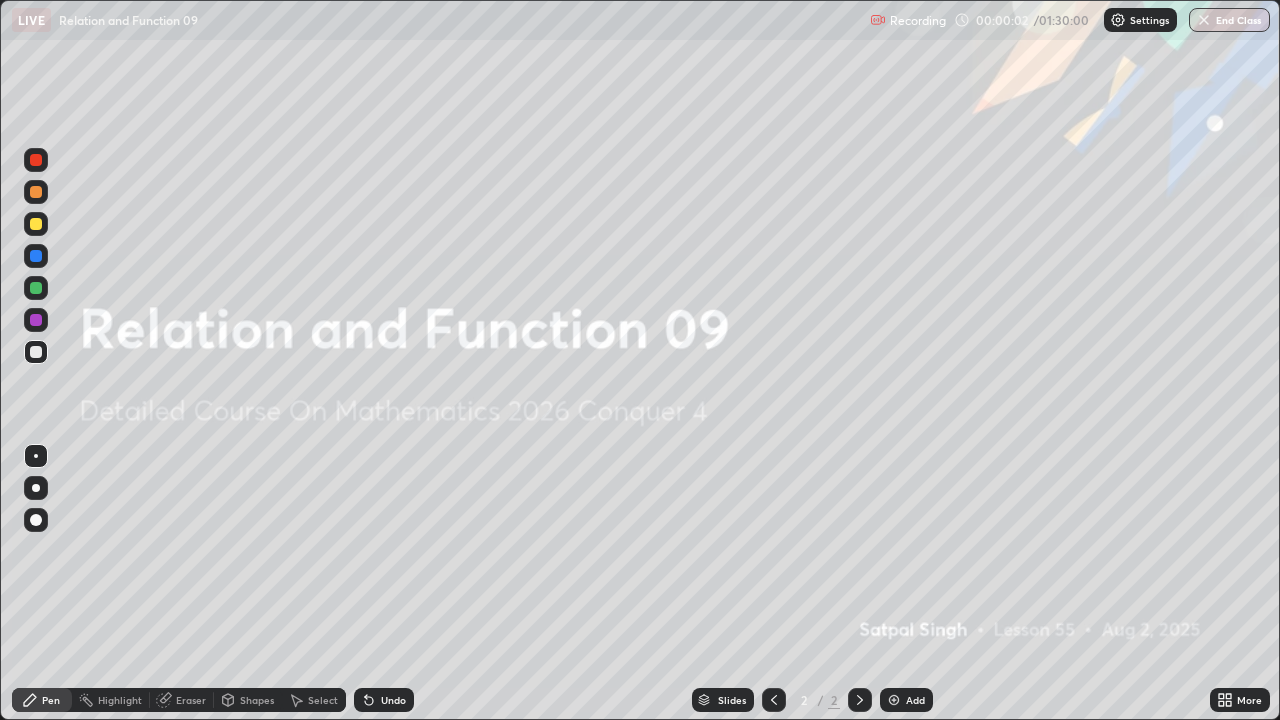 click on "Add" at bounding box center [915, 700] 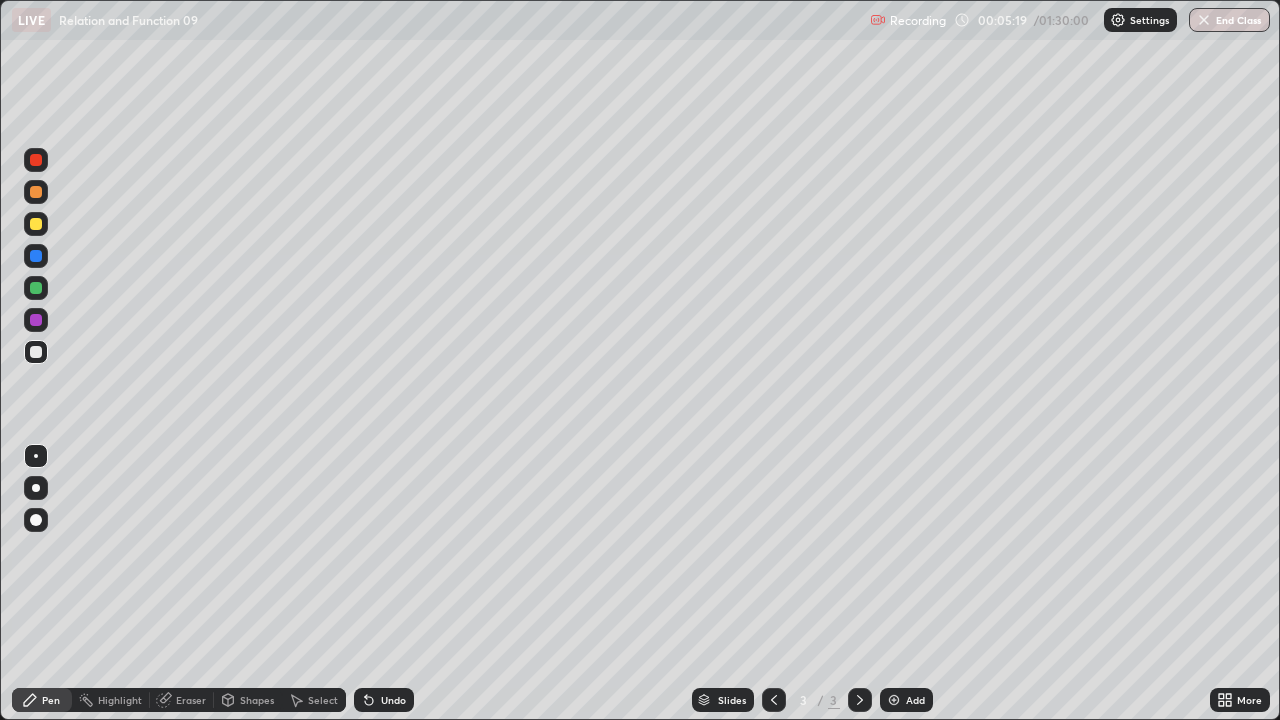 click on "Undo" at bounding box center (393, 700) 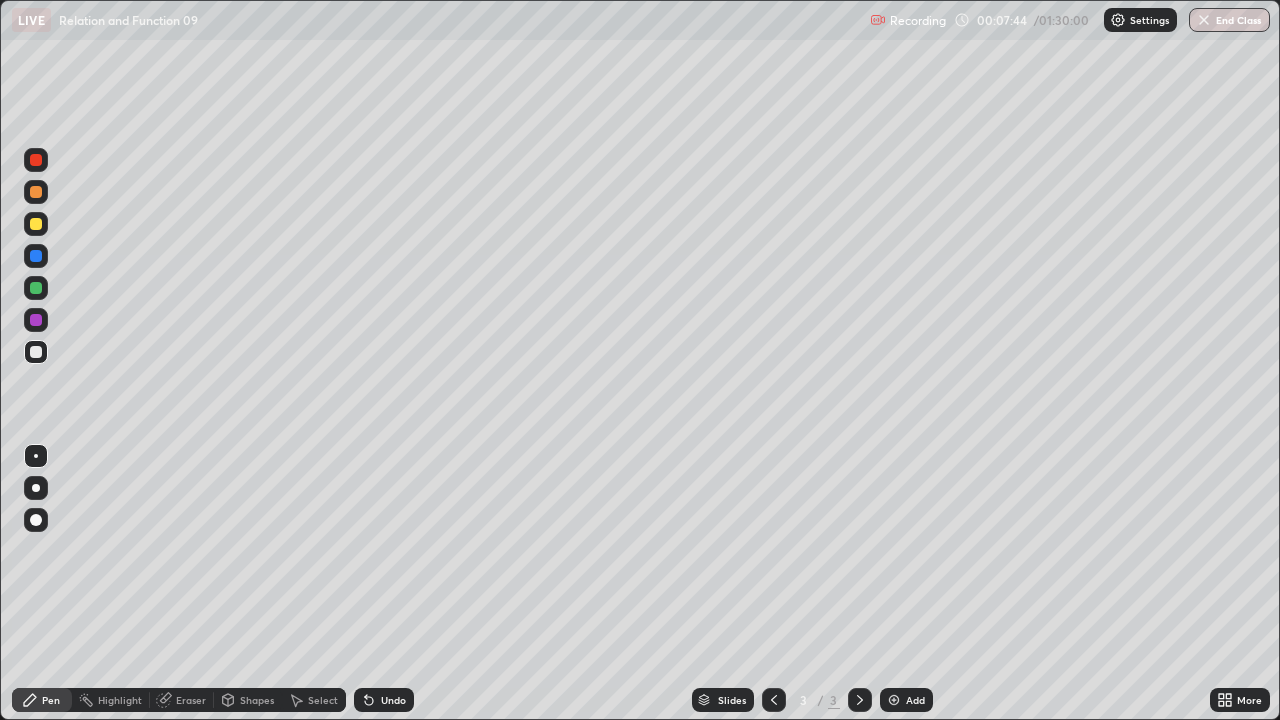 click at bounding box center (36, 224) 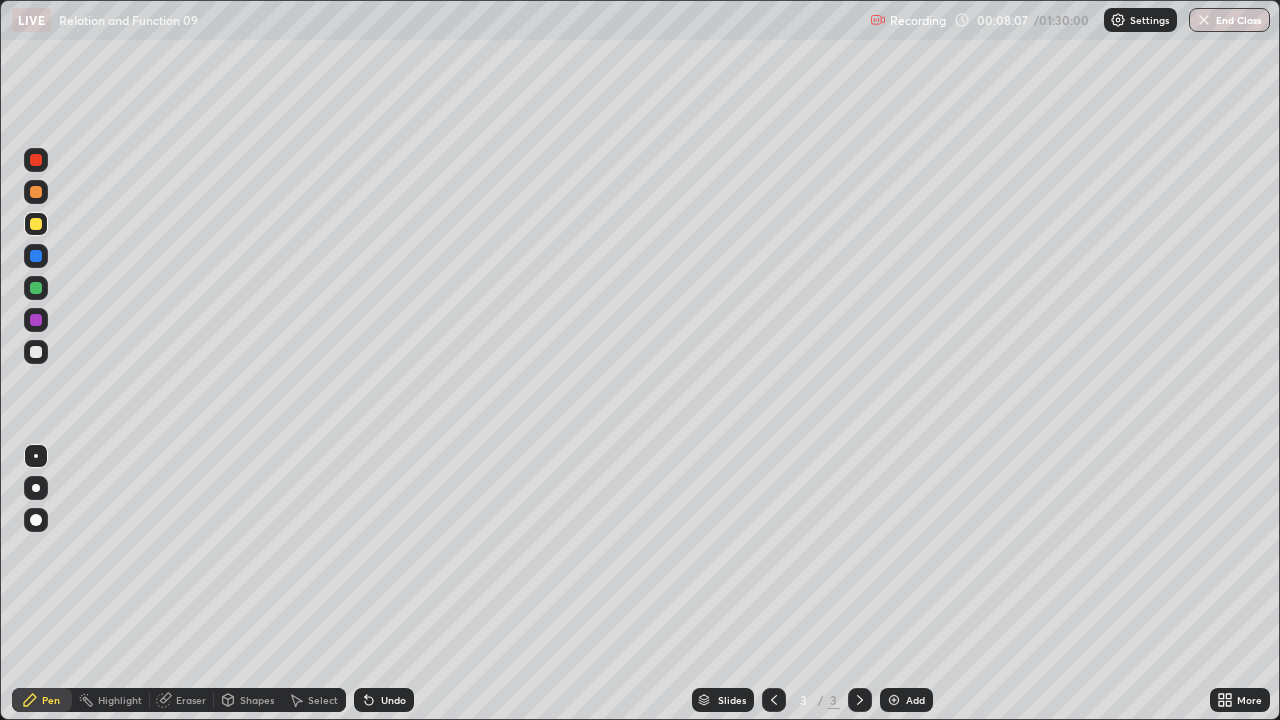 click at bounding box center (894, 700) 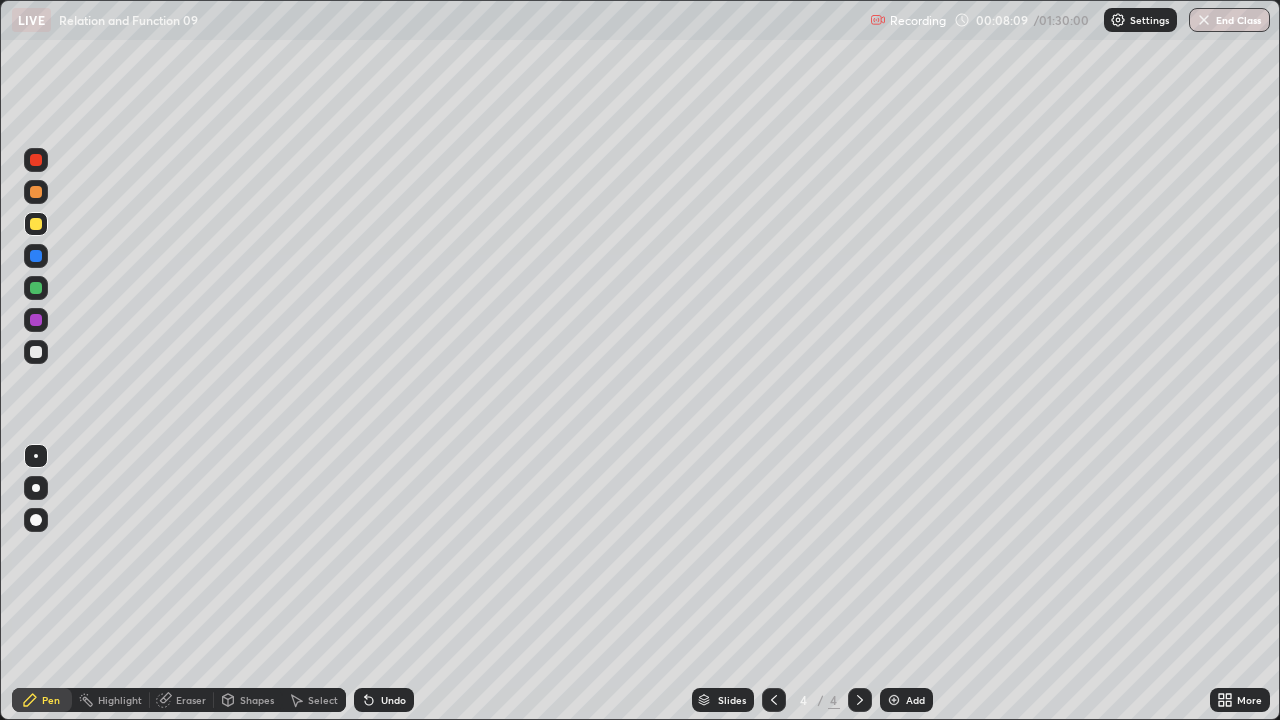 click at bounding box center [36, 352] 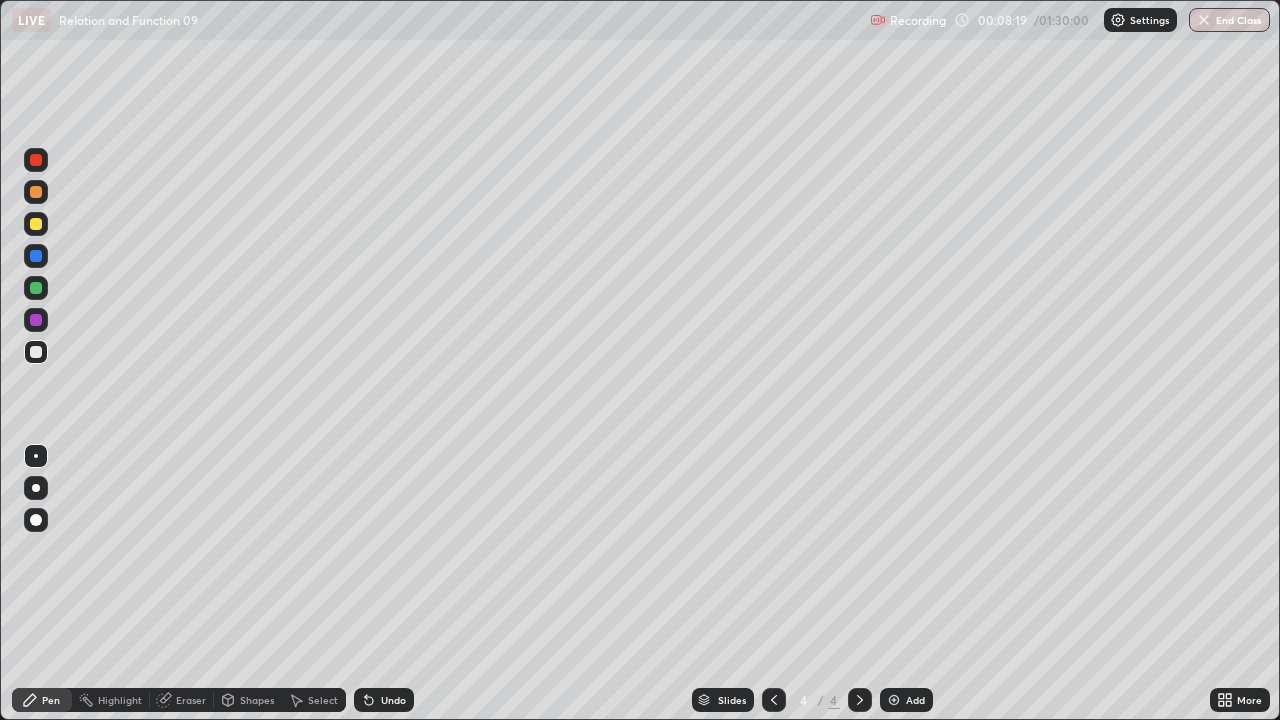 click at bounding box center [36, 224] 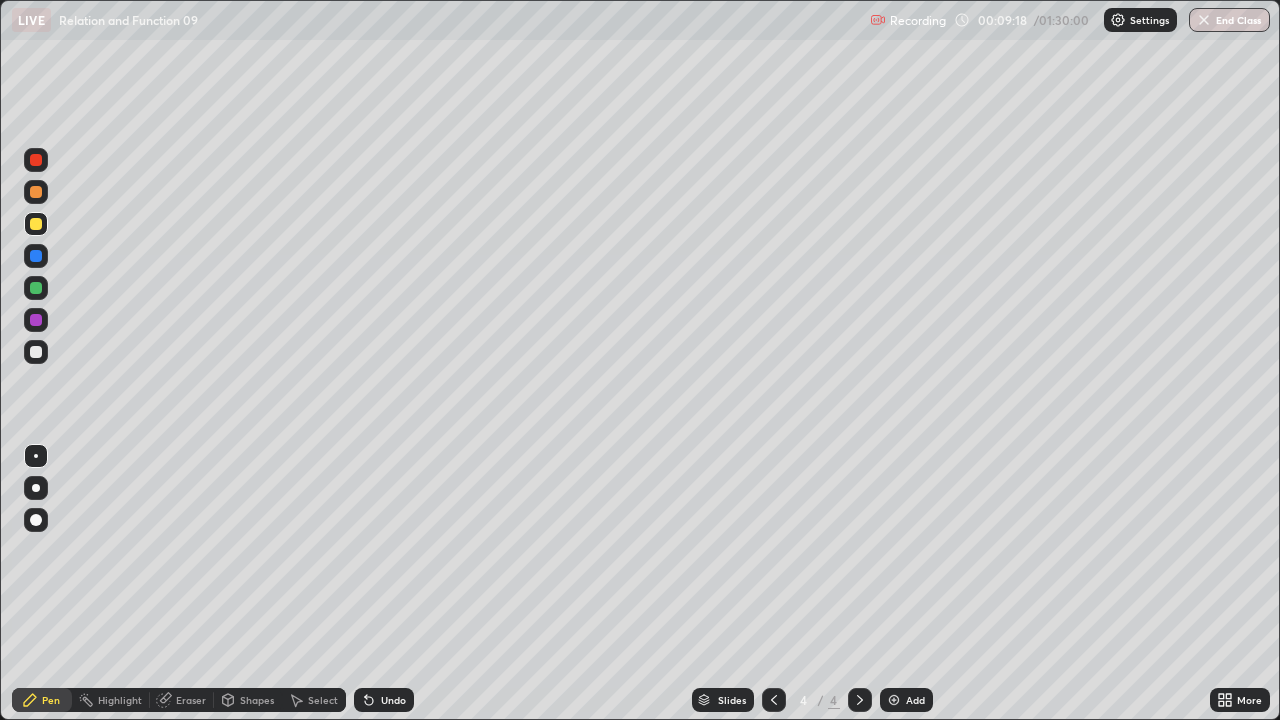 click on "Select" at bounding box center (314, 700) 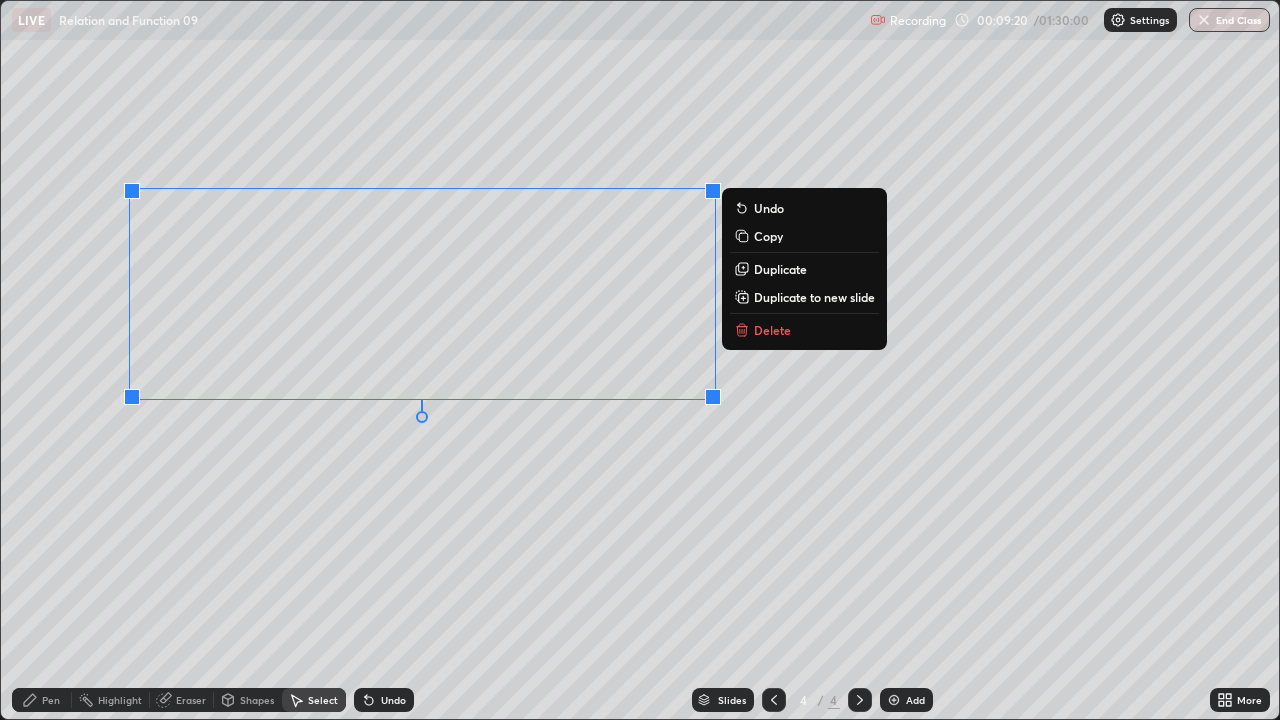 click on "Delete" at bounding box center (804, 330) 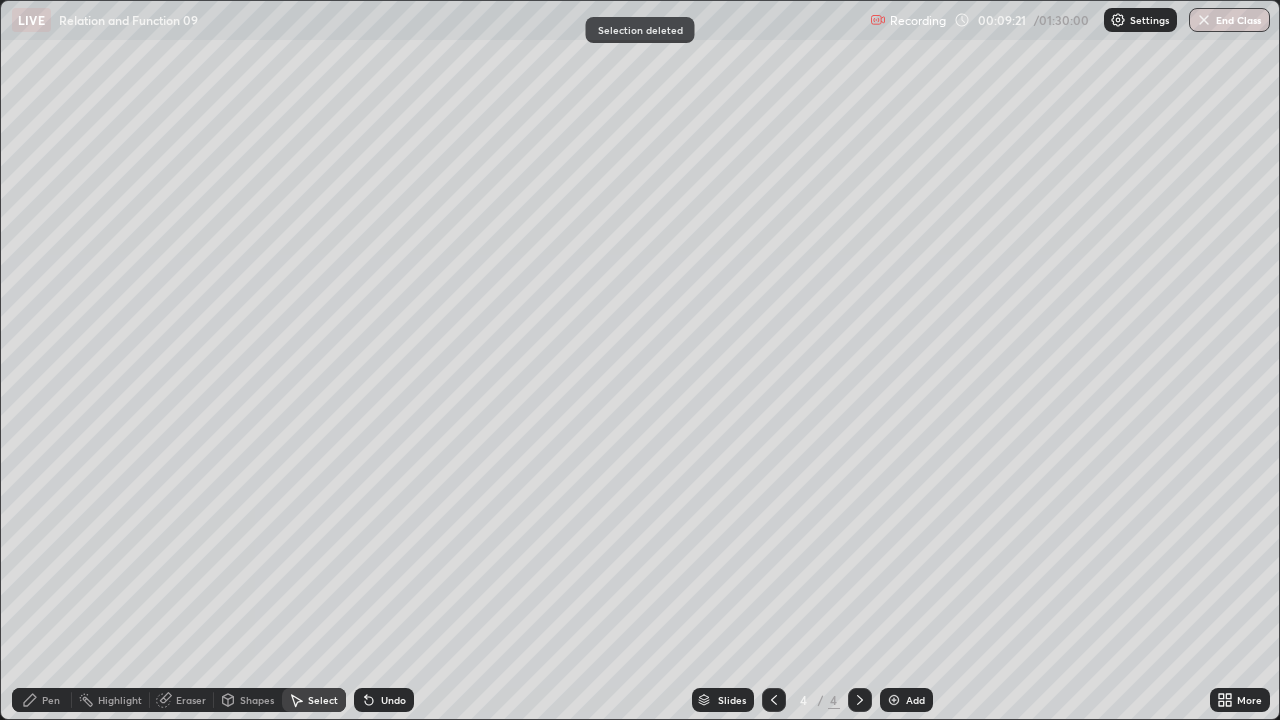 click on "Pen" at bounding box center [51, 700] 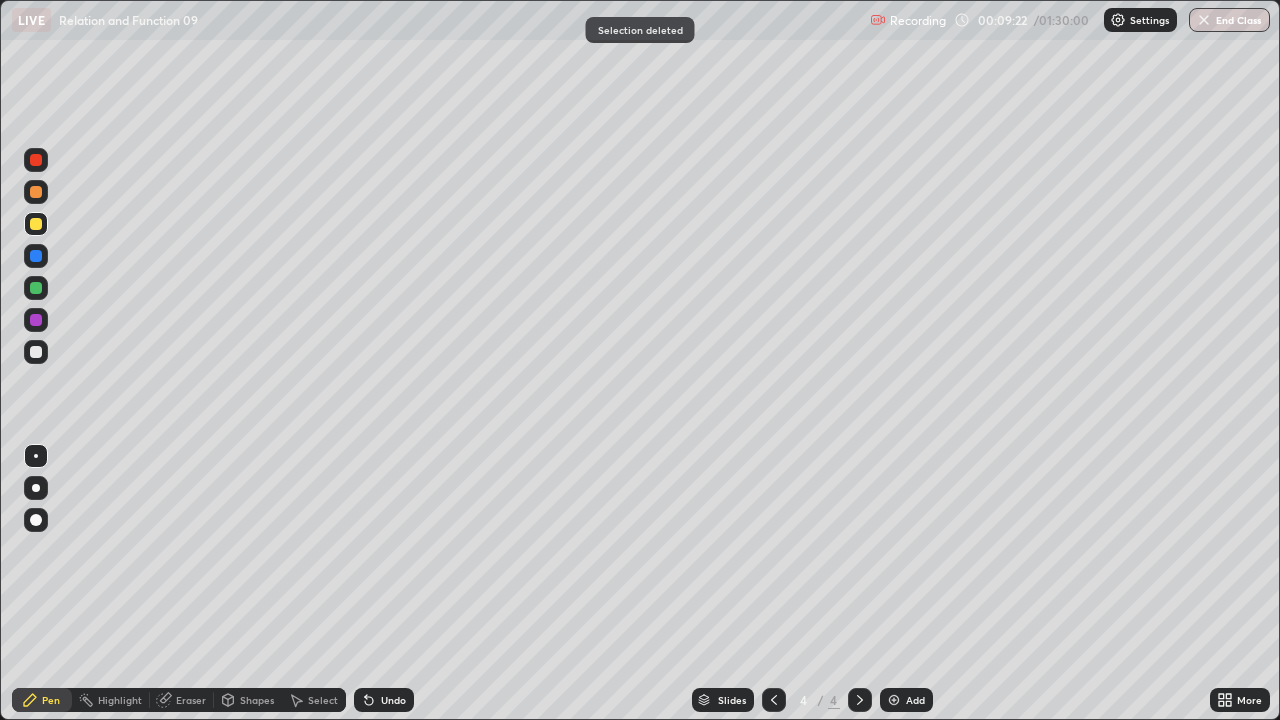 click at bounding box center [36, 352] 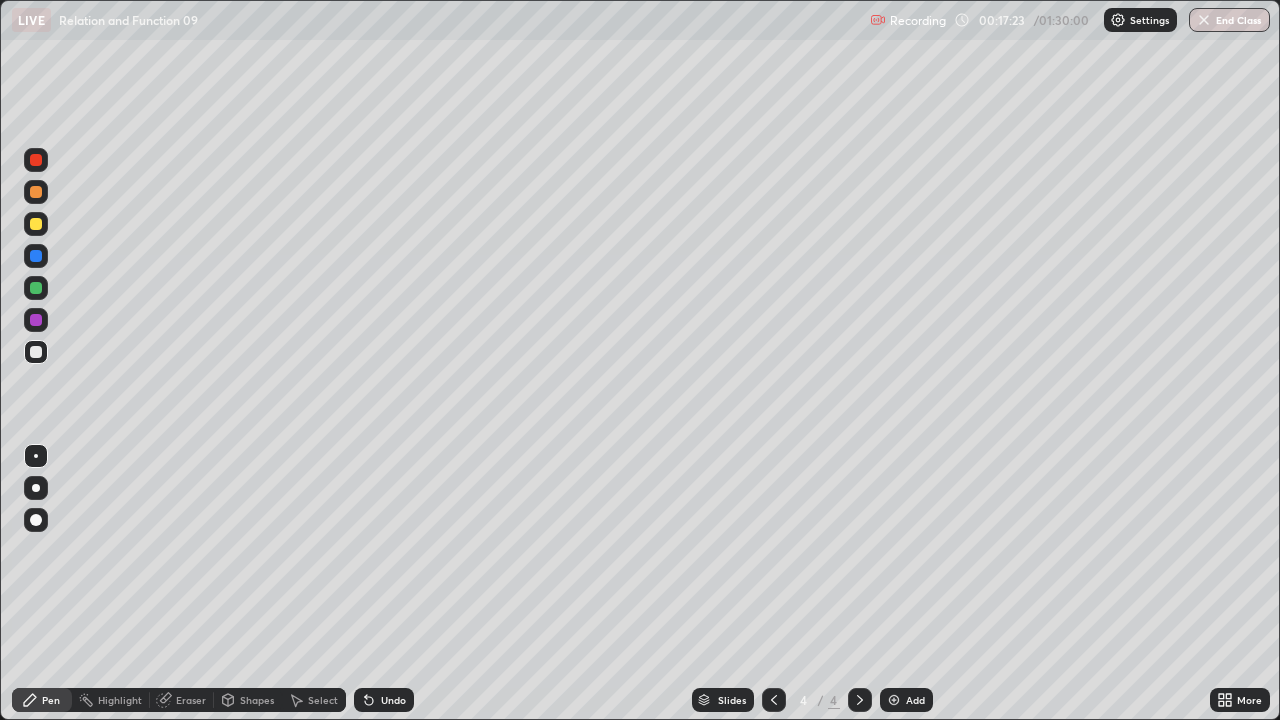 click at bounding box center [894, 700] 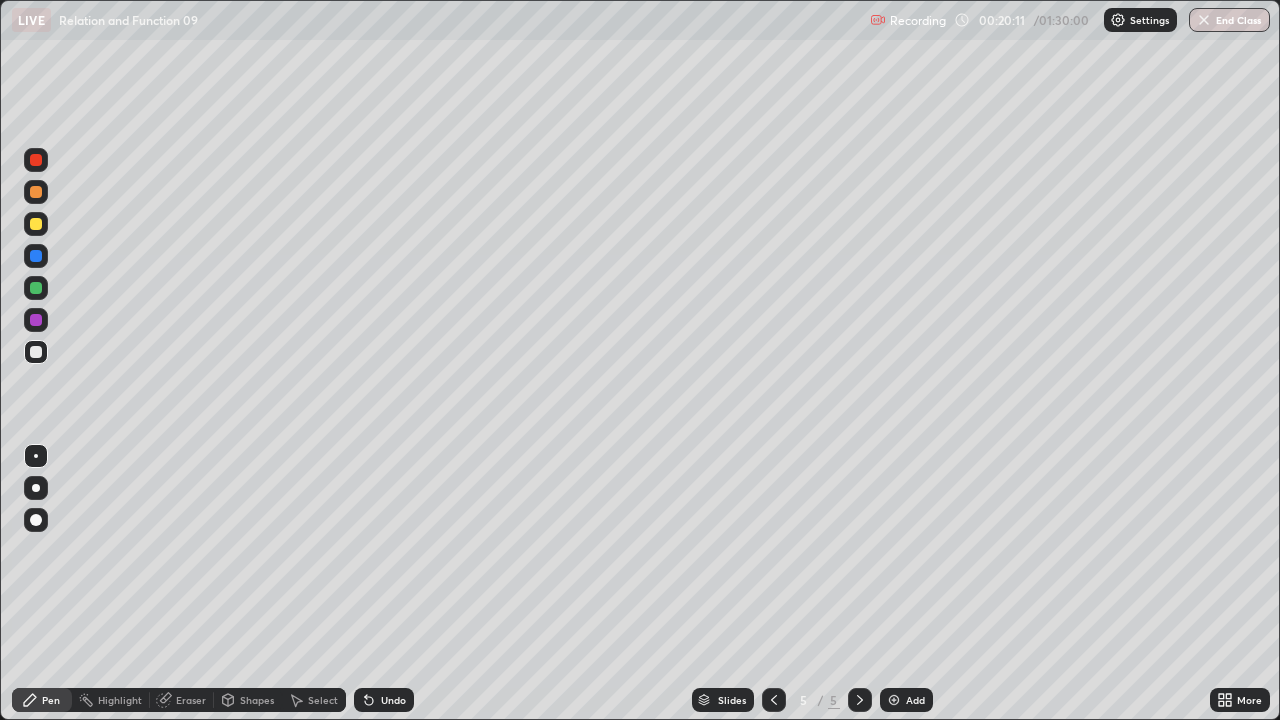 click on "Undo" at bounding box center (393, 700) 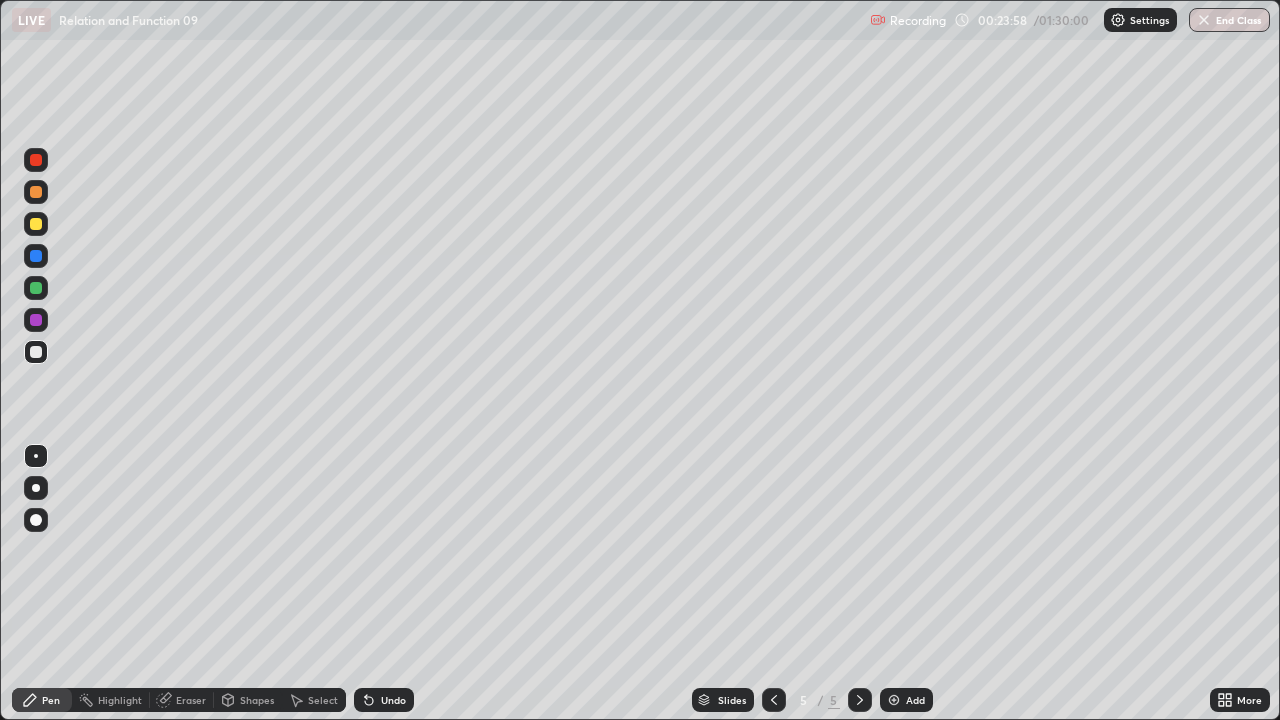 click at bounding box center [894, 700] 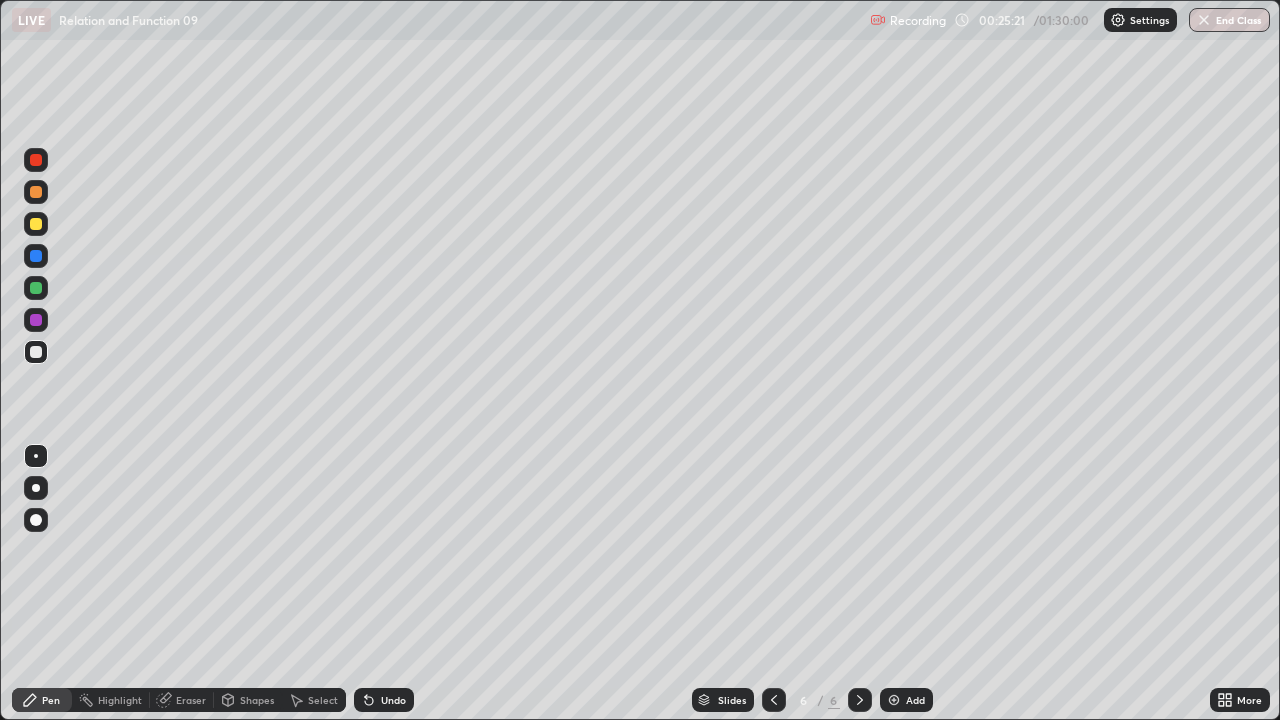 click 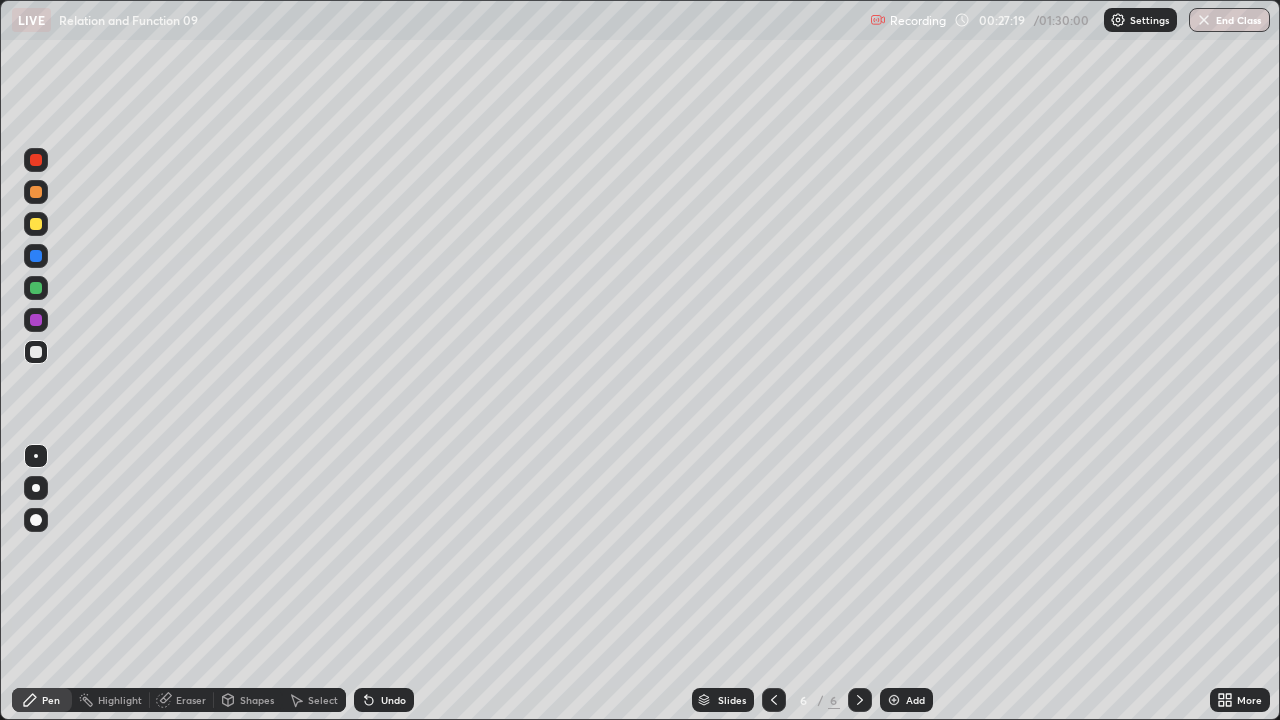 click at bounding box center [36, 224] 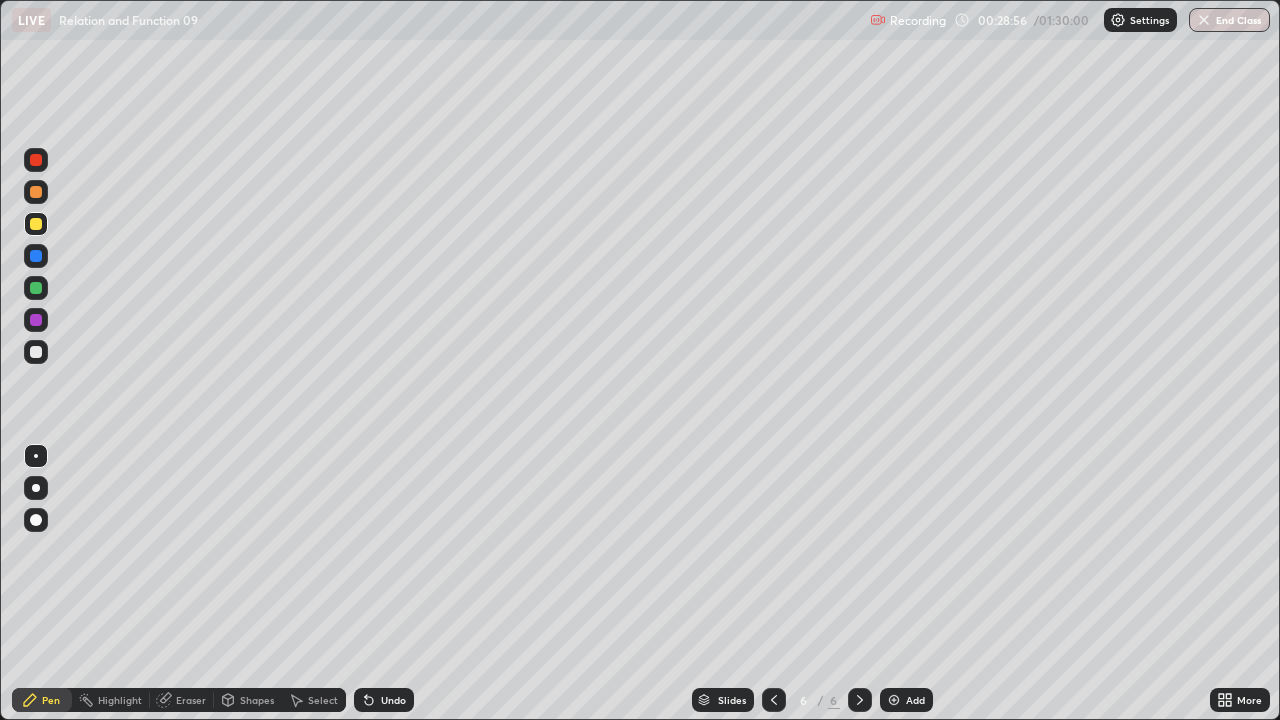 click at bounding box center (36, 352) 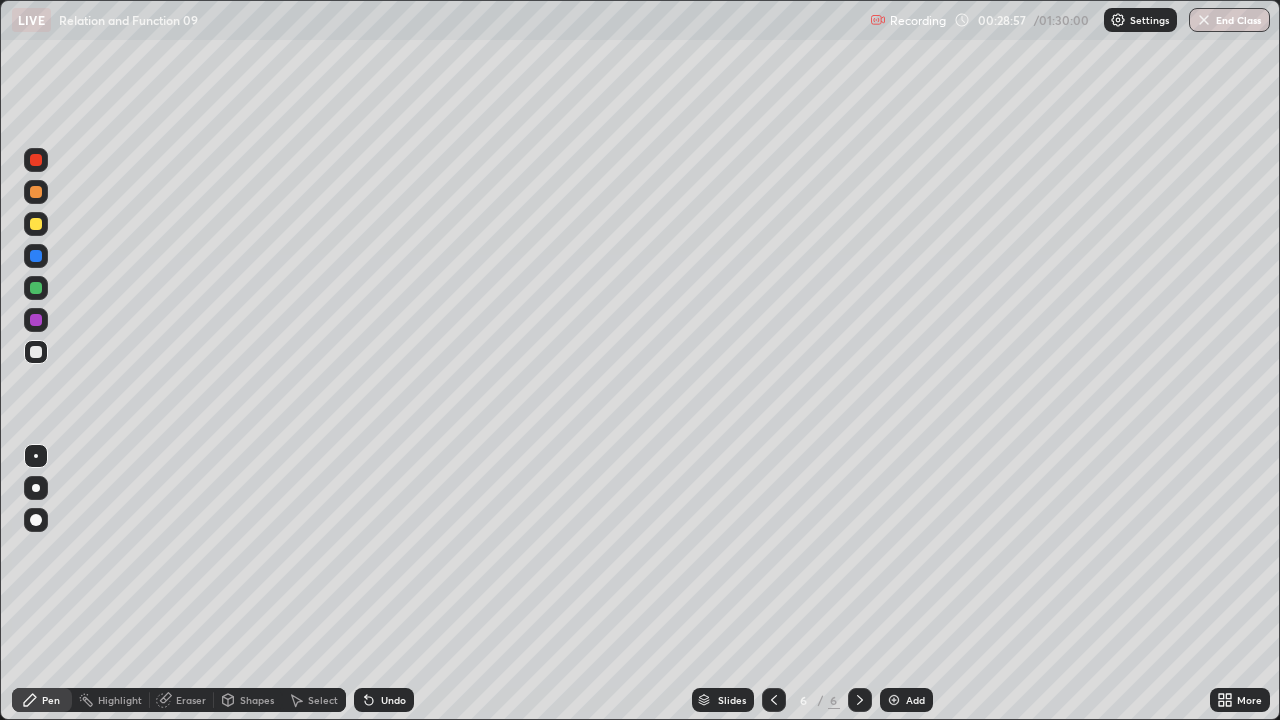 click on "Pen" at bounding box center (42, 700) 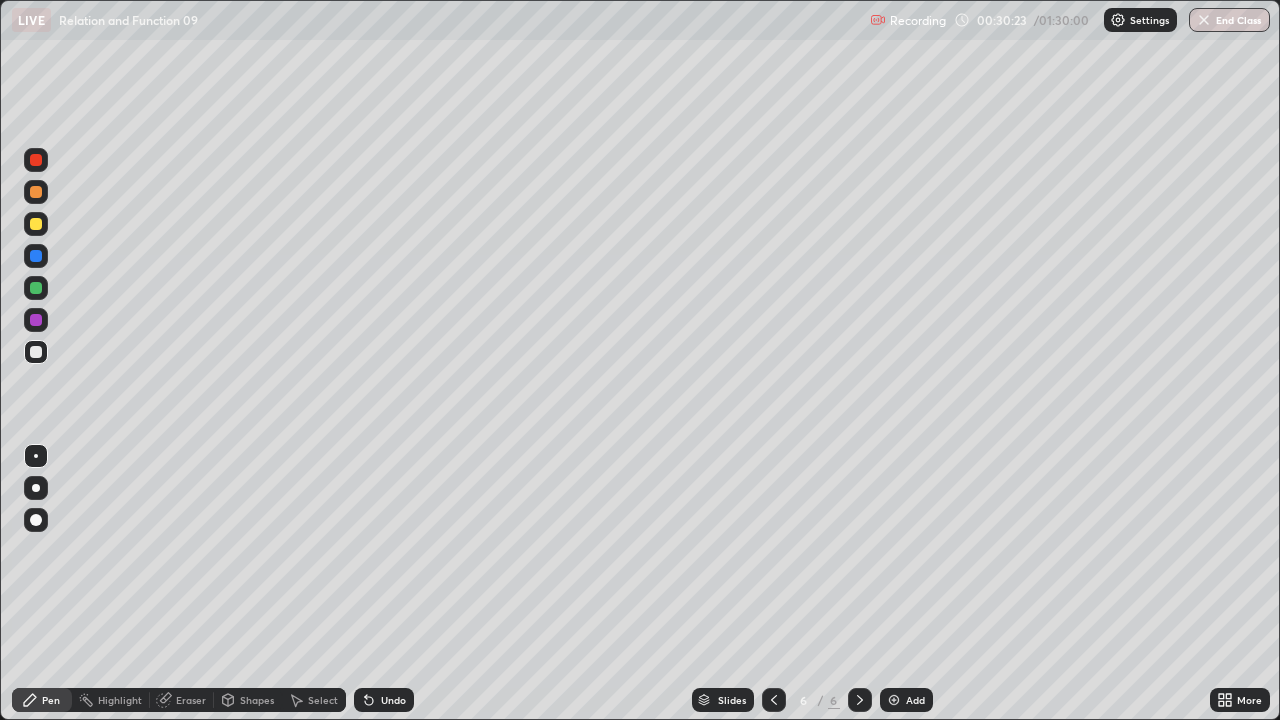 click on "Eraser" at bounding box center (191, 700) 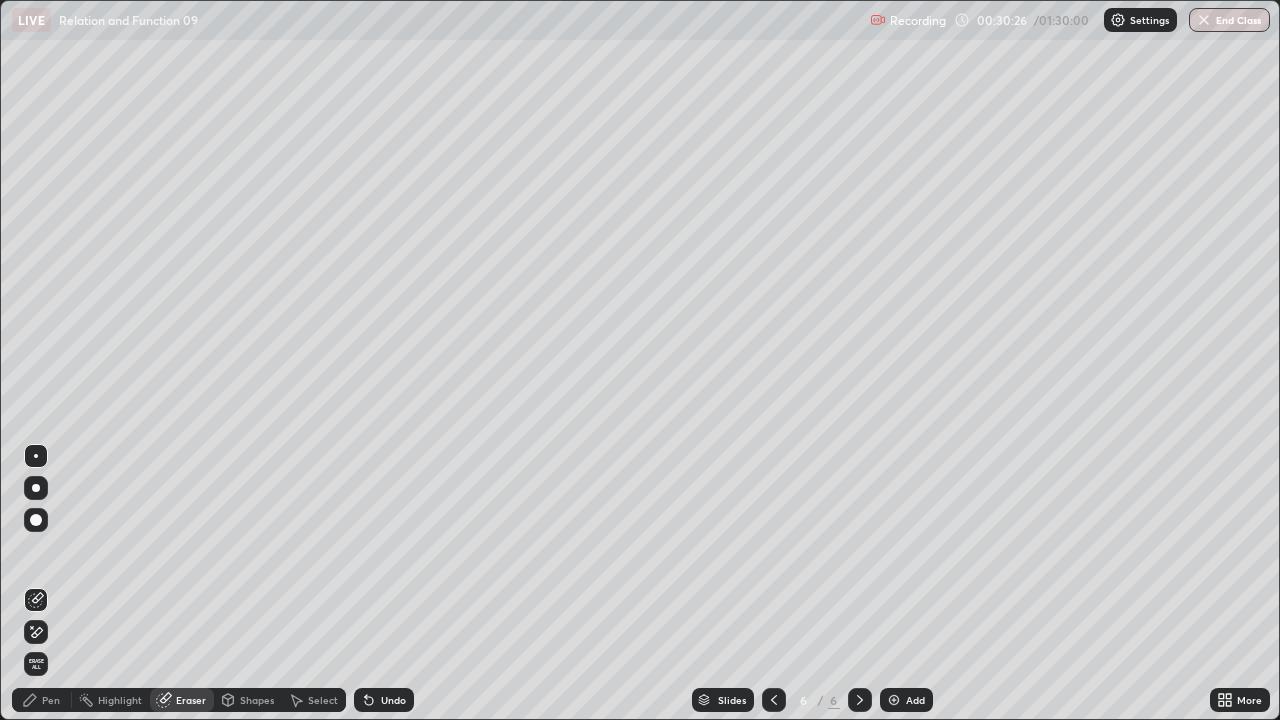 click on "Pen" at bounding box center [51, 700] 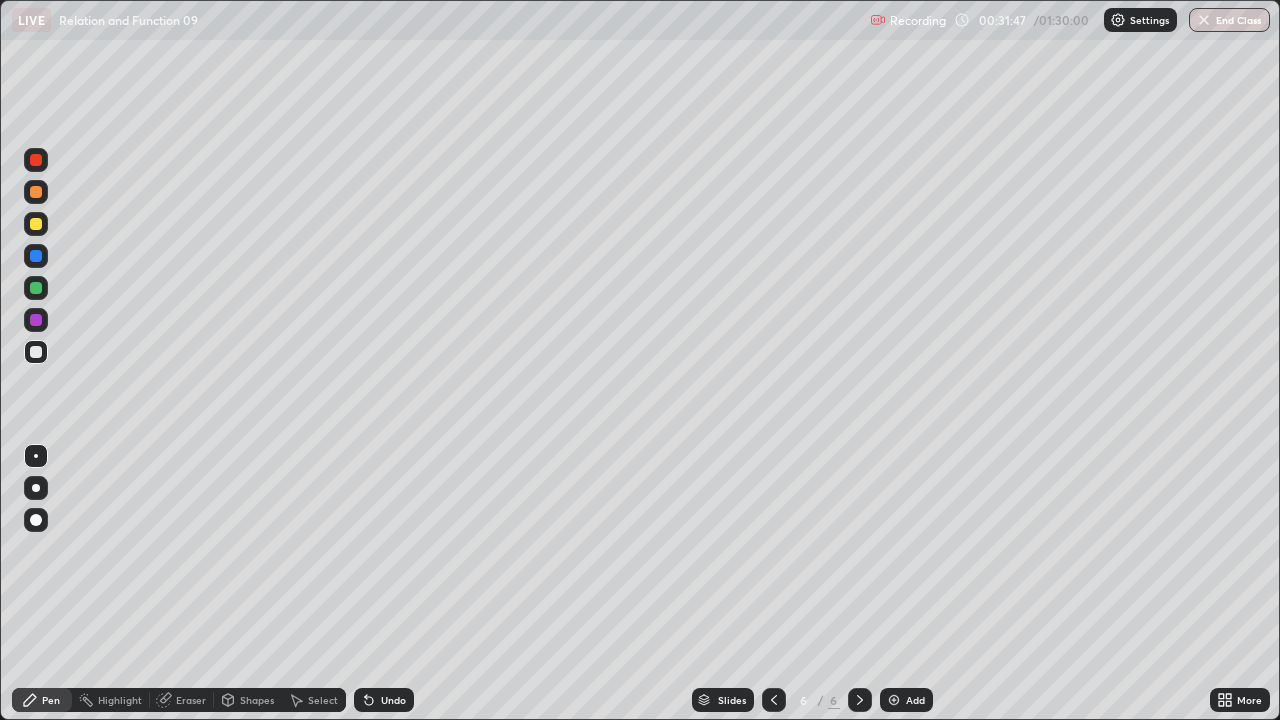 click 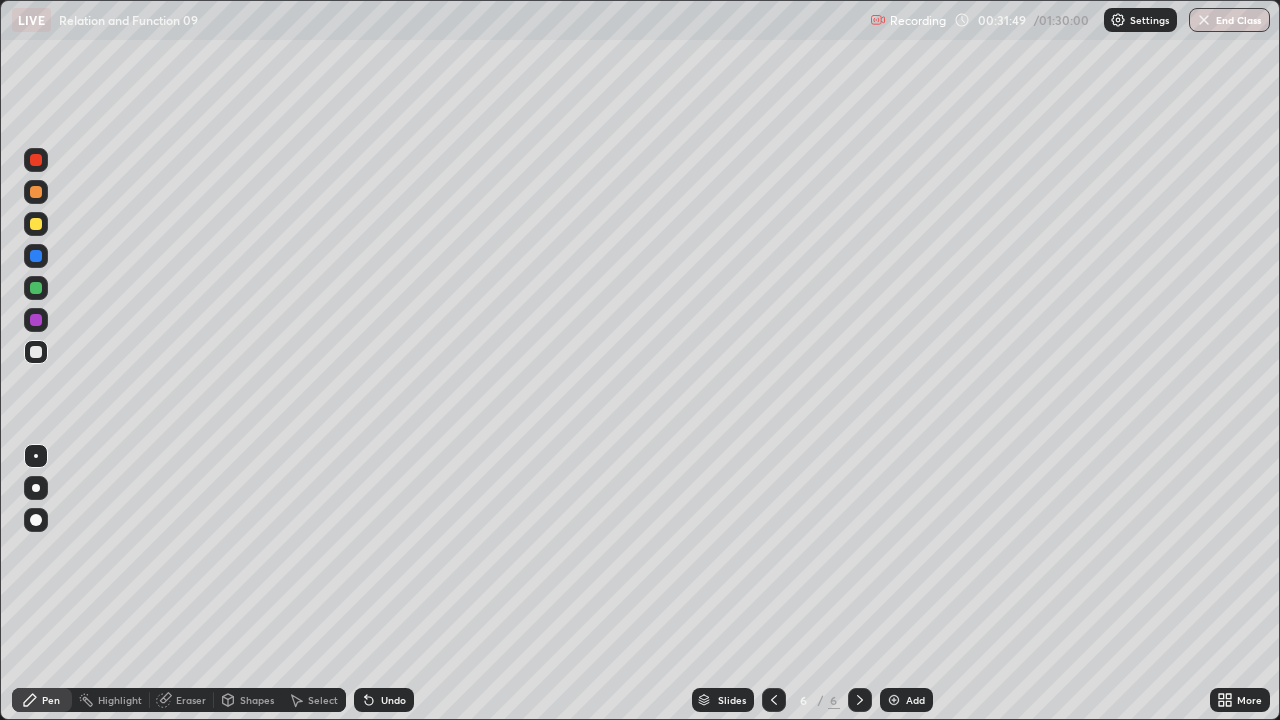 click on "Undo" at bounding box center (393, 700) 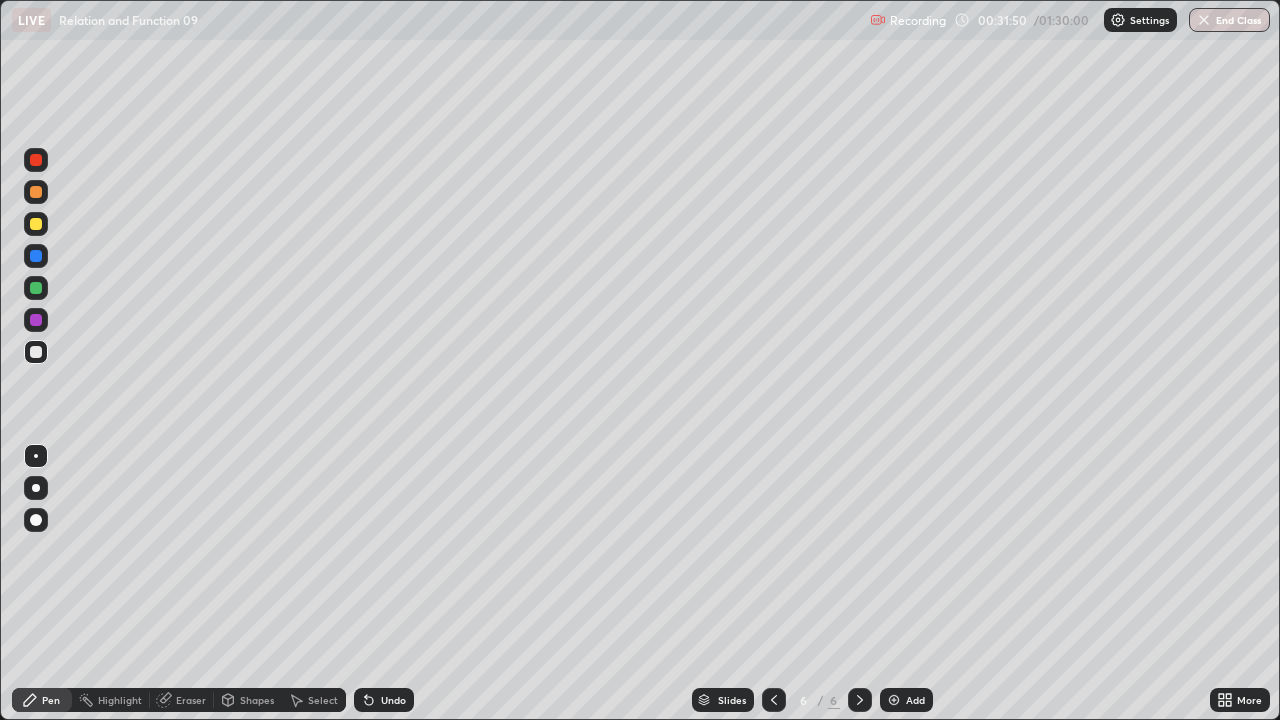 click on "Undo" at bounding box center [393, 700] 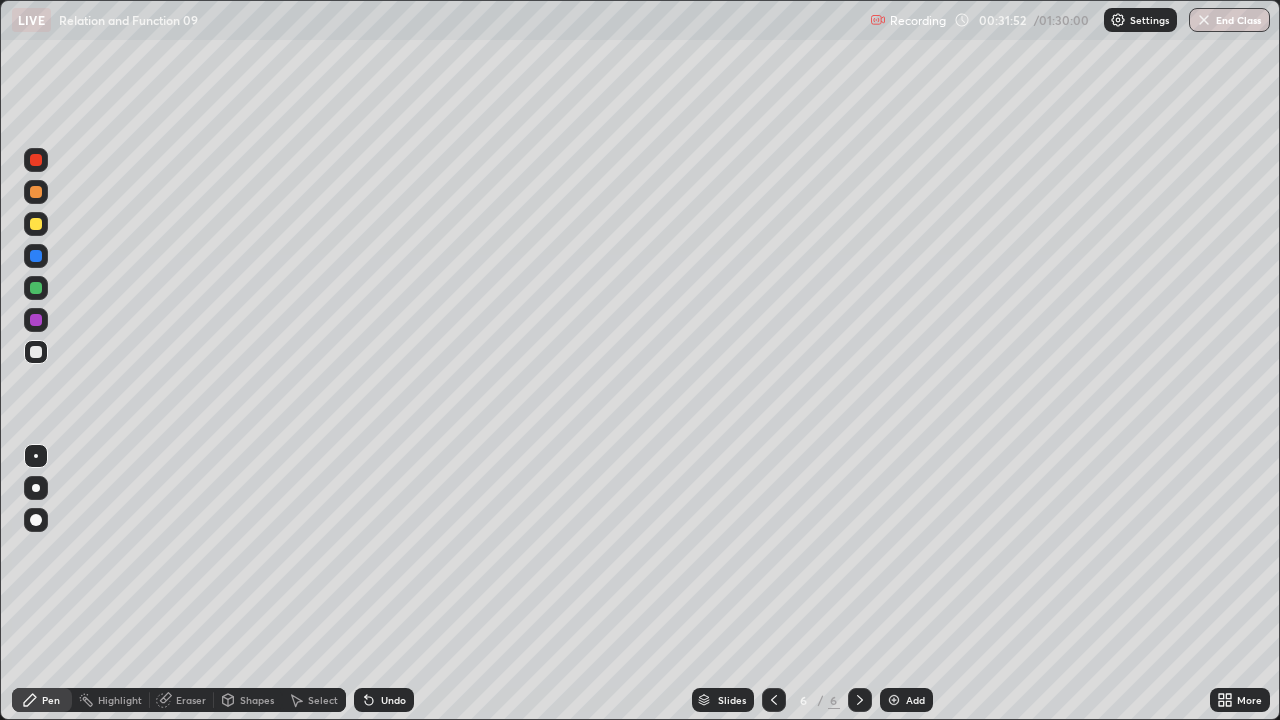 click on "Eraser" at bounding box center (191, 700) 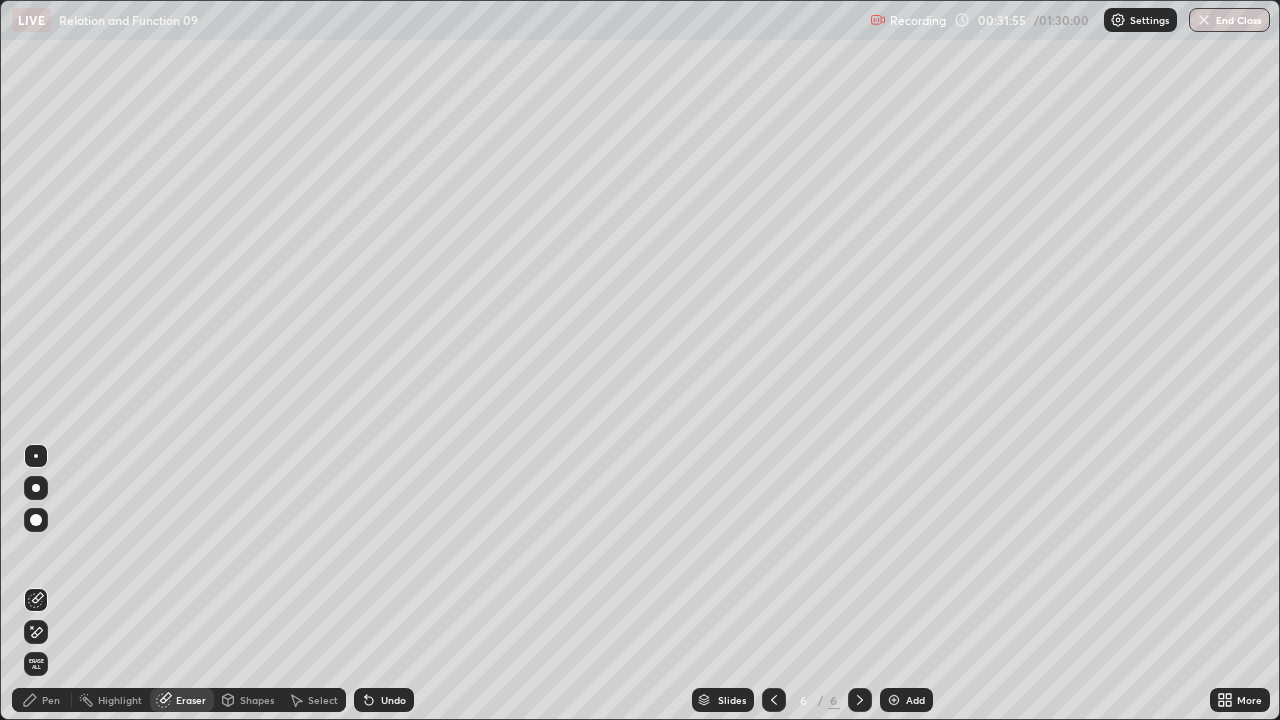click 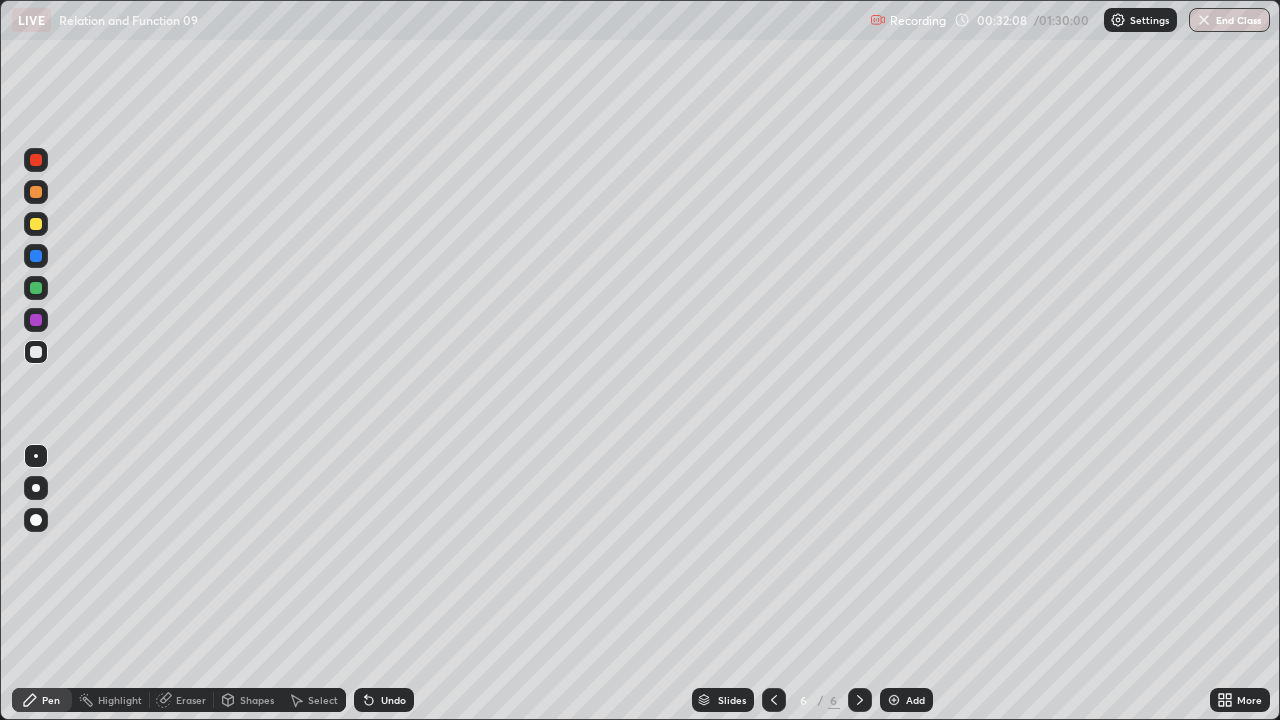 click on "Undo" at bounding box center (393, 700) 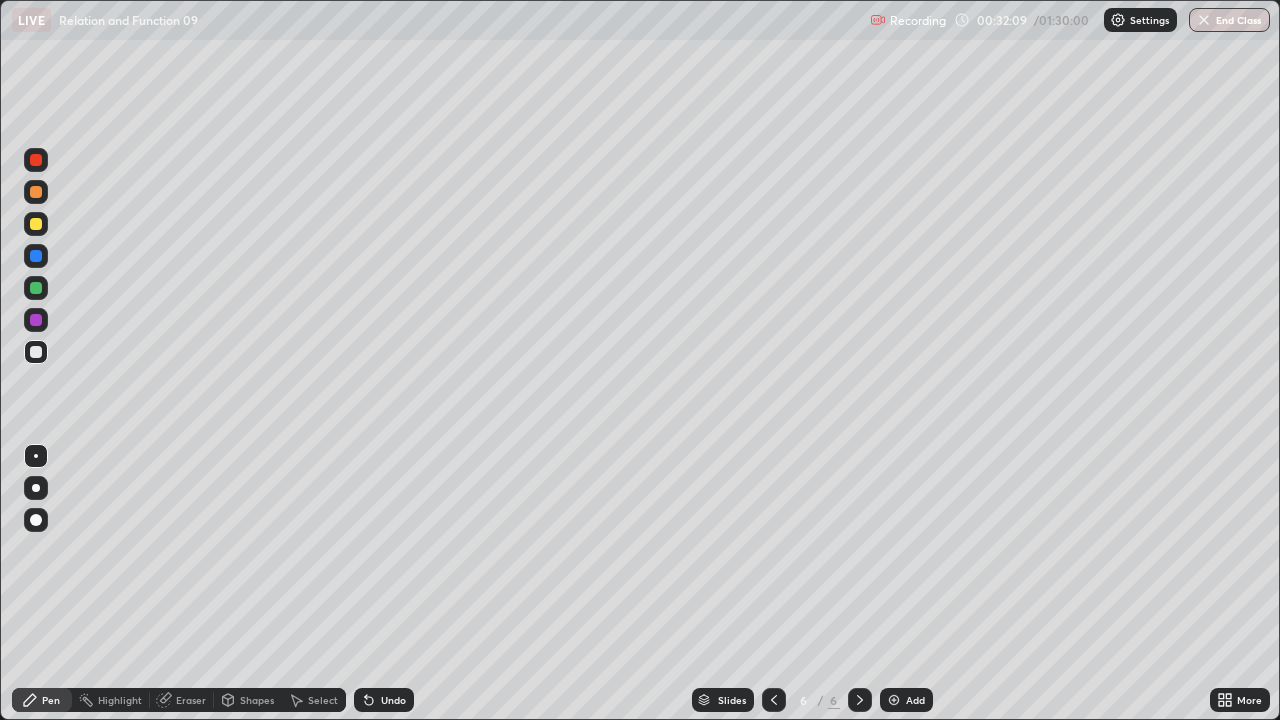 click on "Undo" at bounding box center (384, 700) 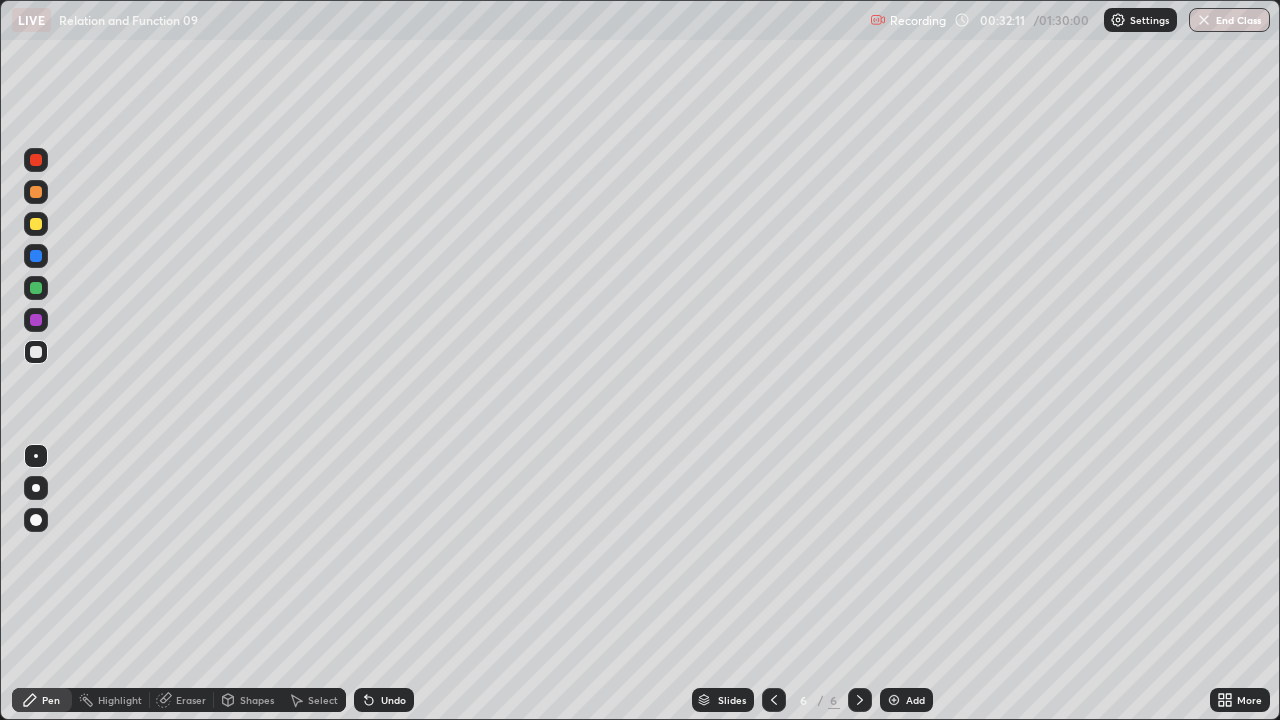 click on "Eraser" at bounding box center [182, 700] 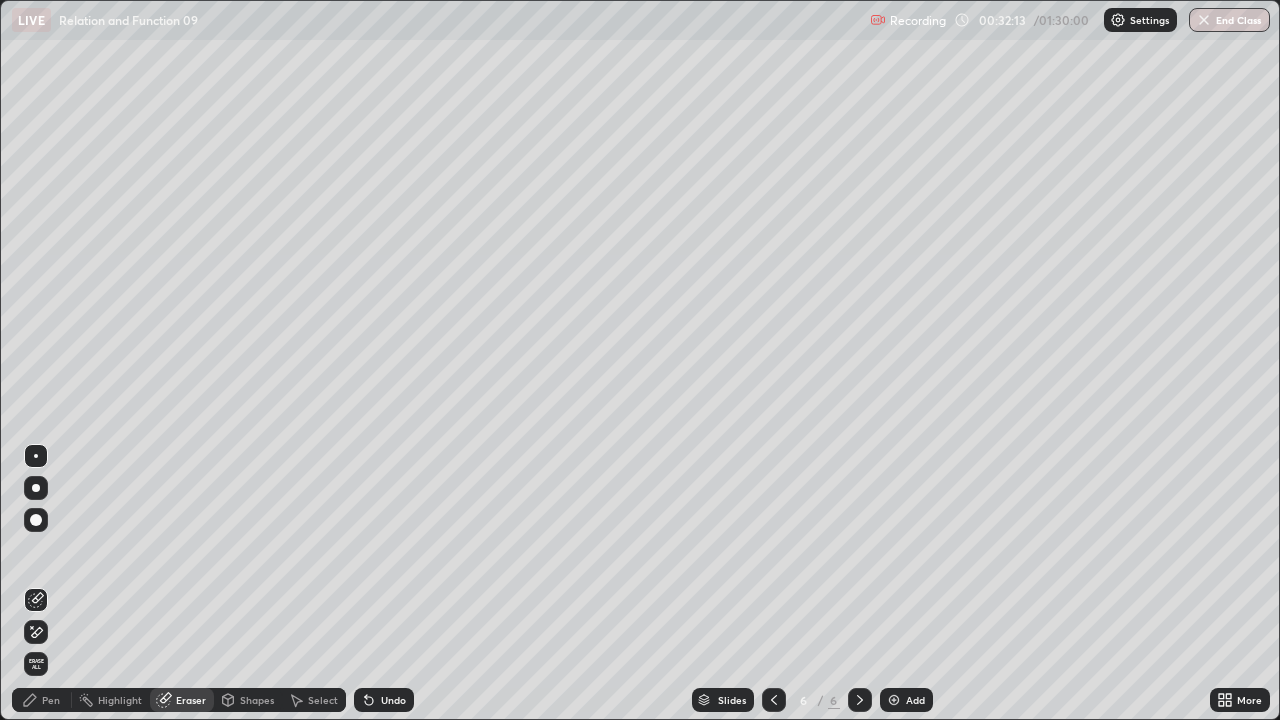 click on "Pen" at bounding box center (42, 700) 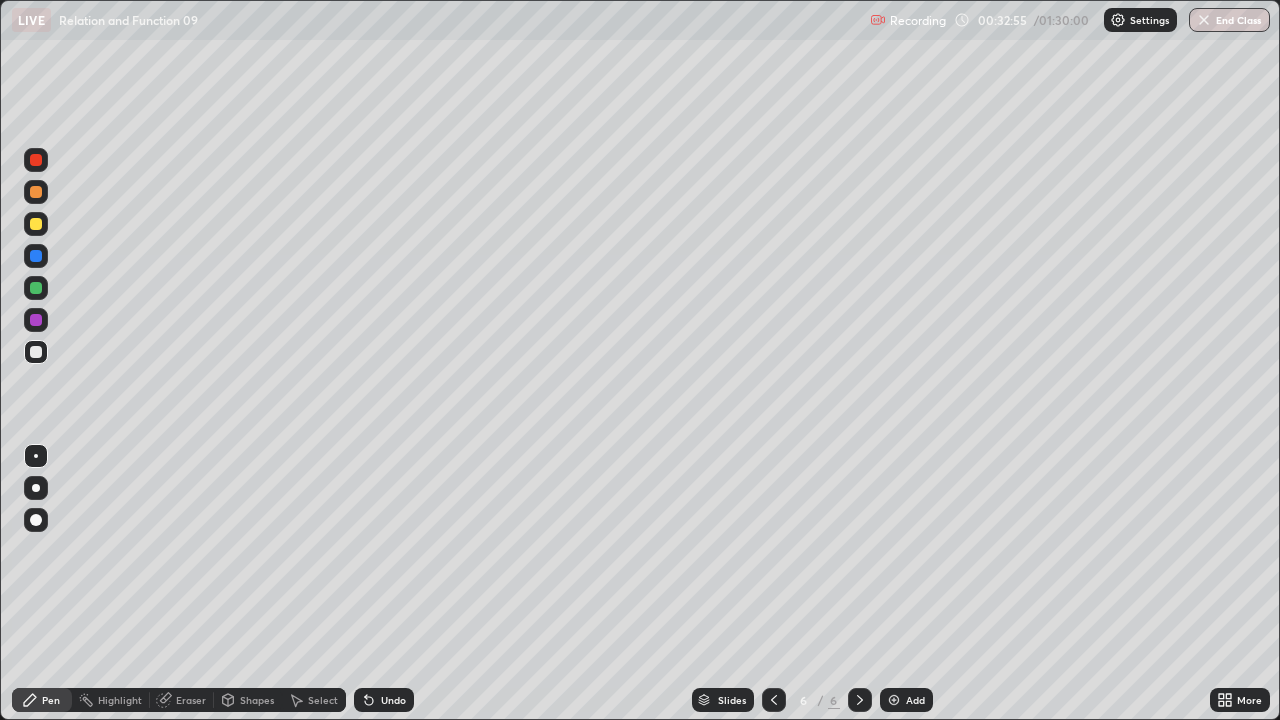 click on "Eraser" at bounding box center (191, 700) 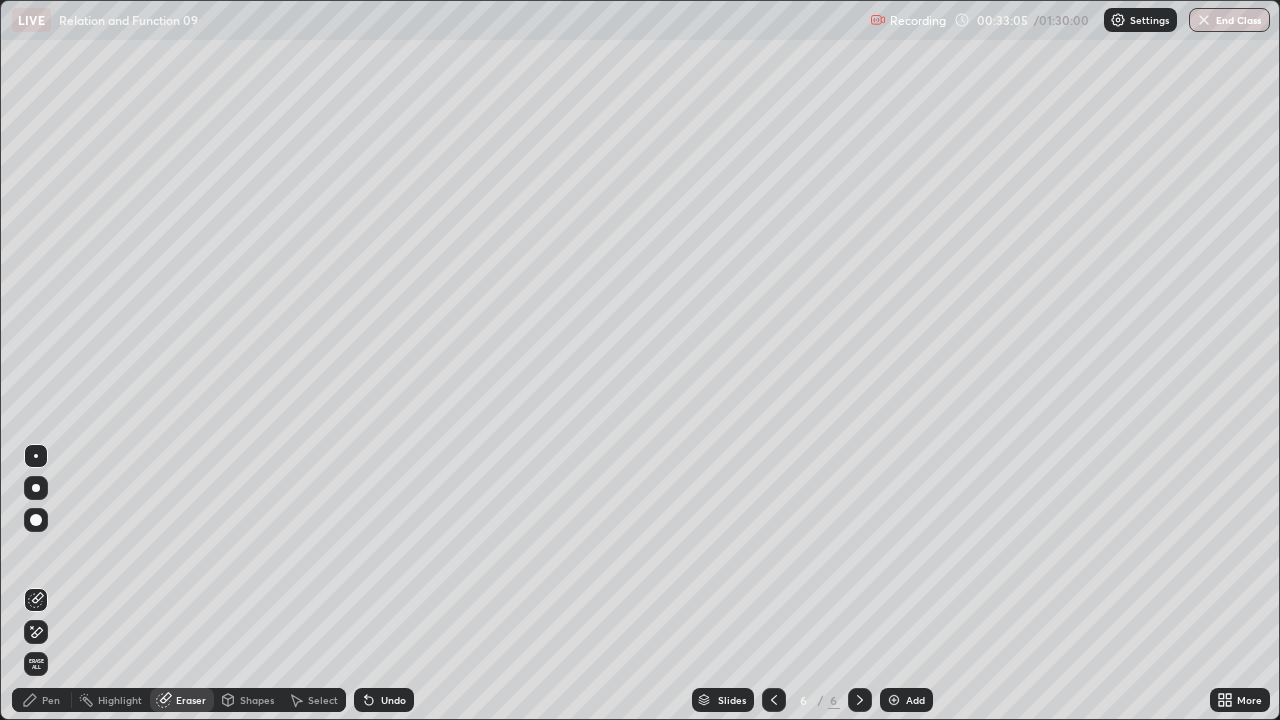 click on "Pen" at bounding box center (51, 700) 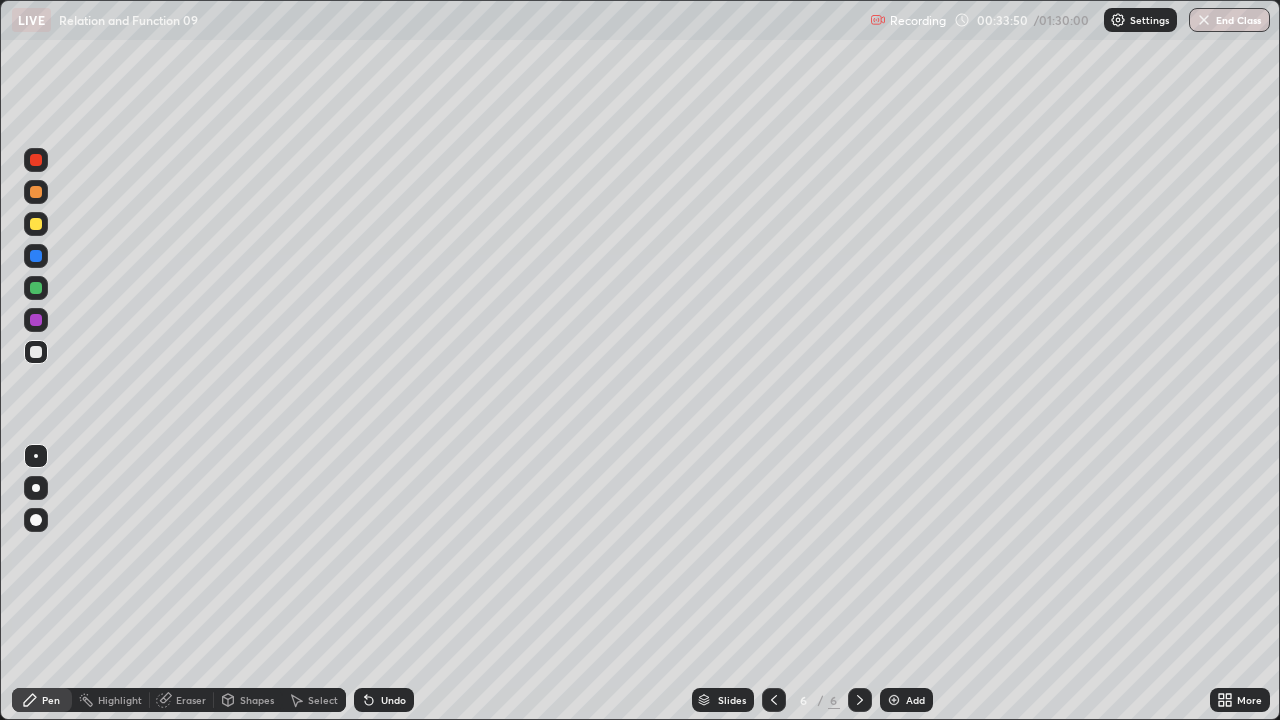 click on "Select" at bounding box center [314, 700] 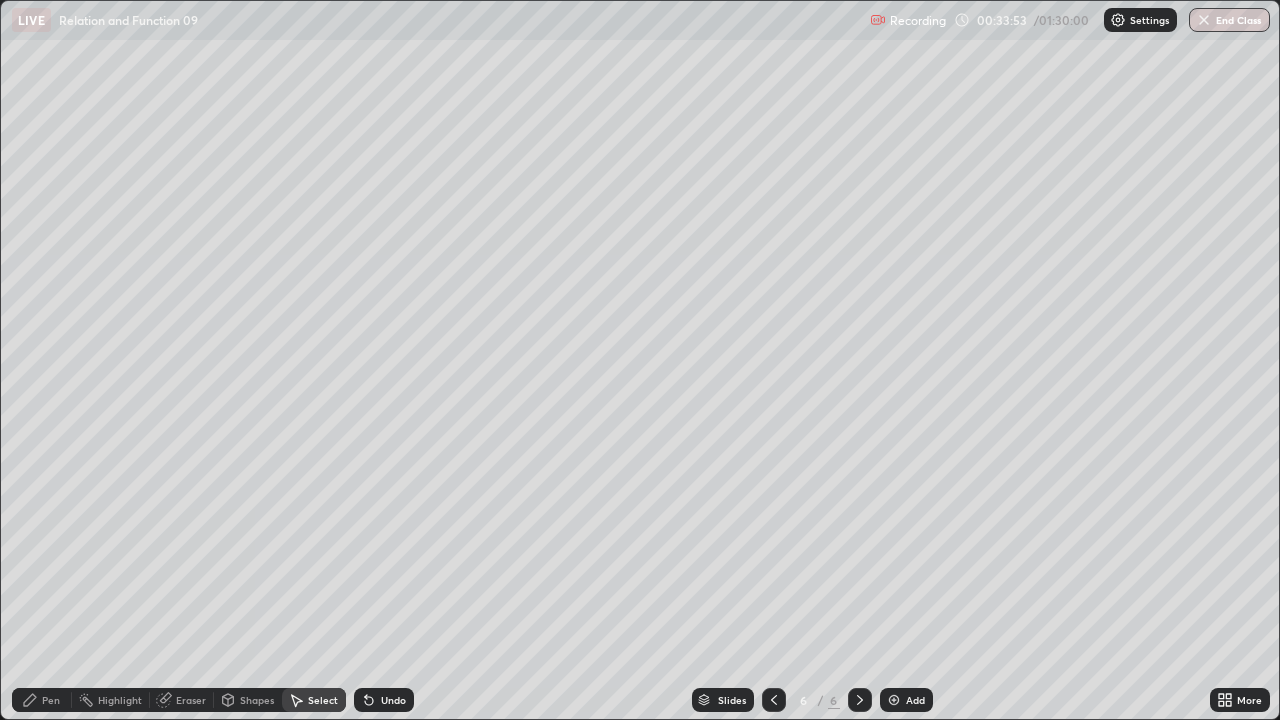 click on "Pen" at bounding box center [42, 700] 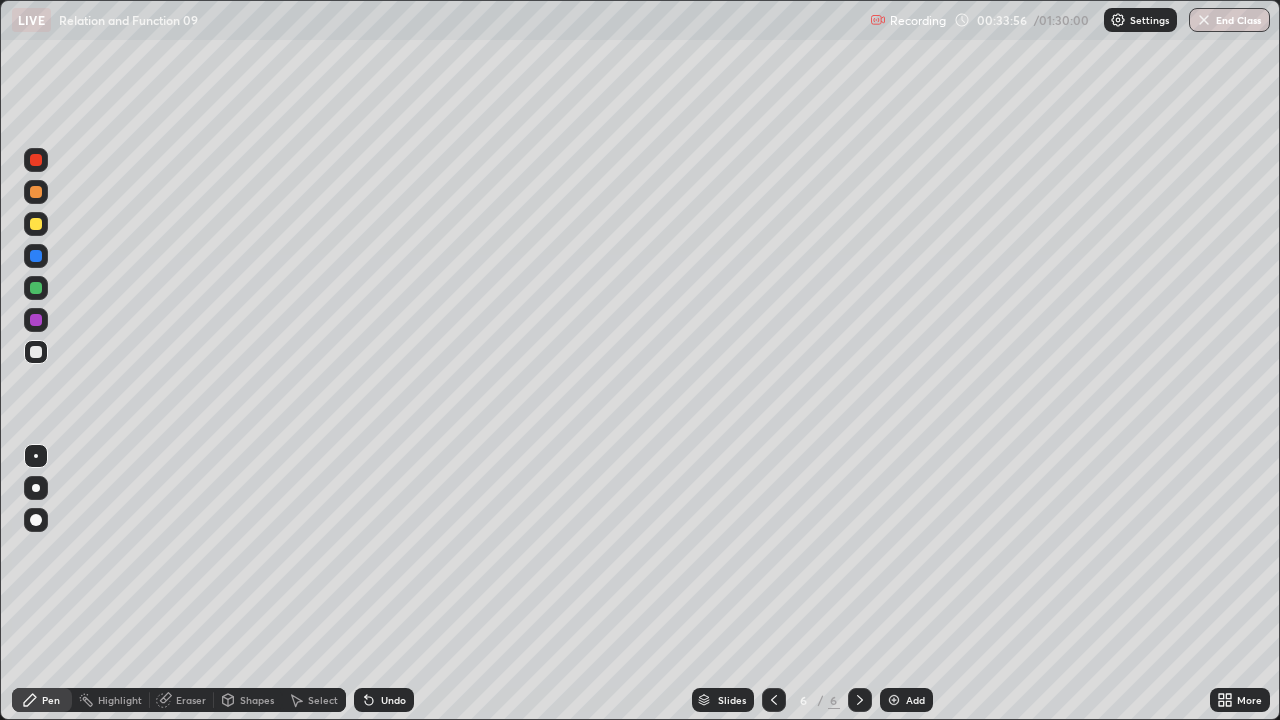 click on "Select" at bounding box center [314, 700] 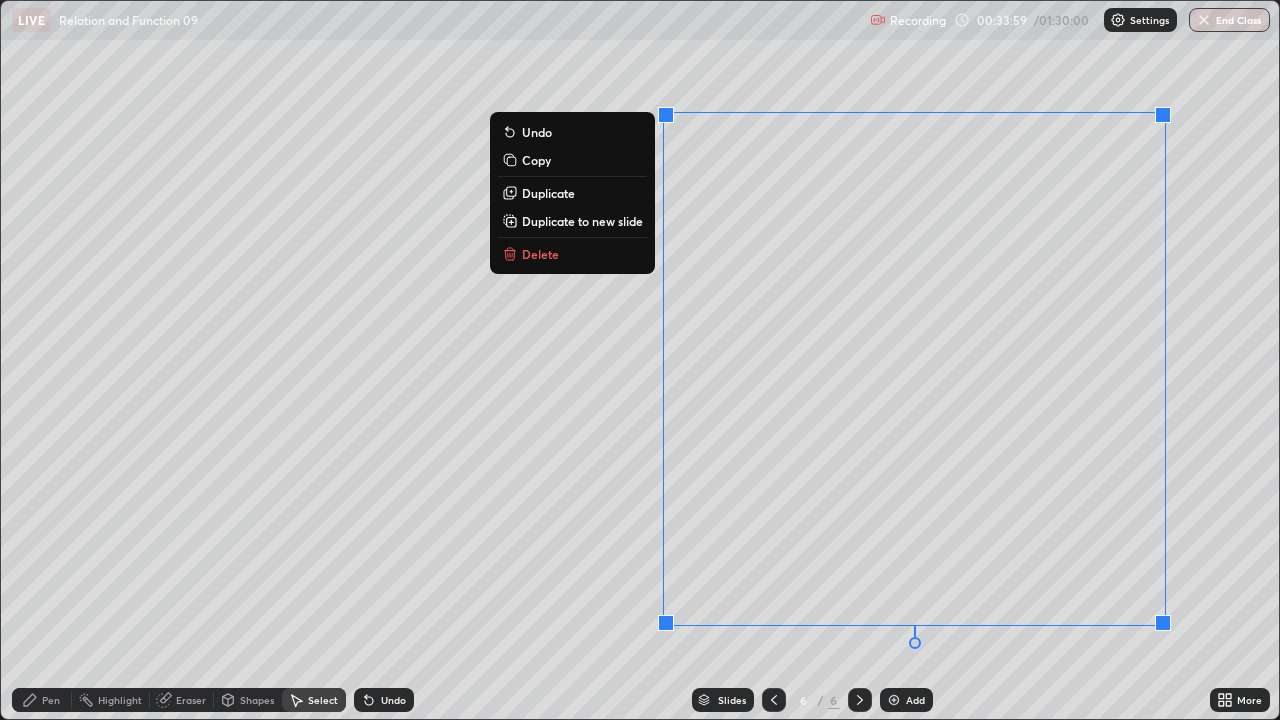 click on "Duplicate to new slide" at bounding box center (582, 221) 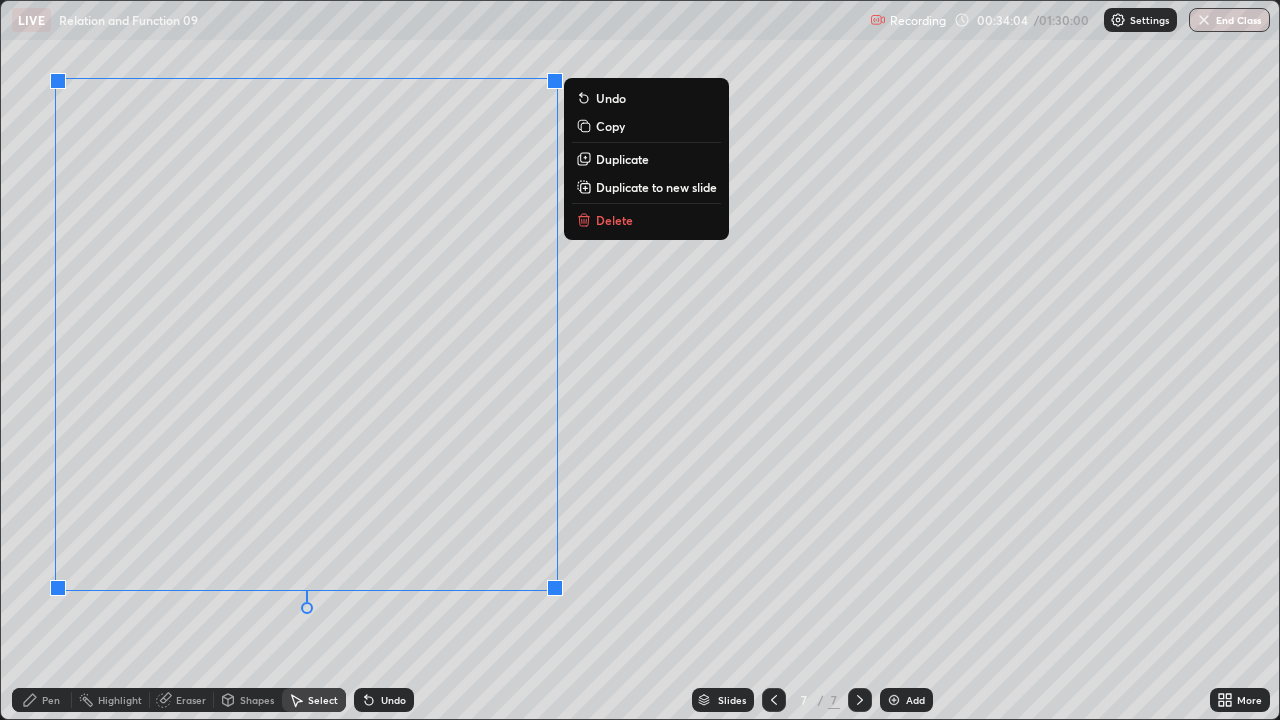 click on "Pen" at bounding box center [51, 700] 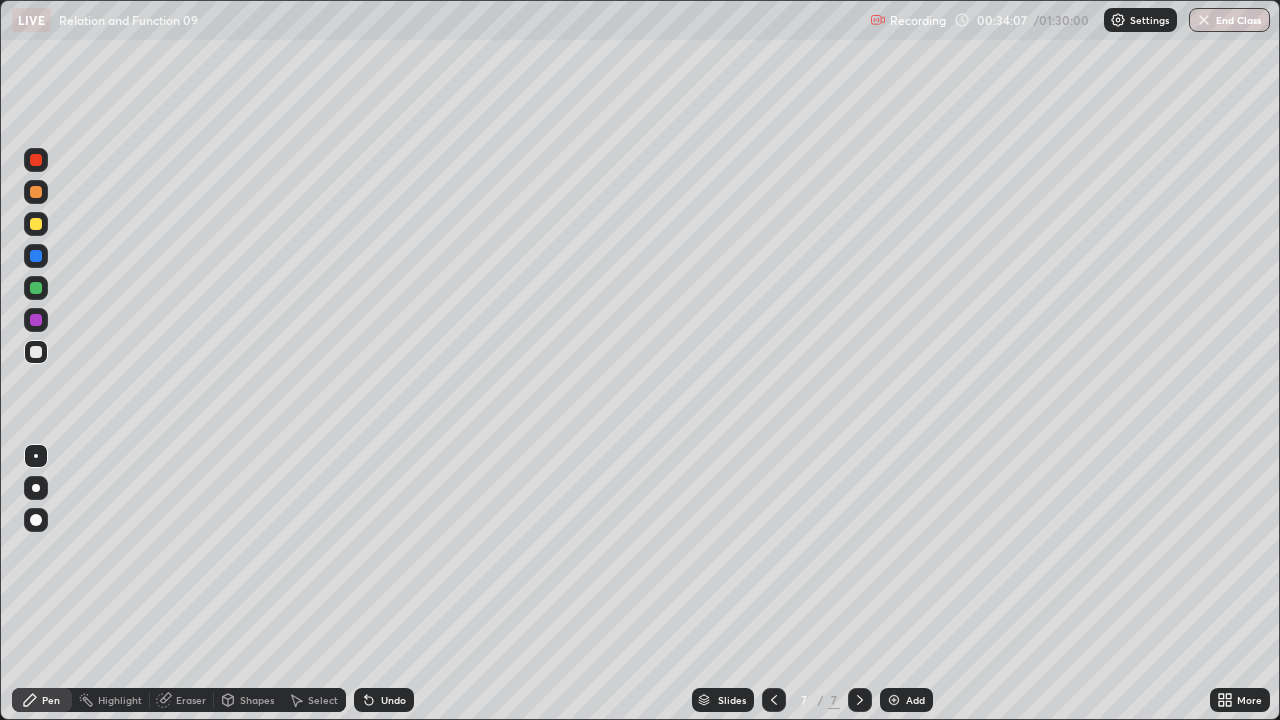 click 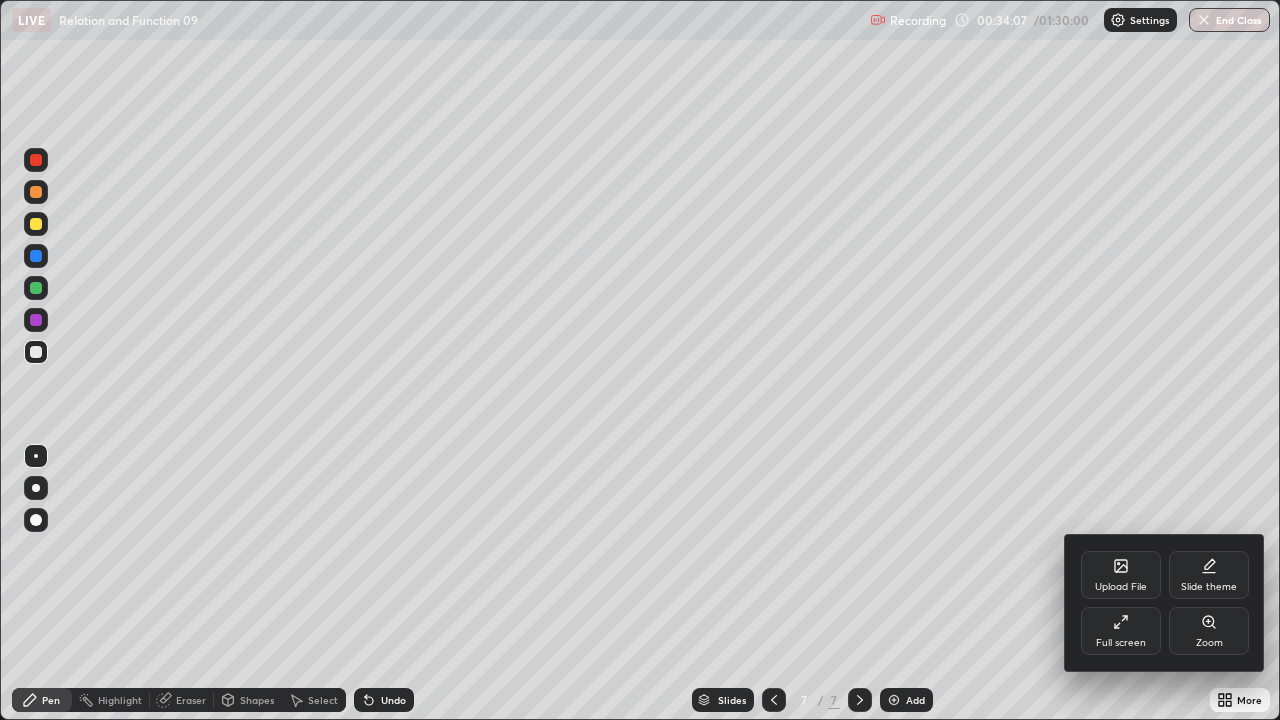click 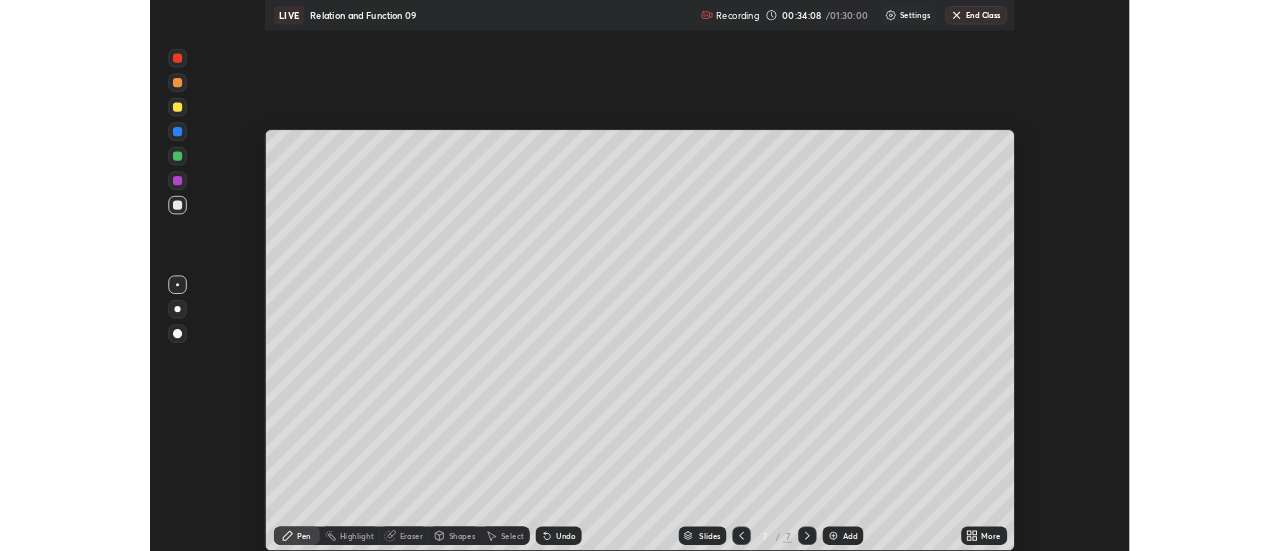 scroll, scrollTop: 551, scrollLeft: 1280, axis: both 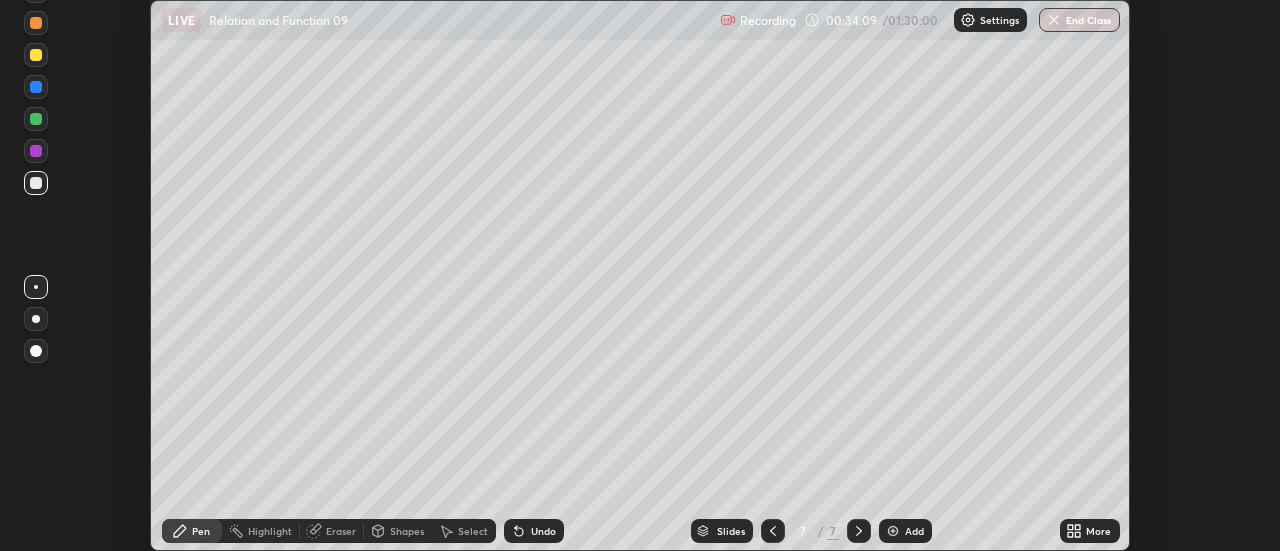 click on "More" at bounding box center (1098, 531) 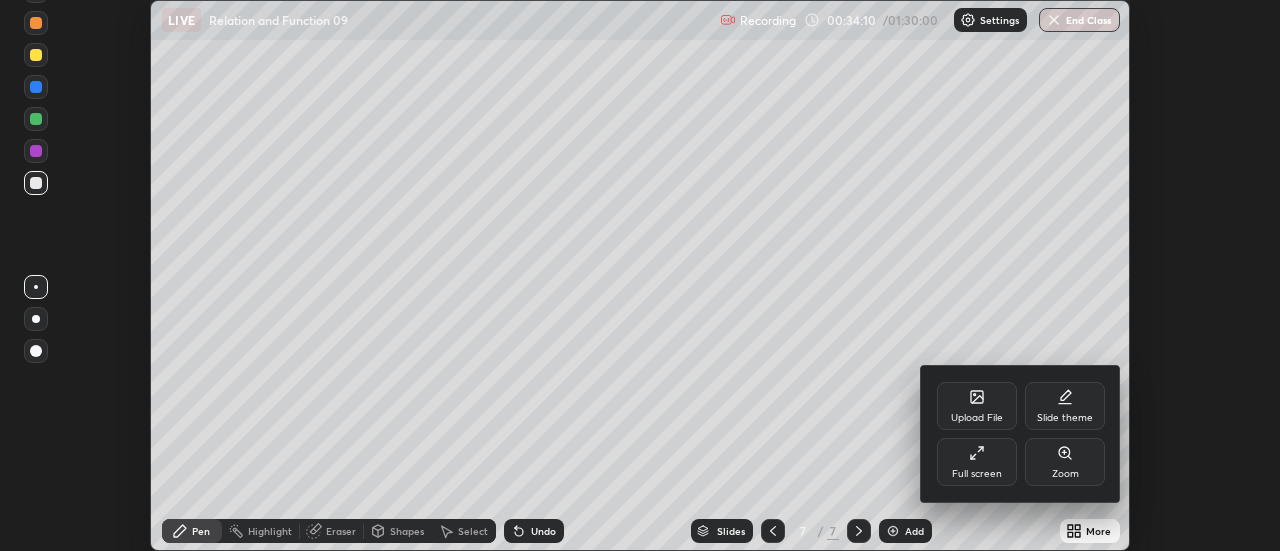 click on "Full screen" at bounding box center (977, 462) 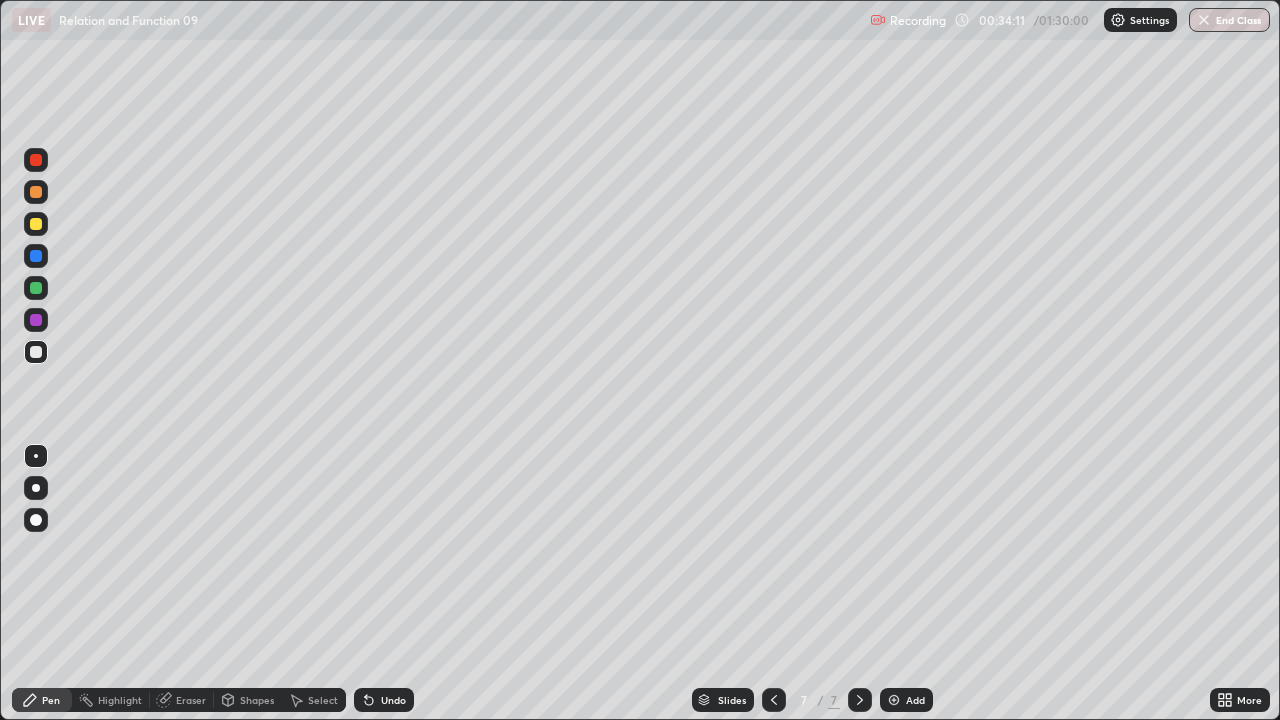 scroll, scrollTop: 99280, scrollLeft: 98720, axis: both 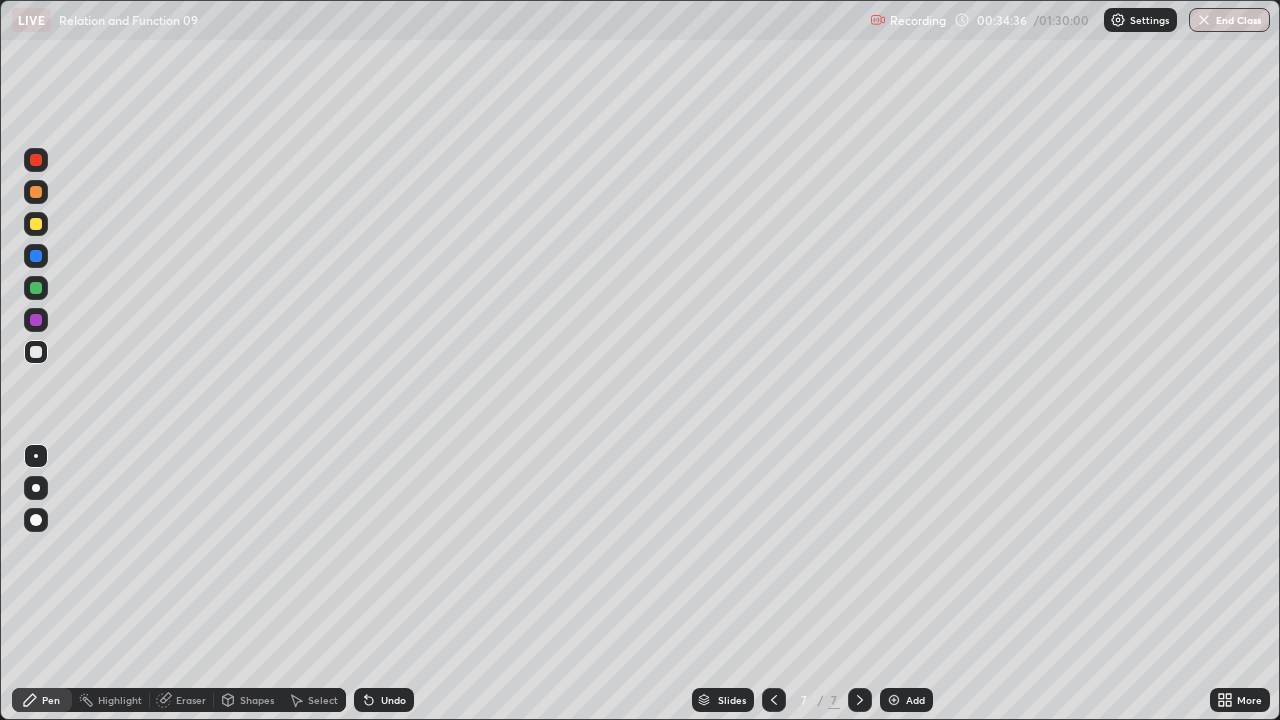 click on "Undo" at bounding box center [384, 700] 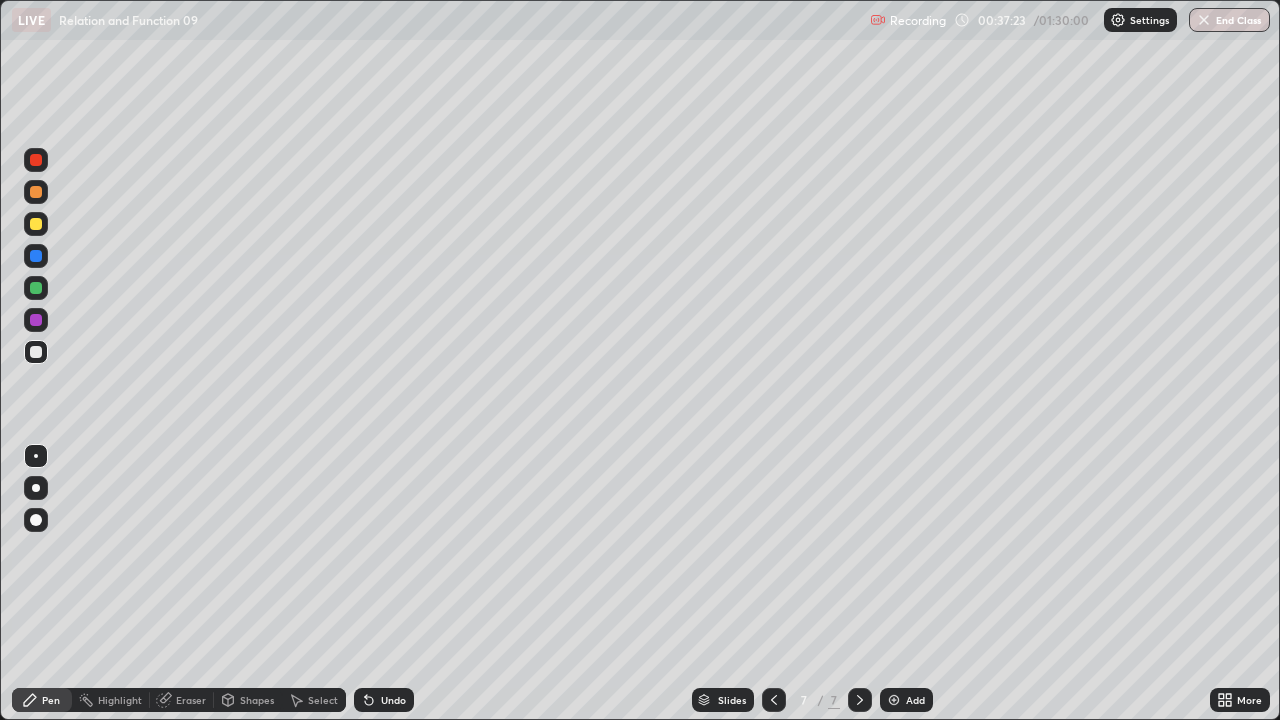 click on "Eraser" at bounding box center [191, 700] 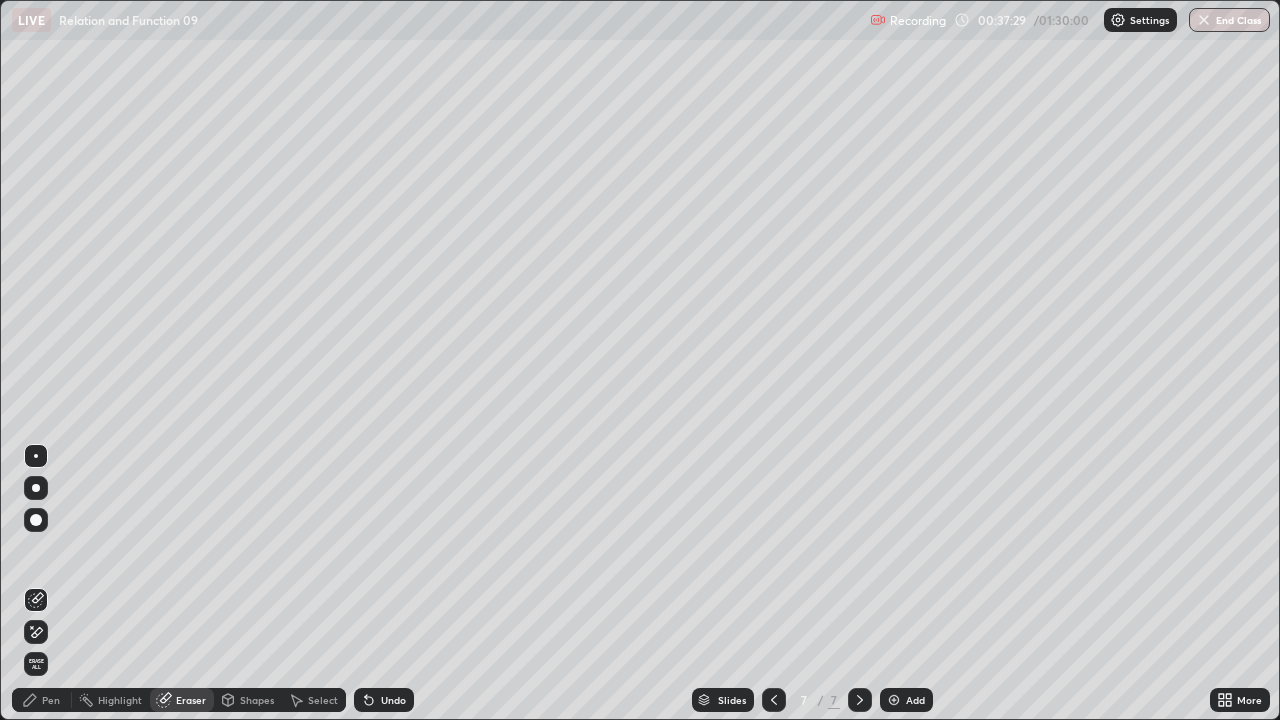 click on "Pen" at bounding box center (51, 700) 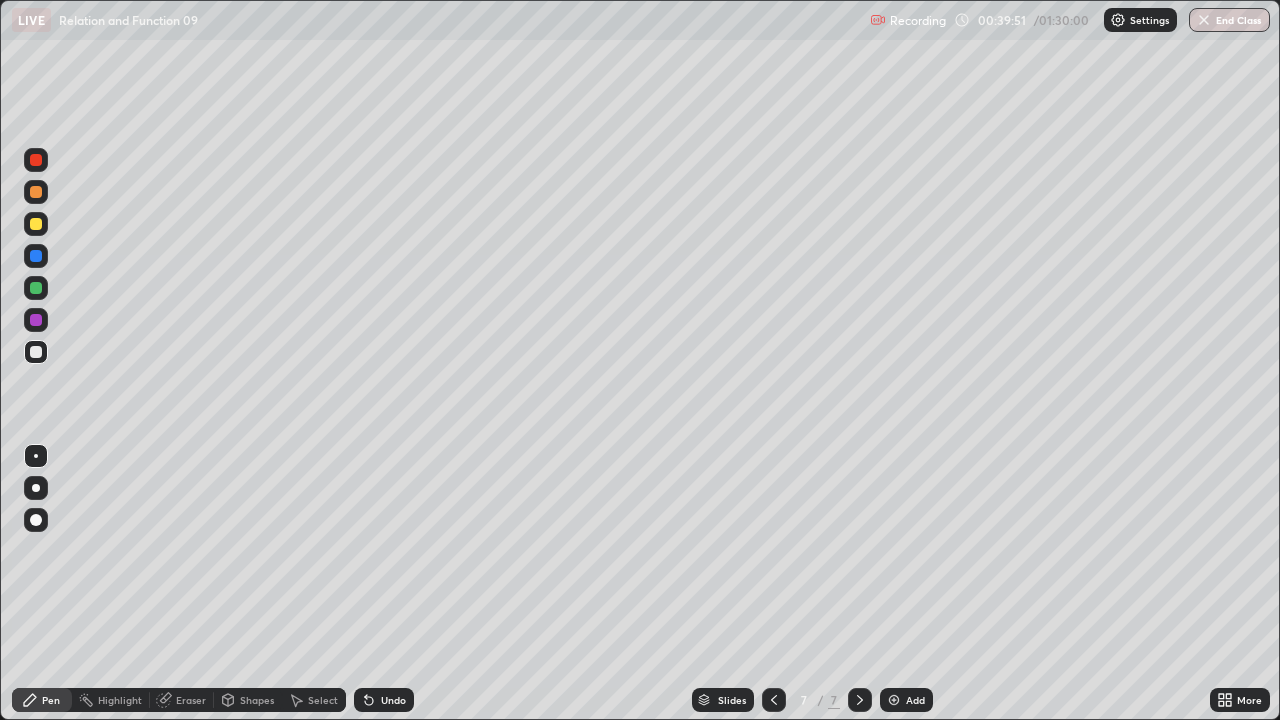 click 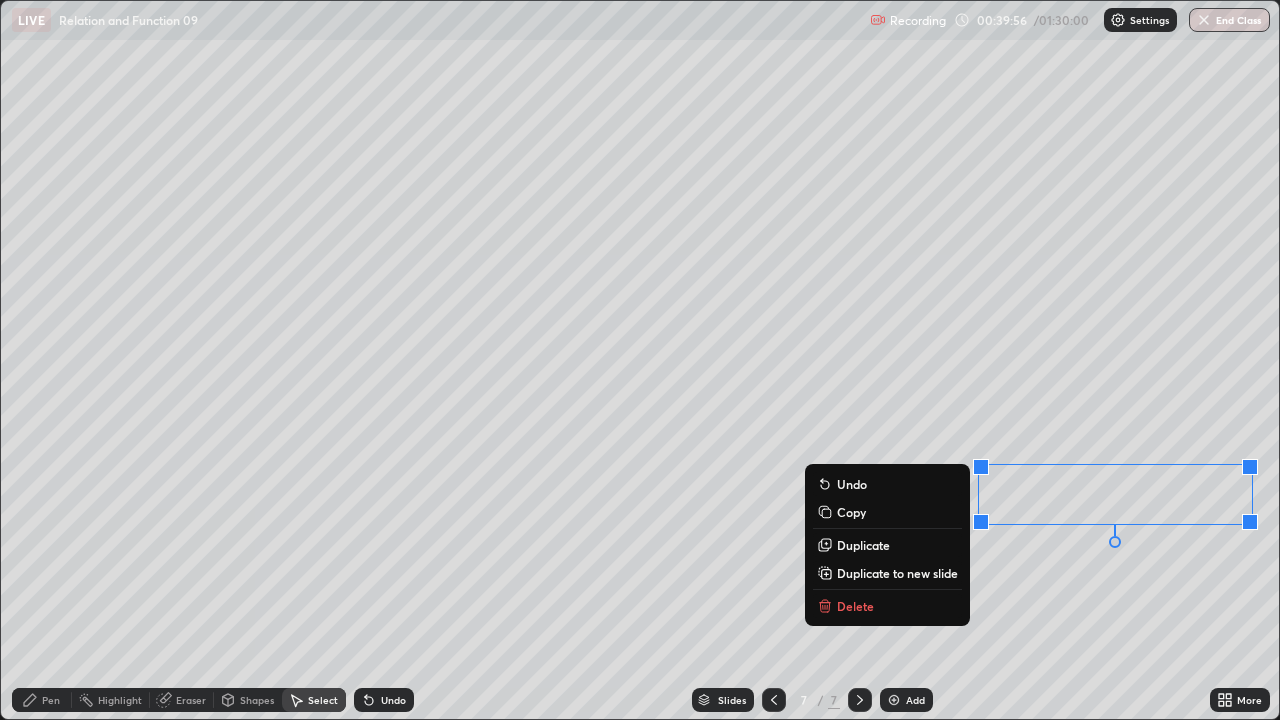 click on "Duplicate to new slide" at bounding box center [897, 573] 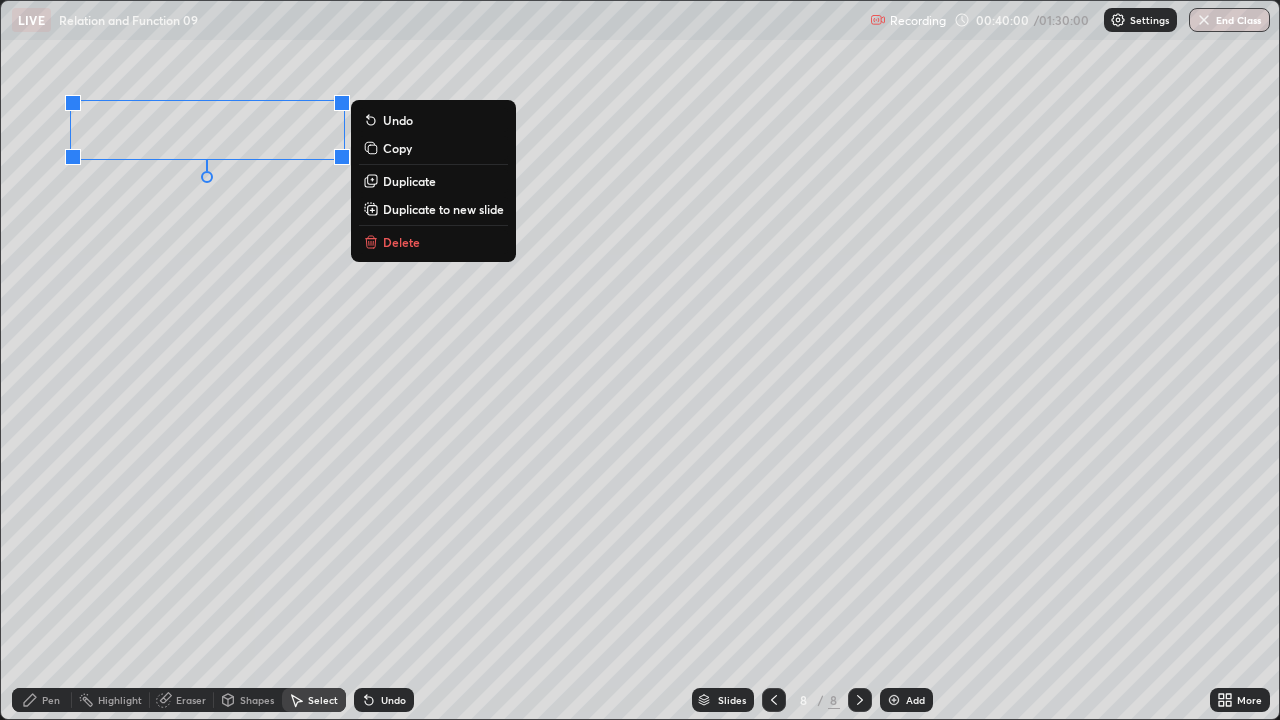 click on "Pen" at bounding box center (51, 700) 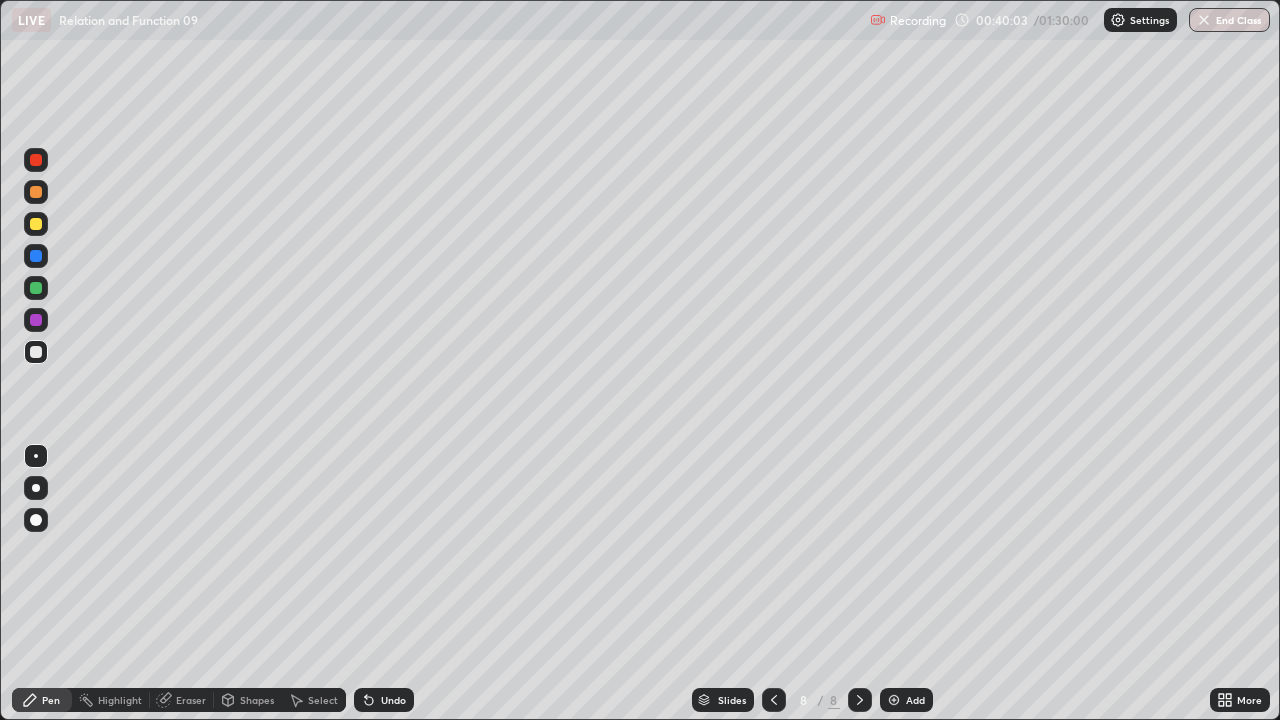 click 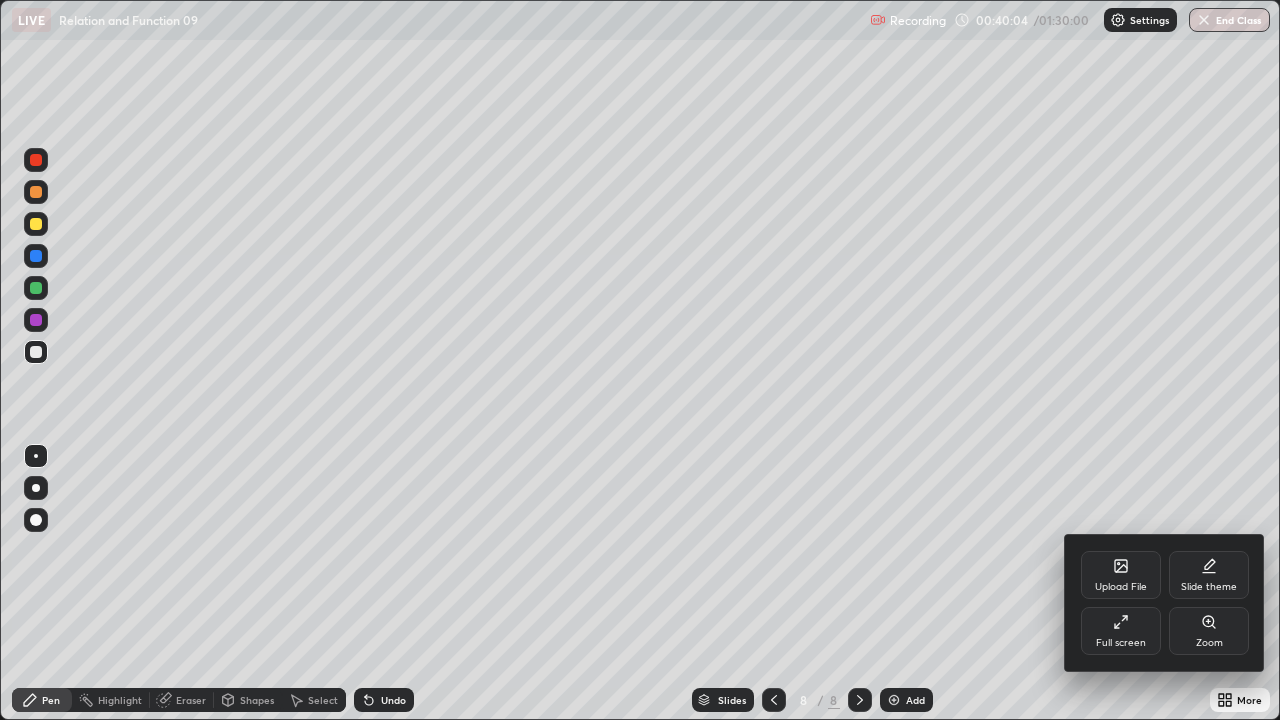 click on "Full screen" at bounding box center (1121, 631) 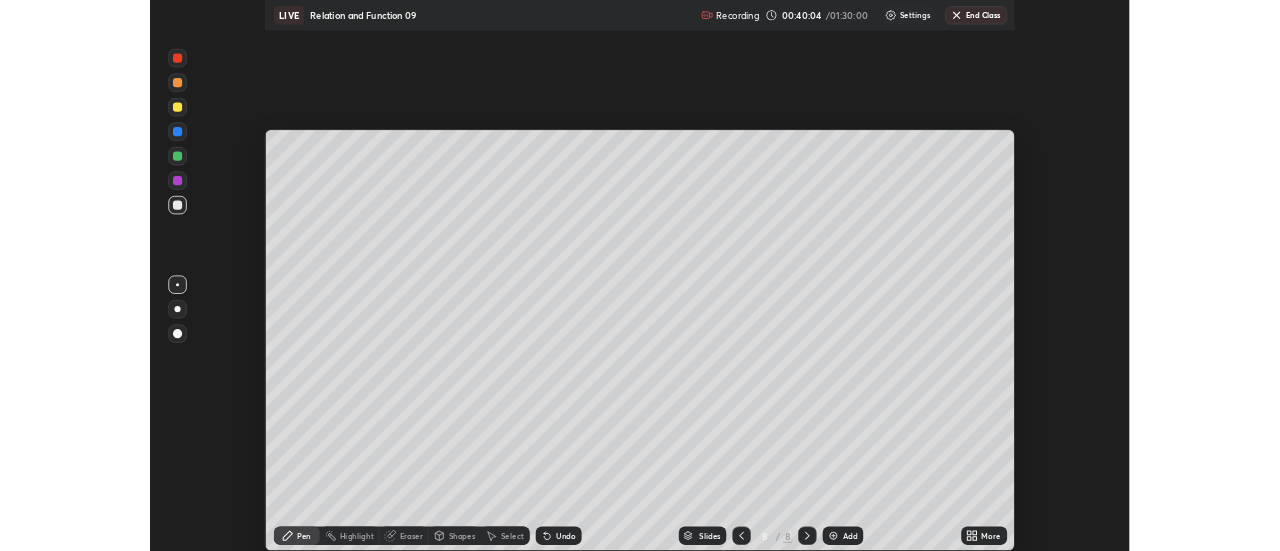 scroll, scrollTop: 551, scrollLeft: 1280, axis: both 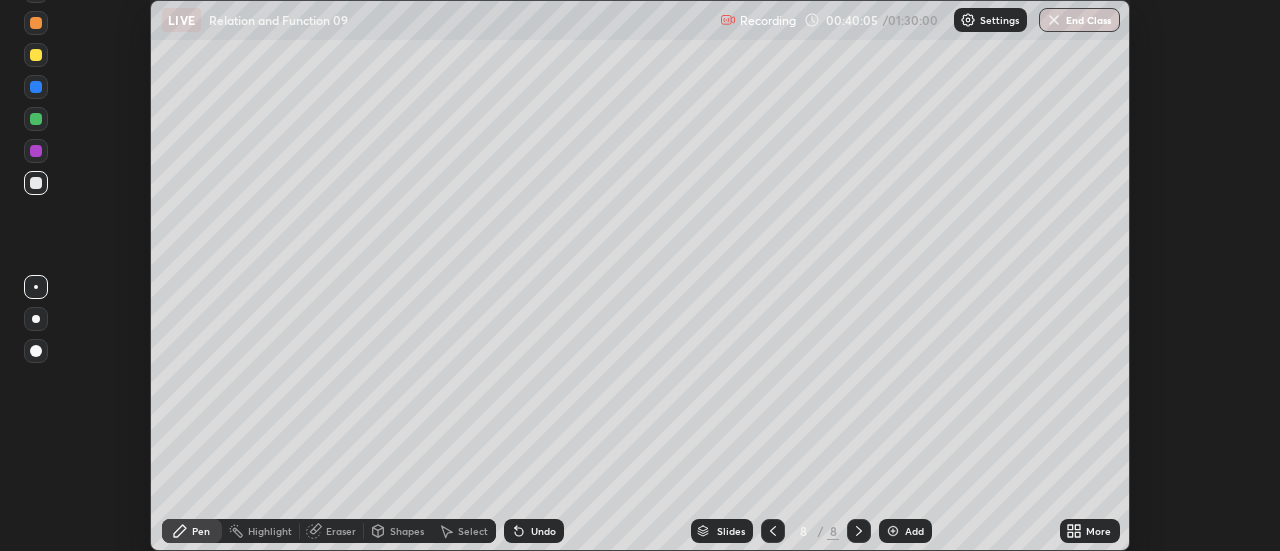 click 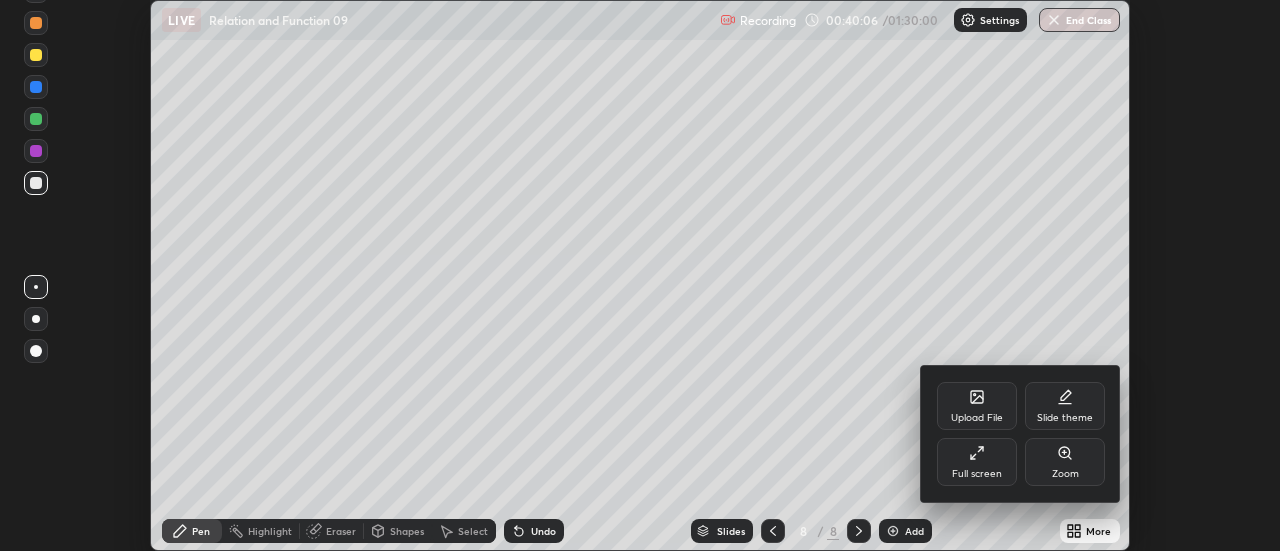 click on "Full screen" at bounding box center (977, 474) 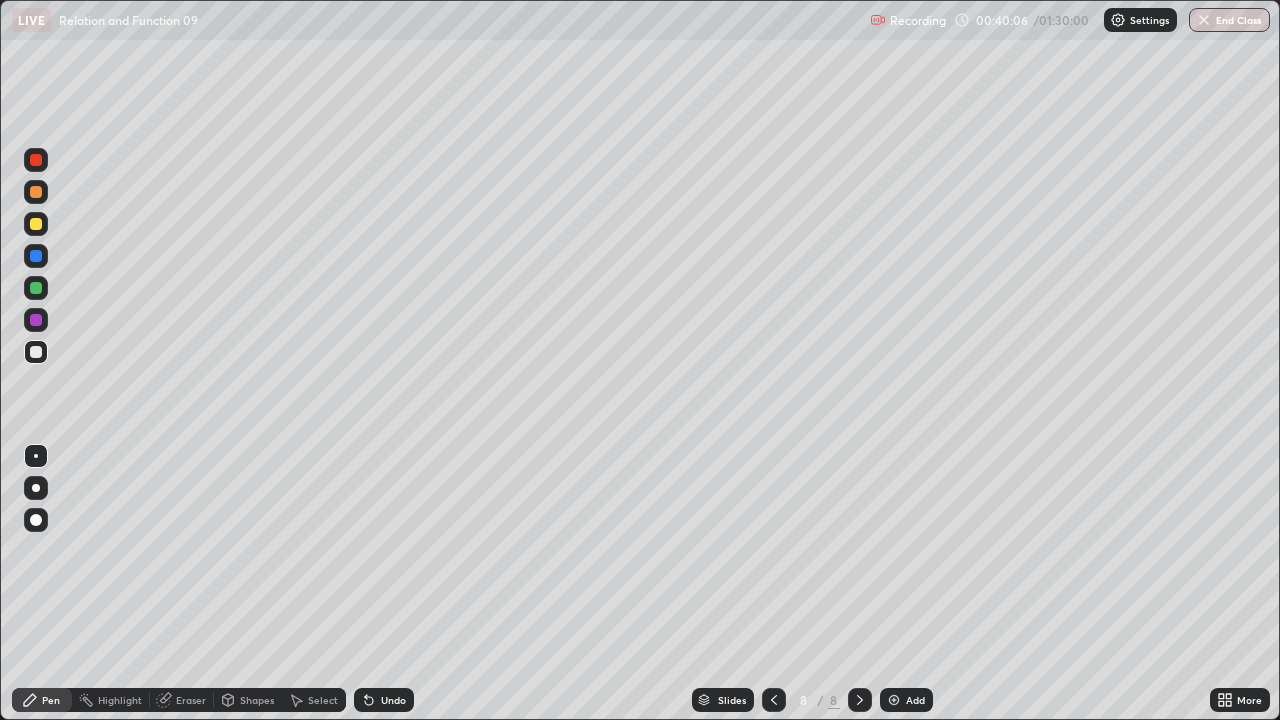 scroll, scrollTop: 99280, scrollLeft: 98720, axis: both 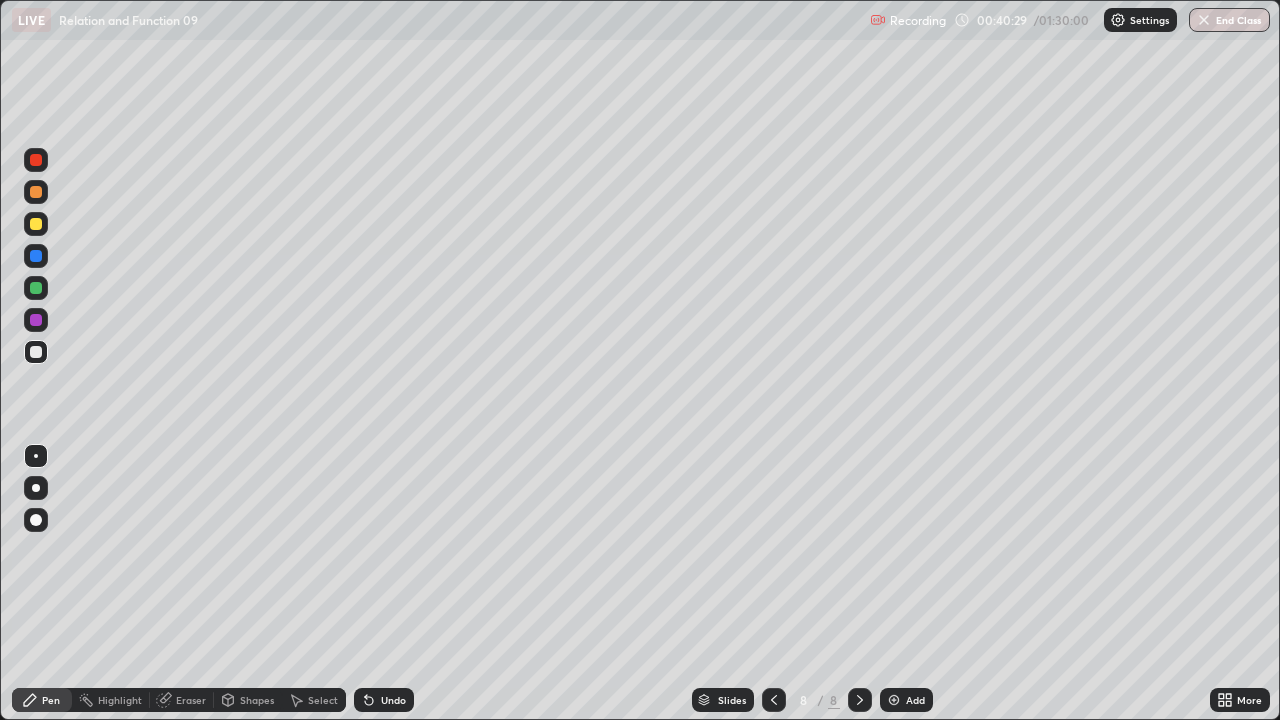 click on "Eraser" at bounding box center [191, 700] 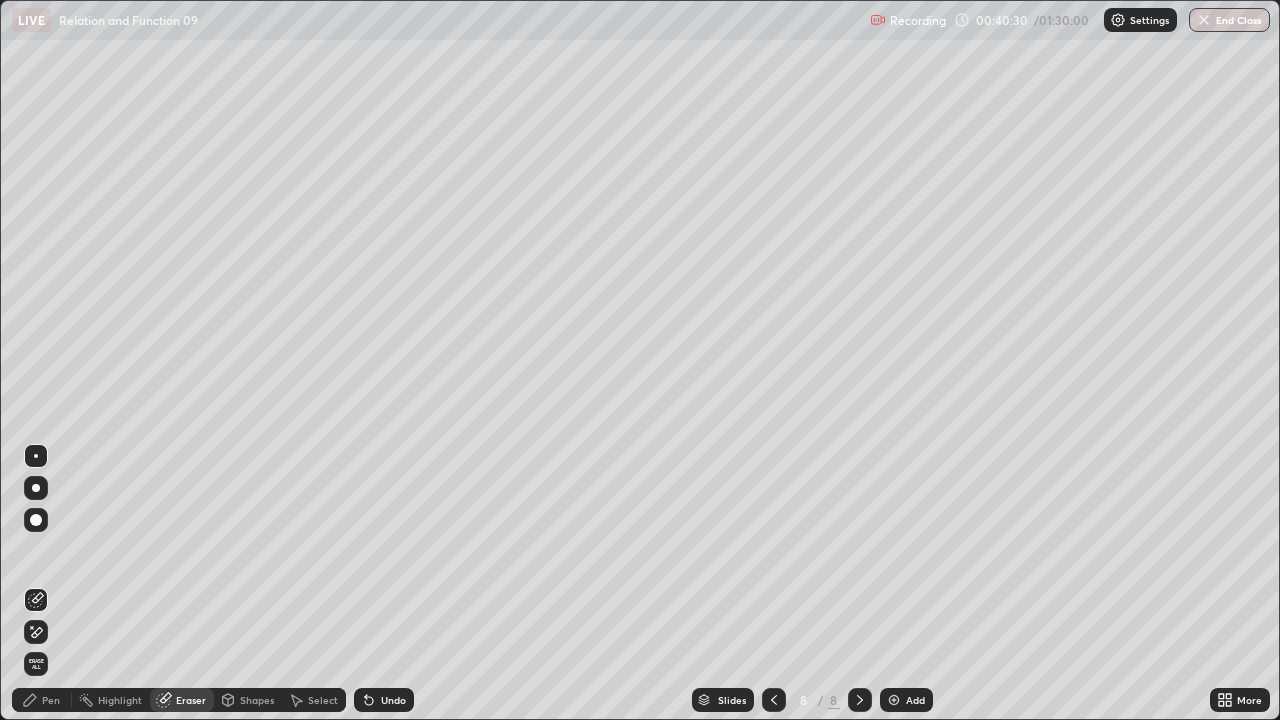 click on "Pen" at bounding box center [51, 700] 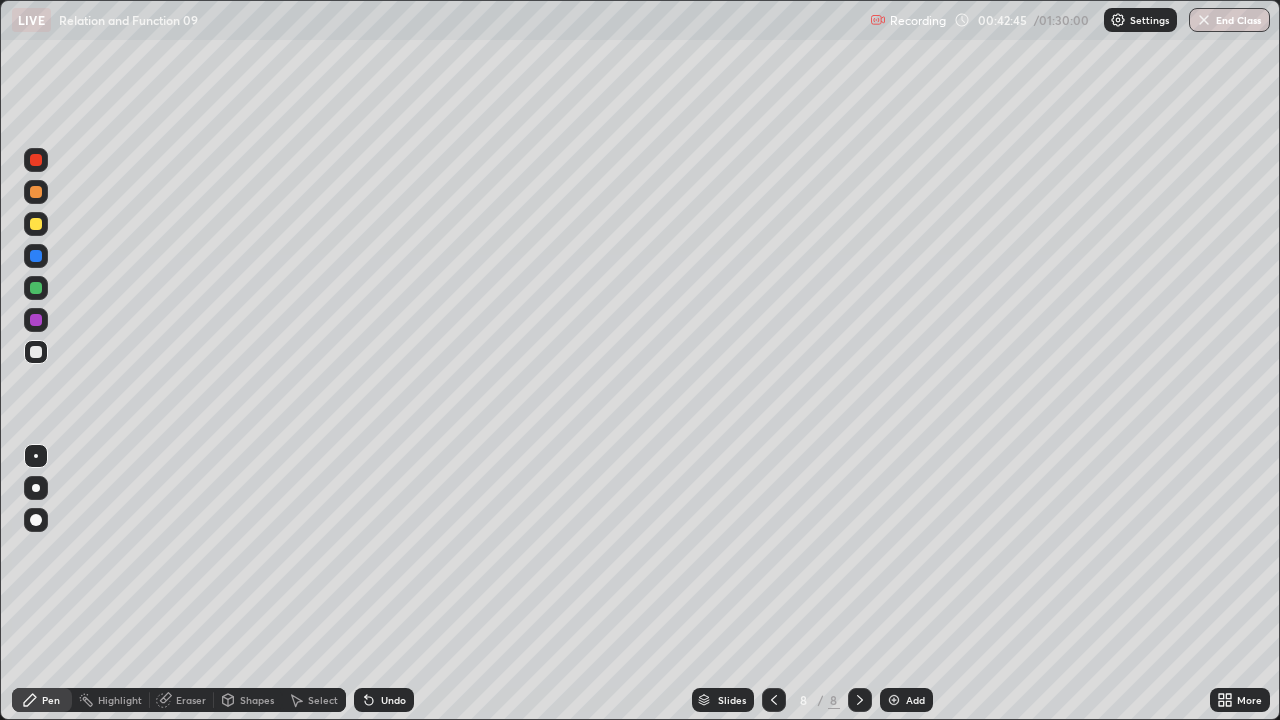 click on "Eraser" at bounding box center [182, 700] 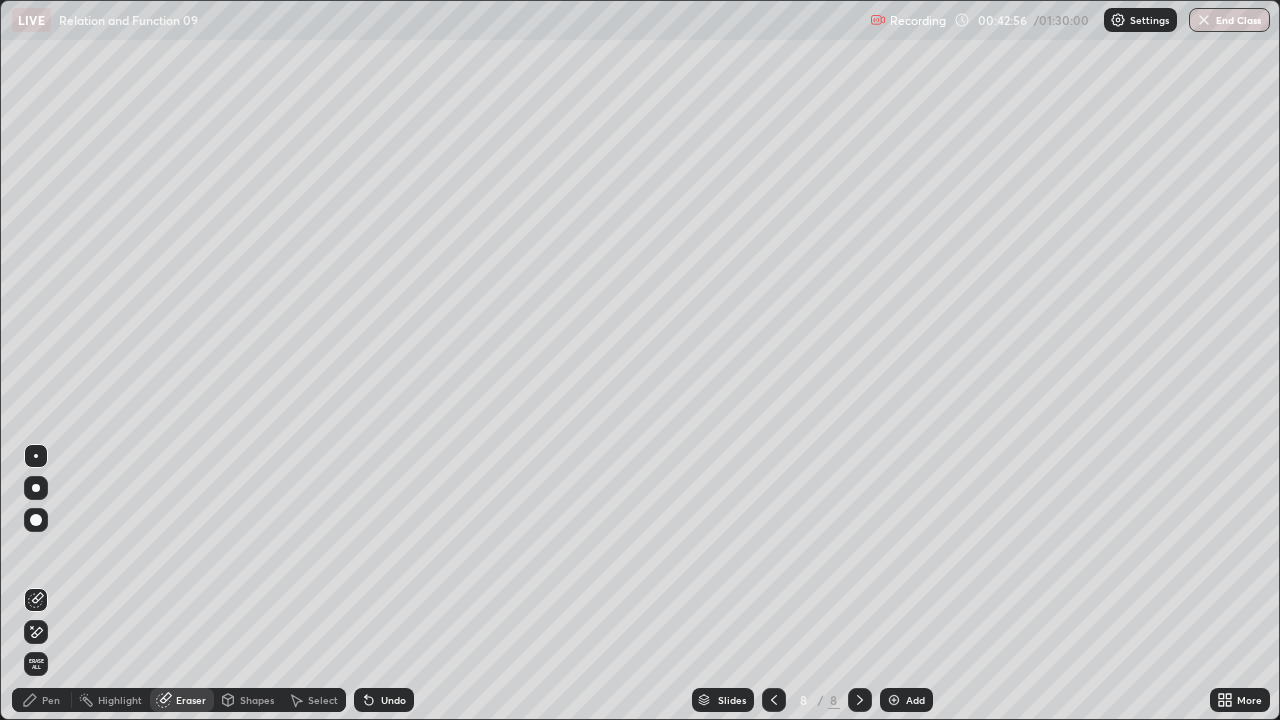 click on "Pen" at bounding box center [42, 700] 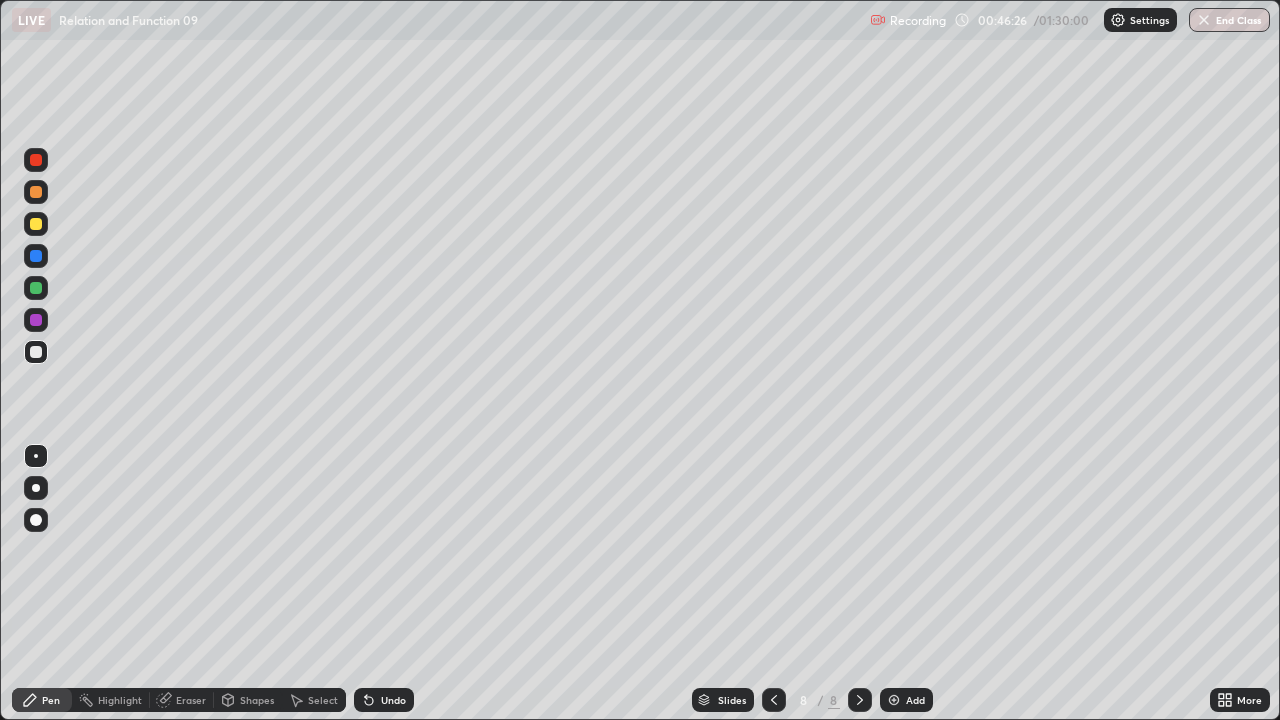 click 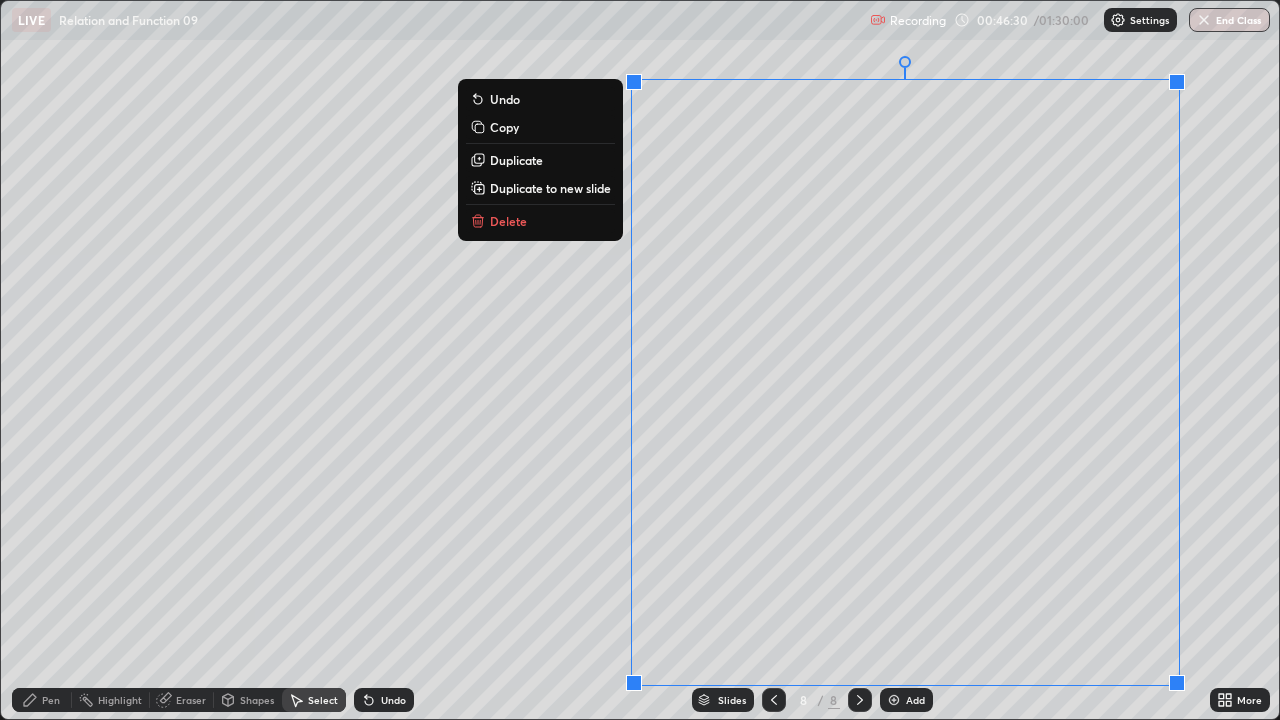 click on "Duplicate to new slide" at bounding box center (550, 188) 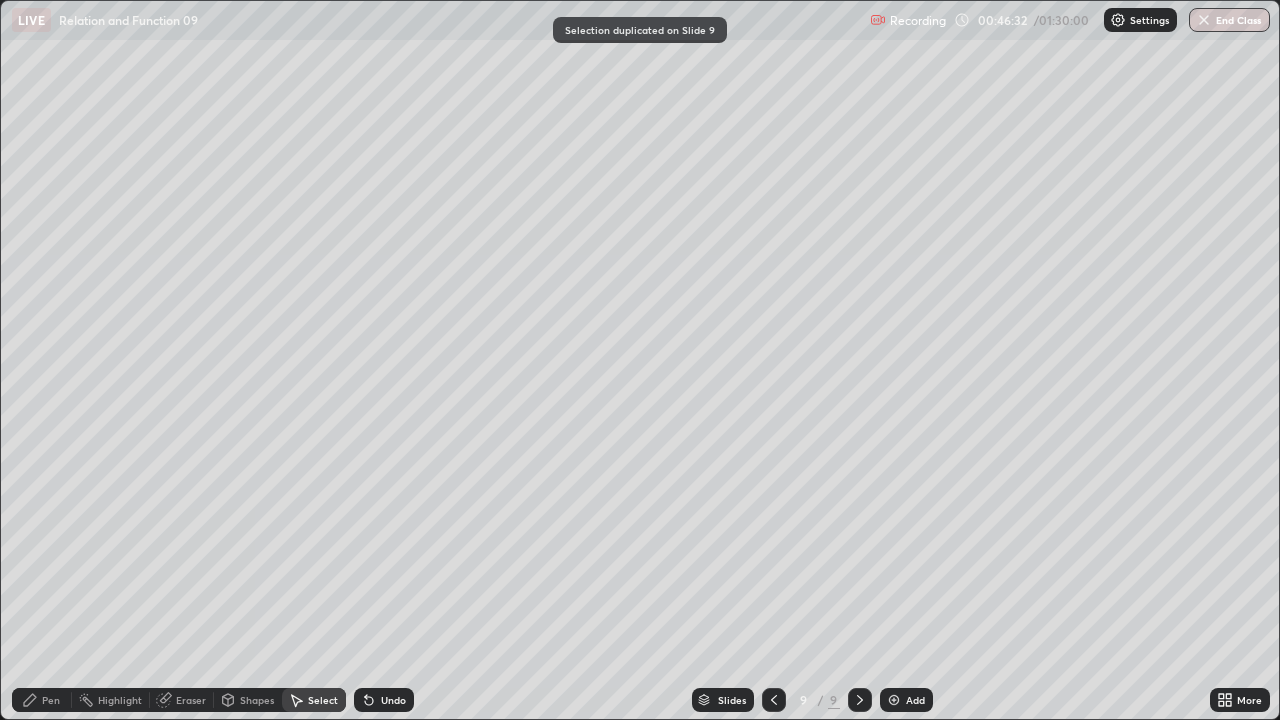click on "Pen" at bounding box center (42, 700) 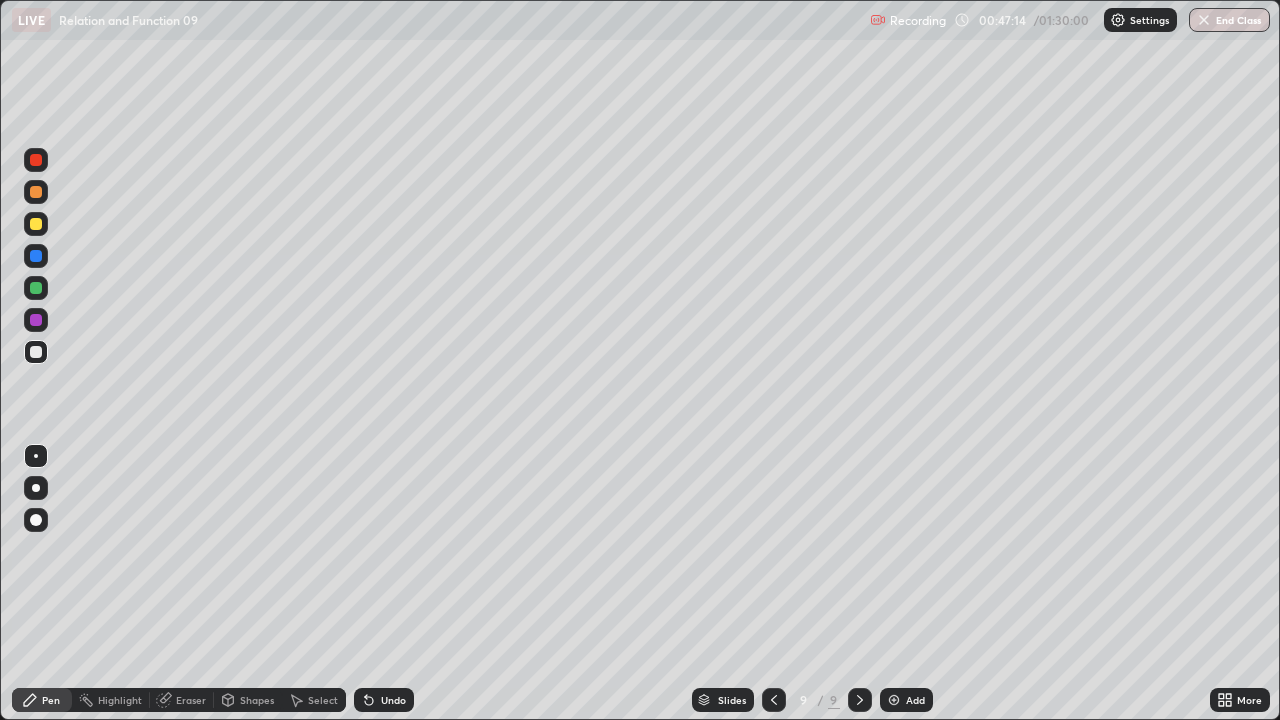 click on "Eraser" at bounding box center [191, 700] 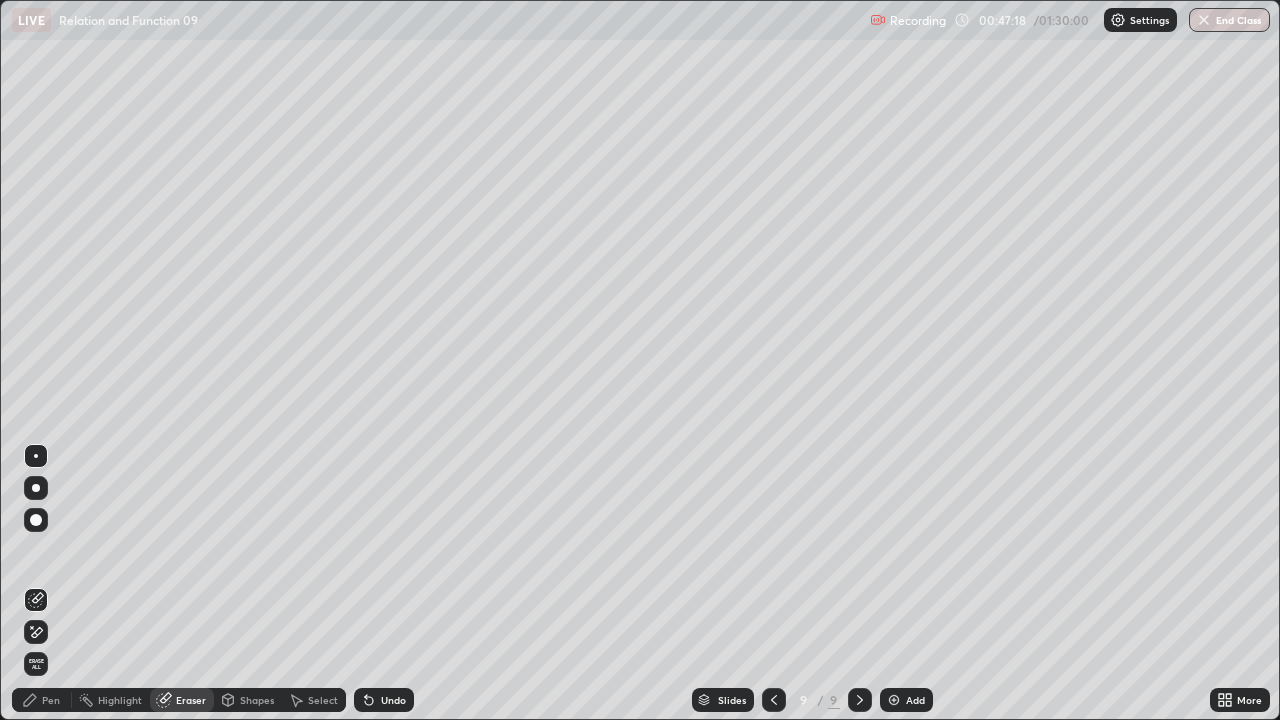 click on "Pen" at bounding box center (42, 700) 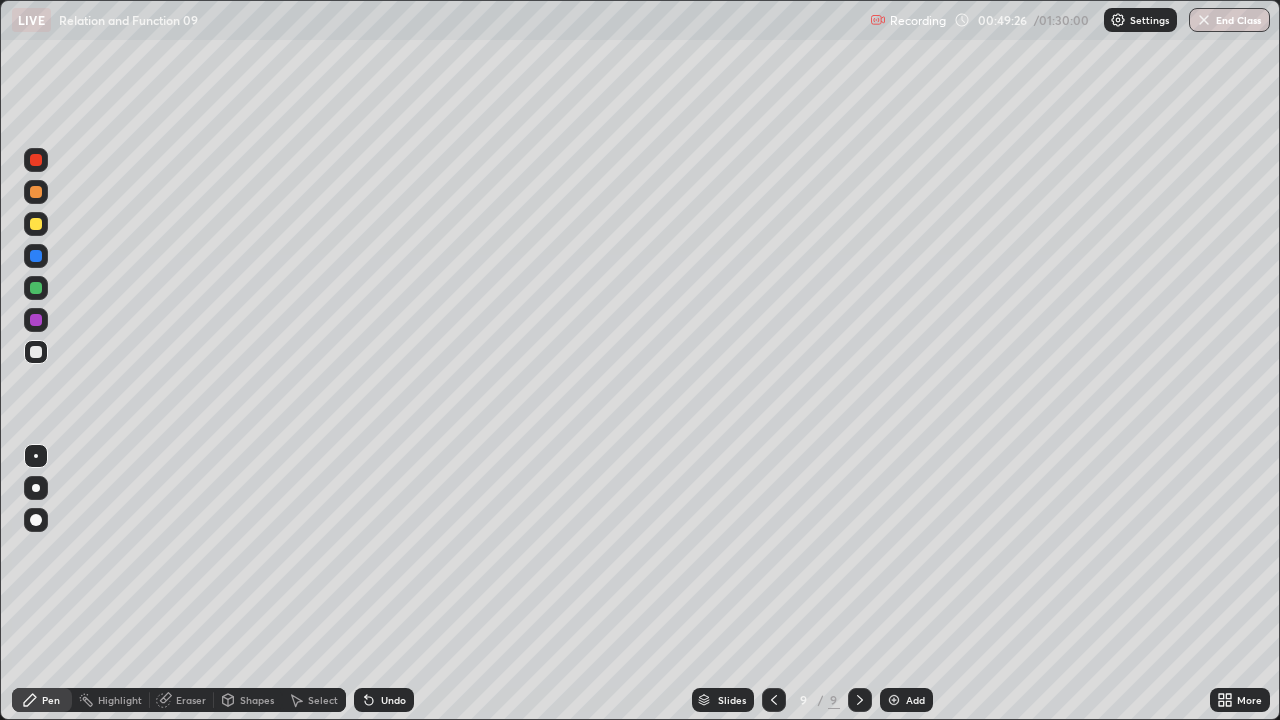 click on "Select" at bounding box center (323, 700) 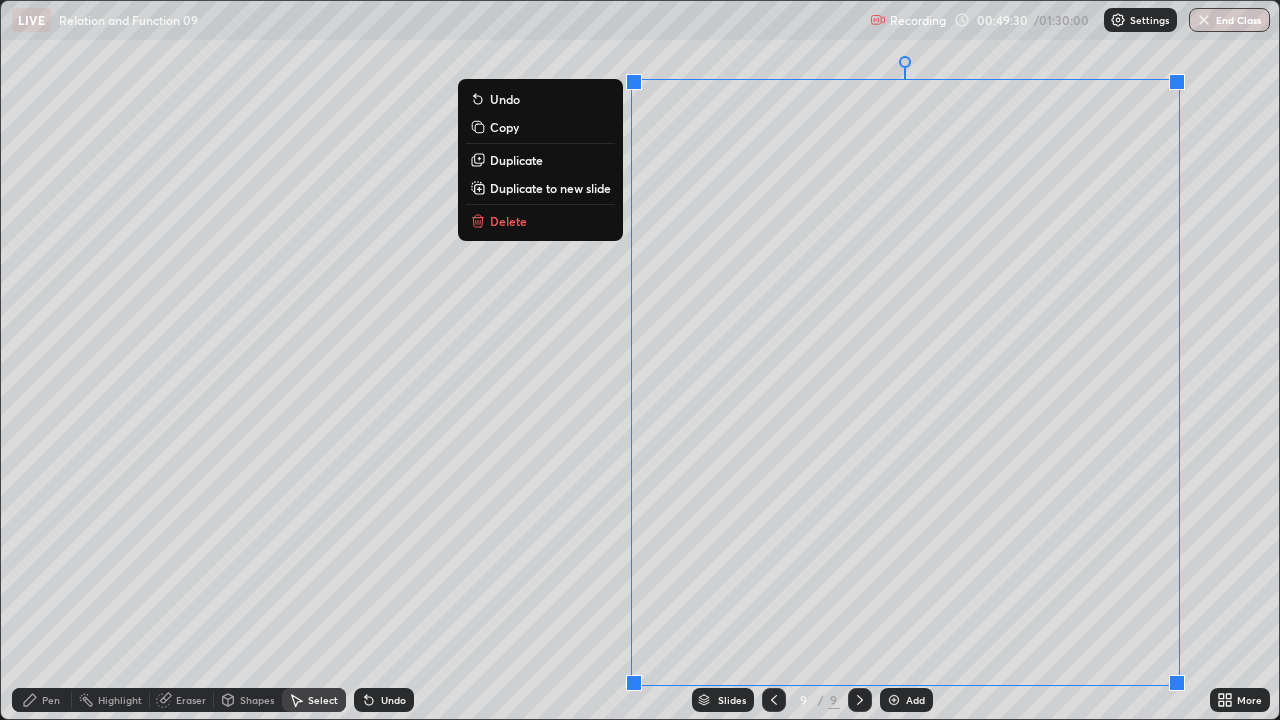 click on "Delete" at bounding box center (508, 221) 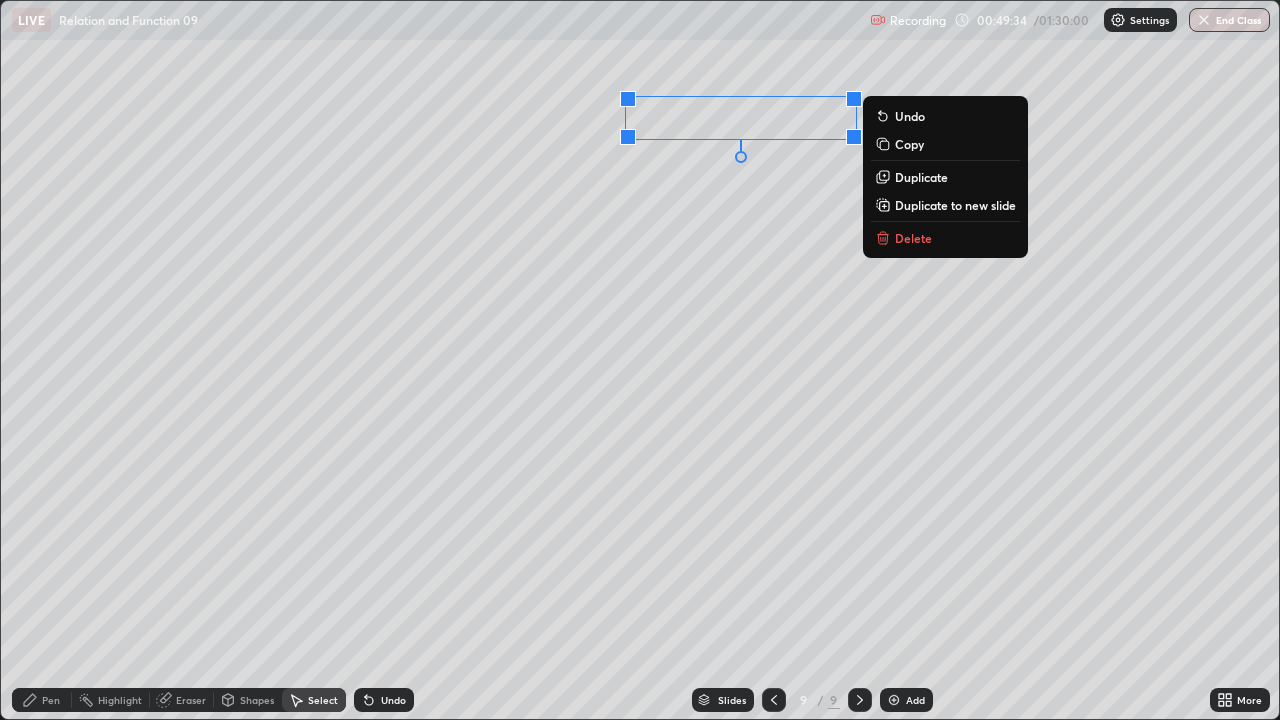 click on "0 ° Undo Copy Duplicate Duplicate to new slide Delete" at bounding box center [640, 360] 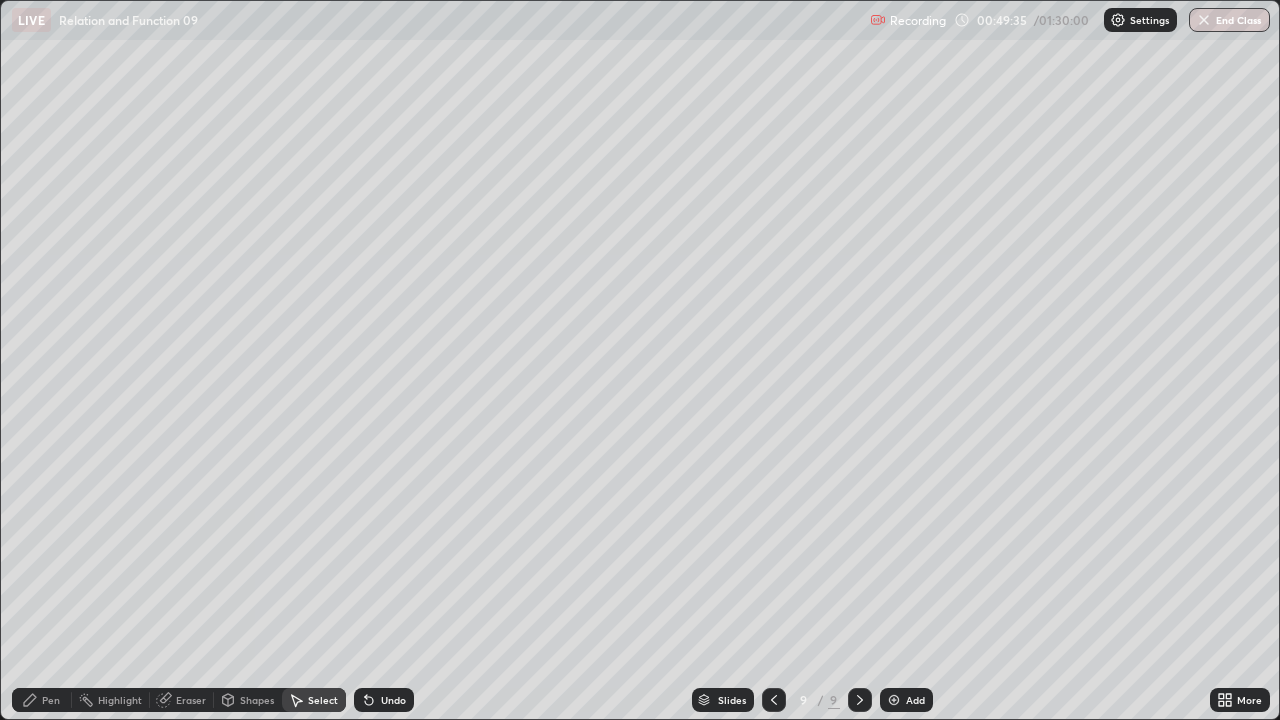 click 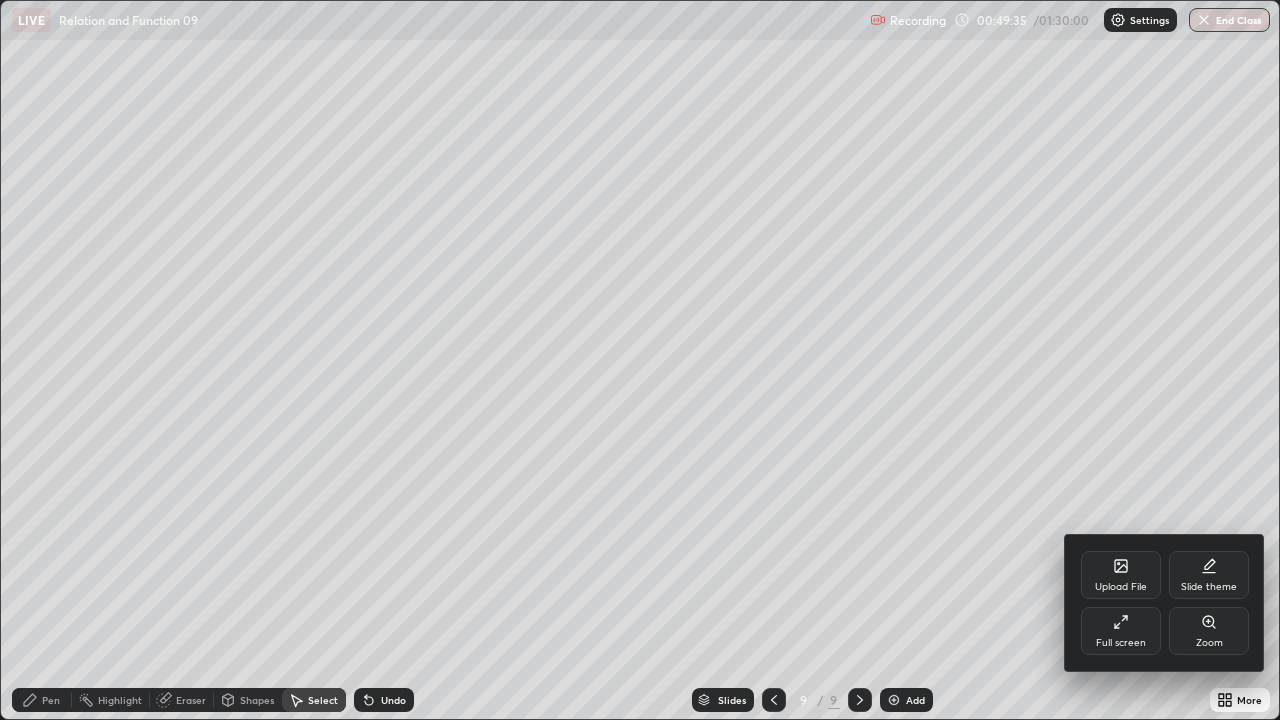 click on "Full screen" at bounding box center [1121, 643] 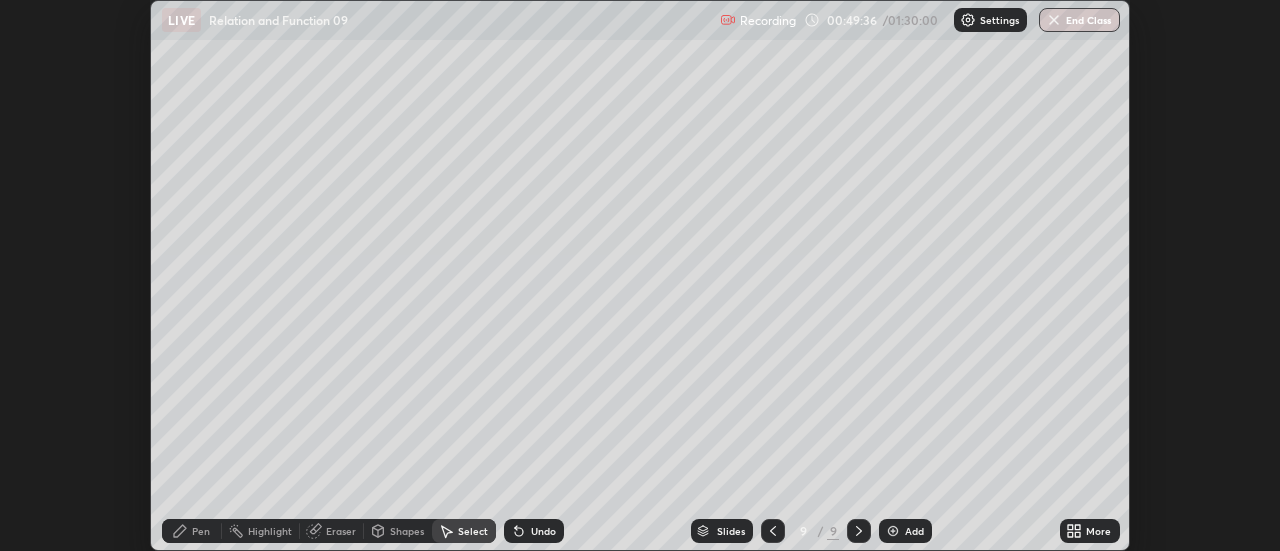 scroll, scrollTop: 551, scrollLeft: 1280, axis: both 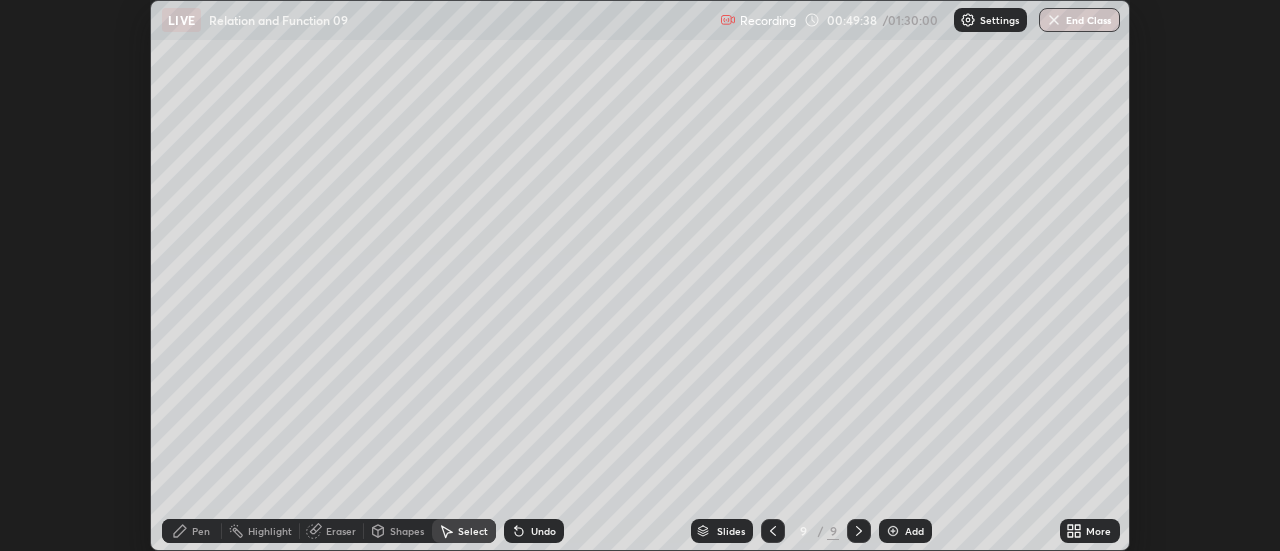 click 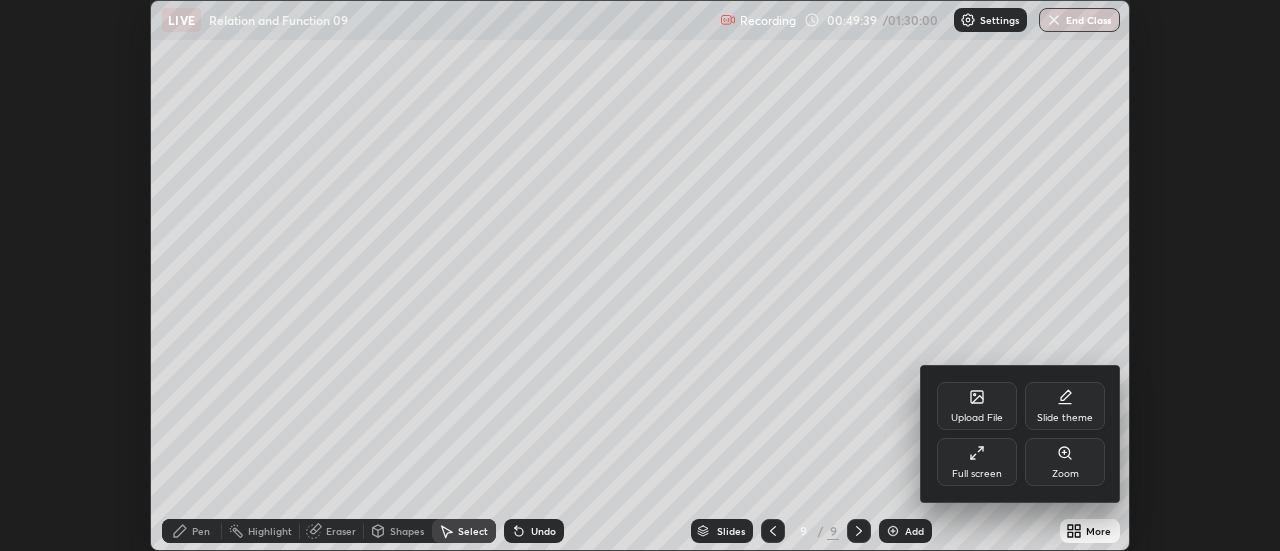 click on "Full screen" at bounding box center (977, 474) 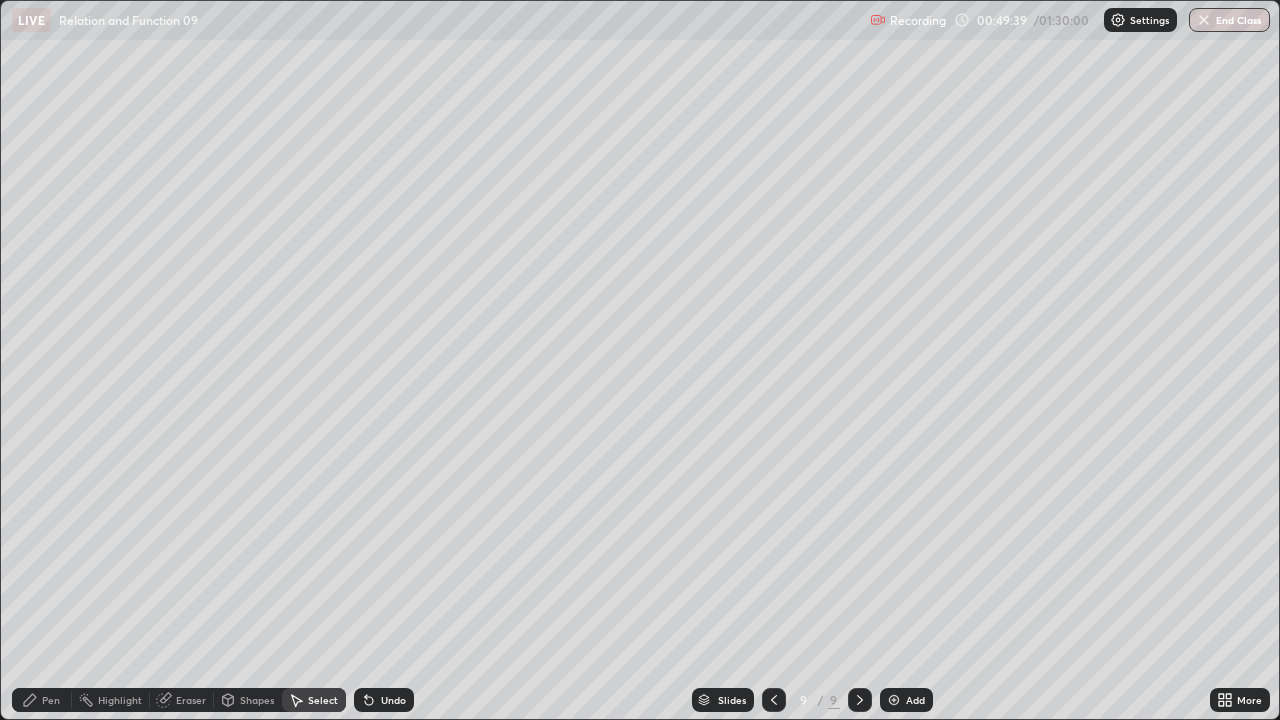 scroll, scrollTop: 99280, scrollLeft: 98720, axis: both 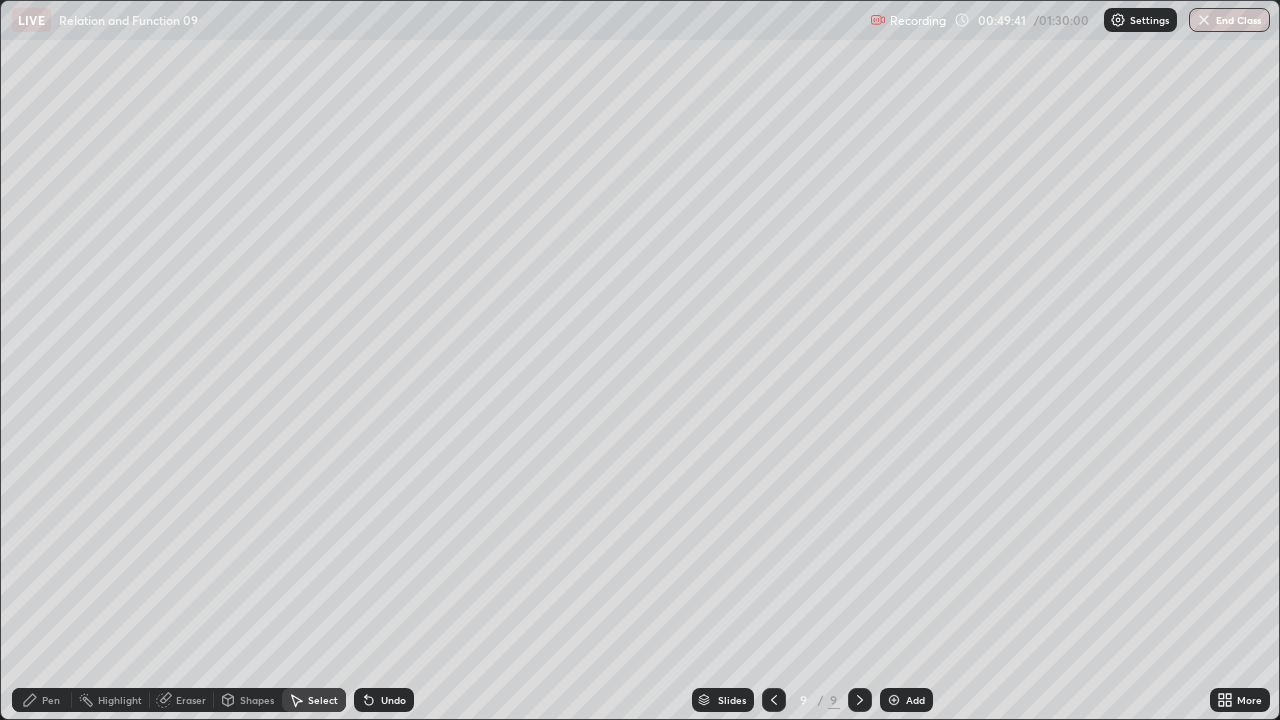 click on "Pen" at bounding box center (51, 700) 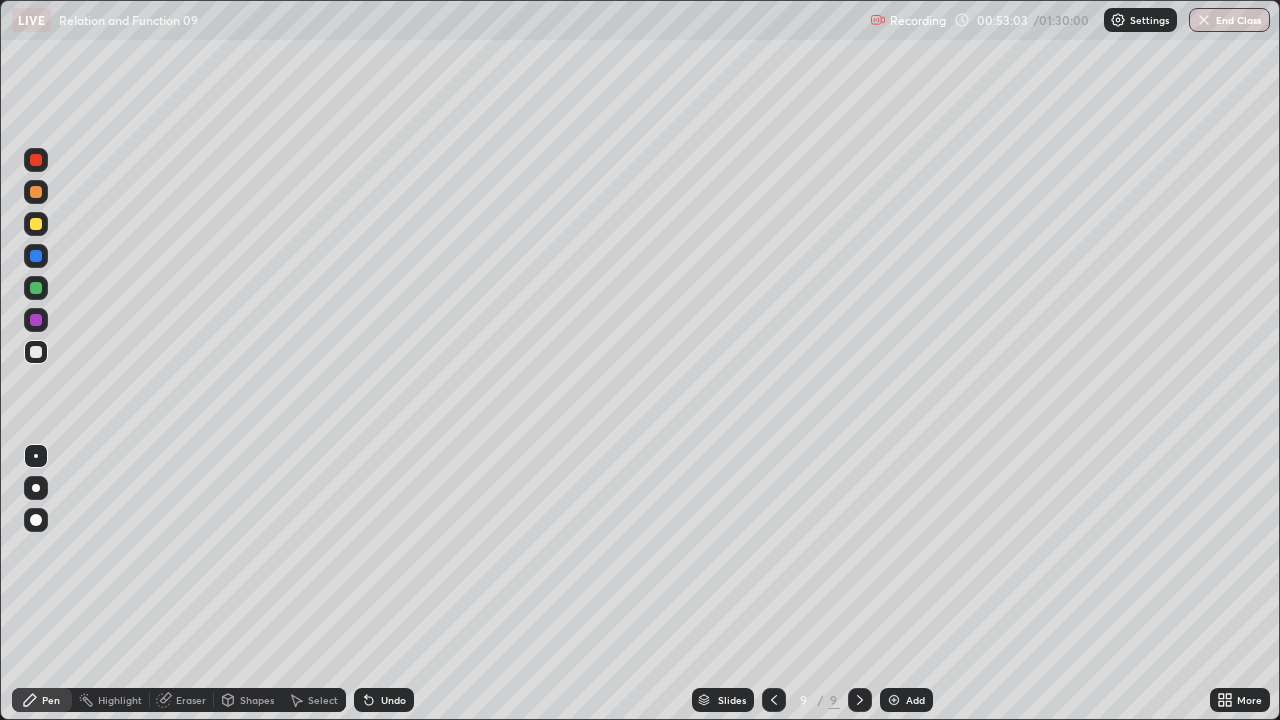 click on "Undo" at bounding box center [393, 700] 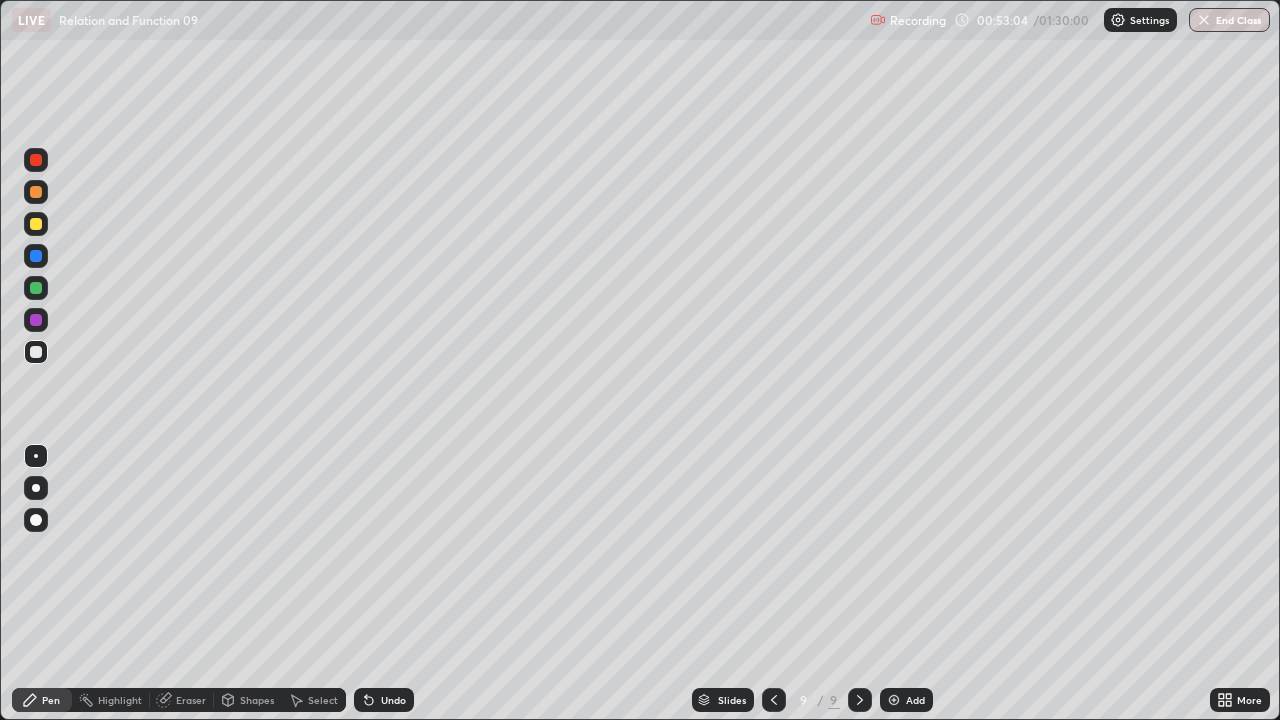 click on "Undo" at bounding box center (393, 700) 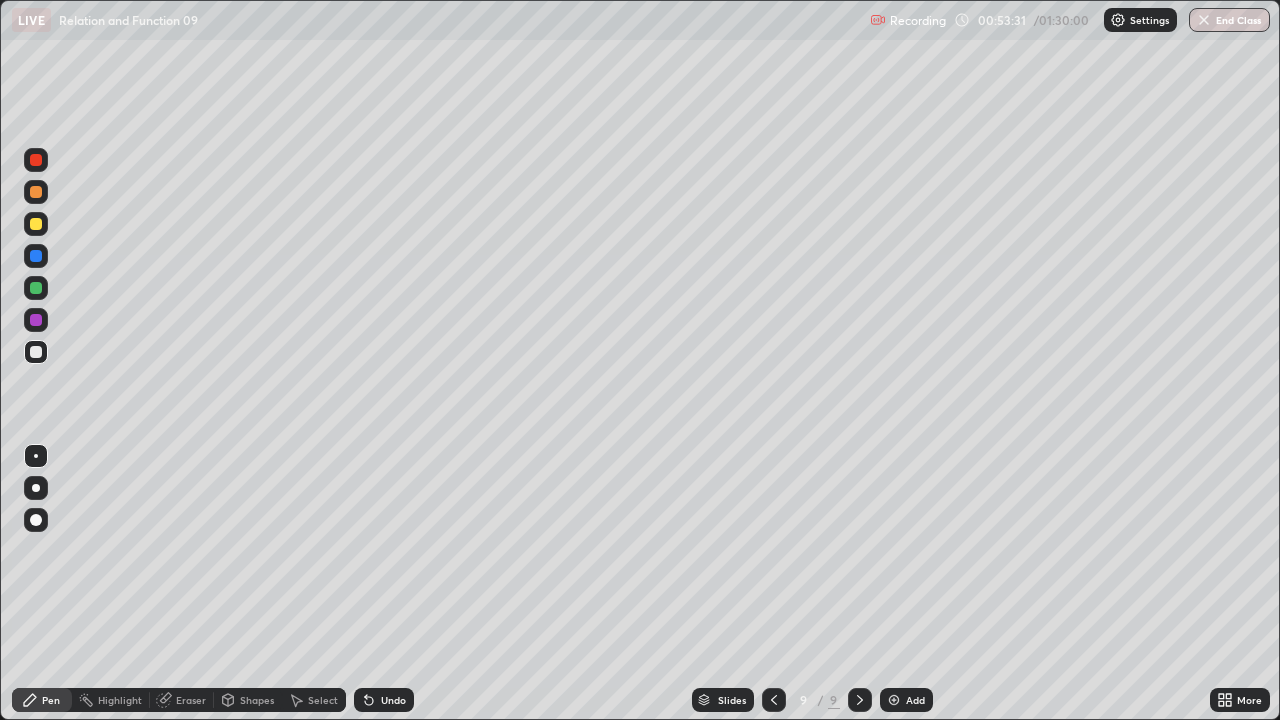 click on "Eraser" at bounding box center [191, 700] 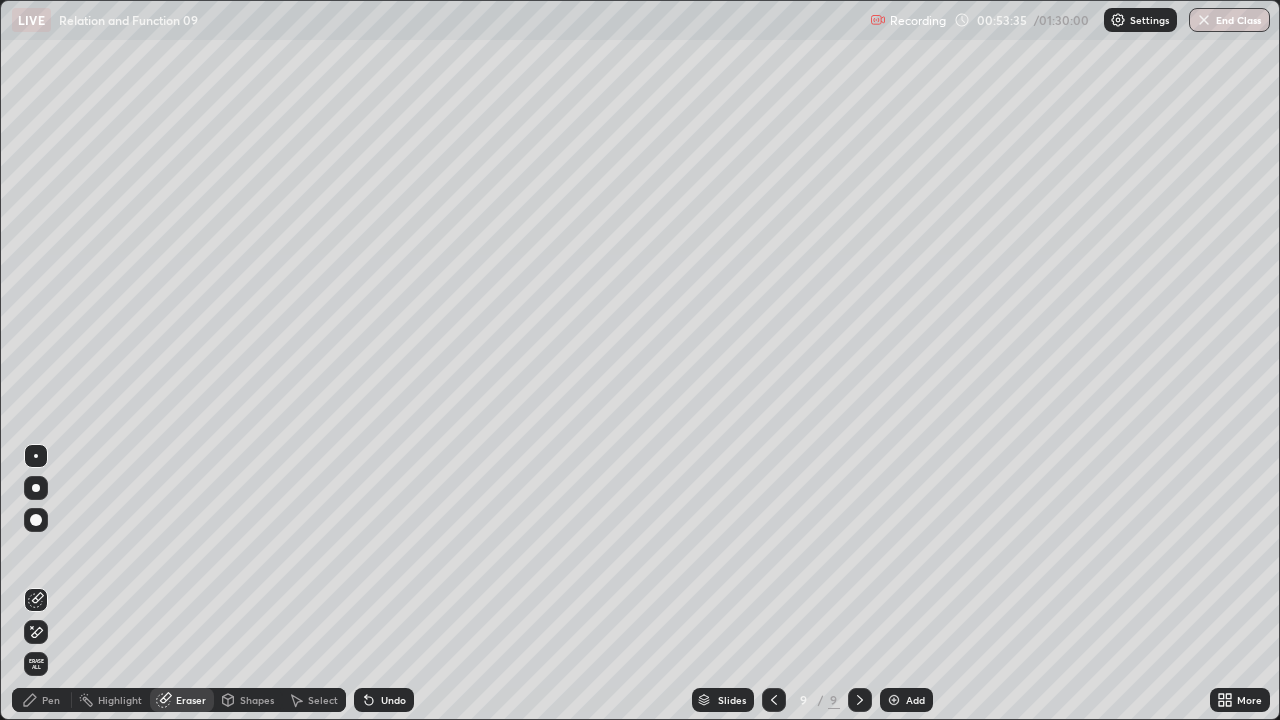 click on "Pen" at bounding box center (51, 700) 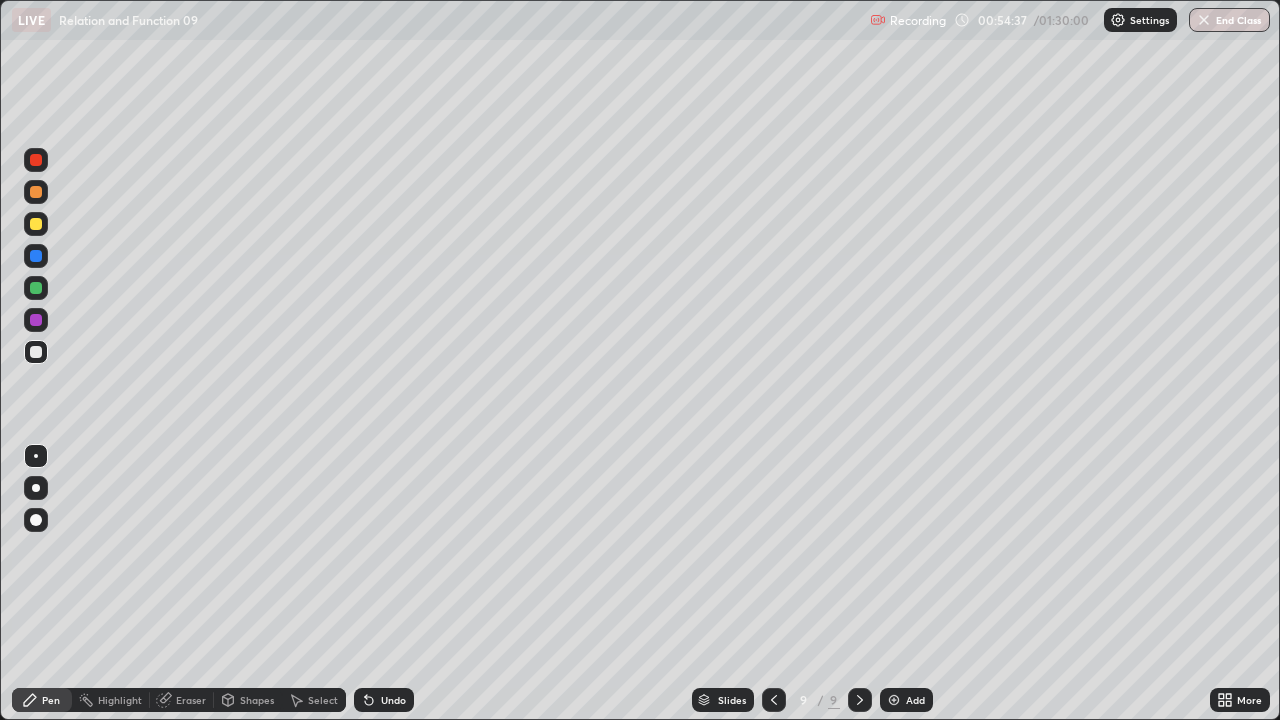 click at bounding box center (36, 224) 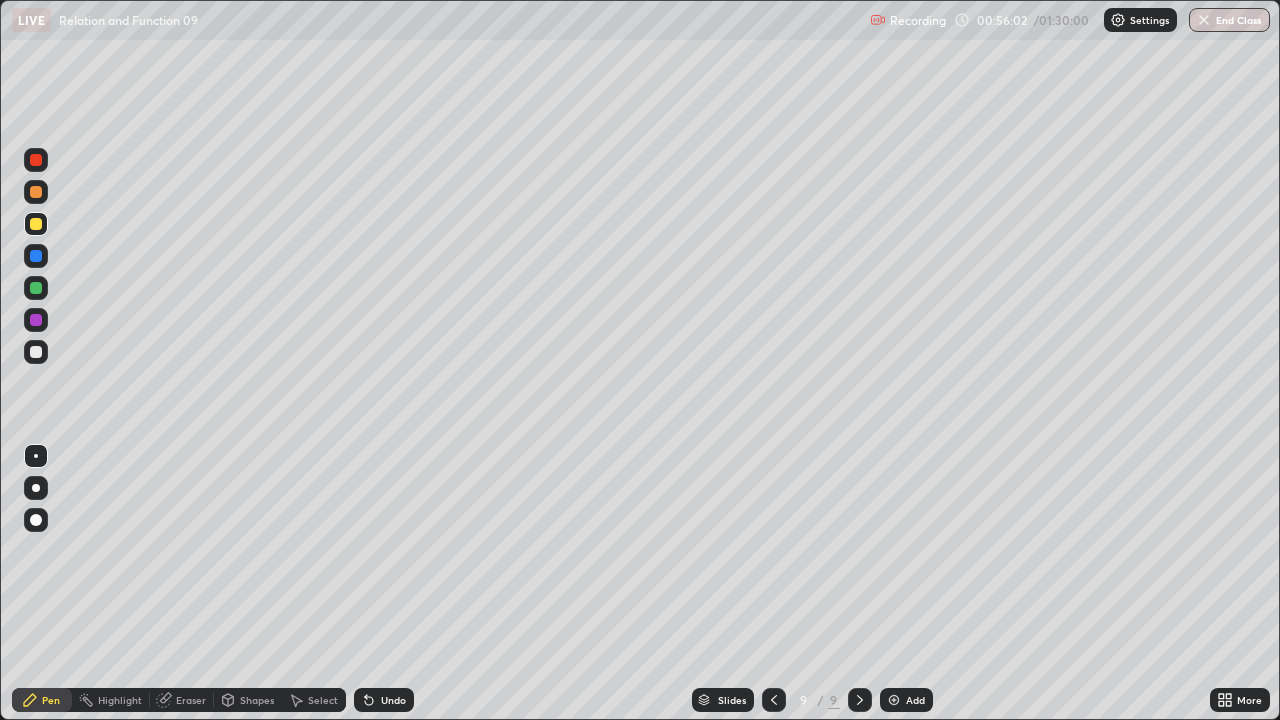 click 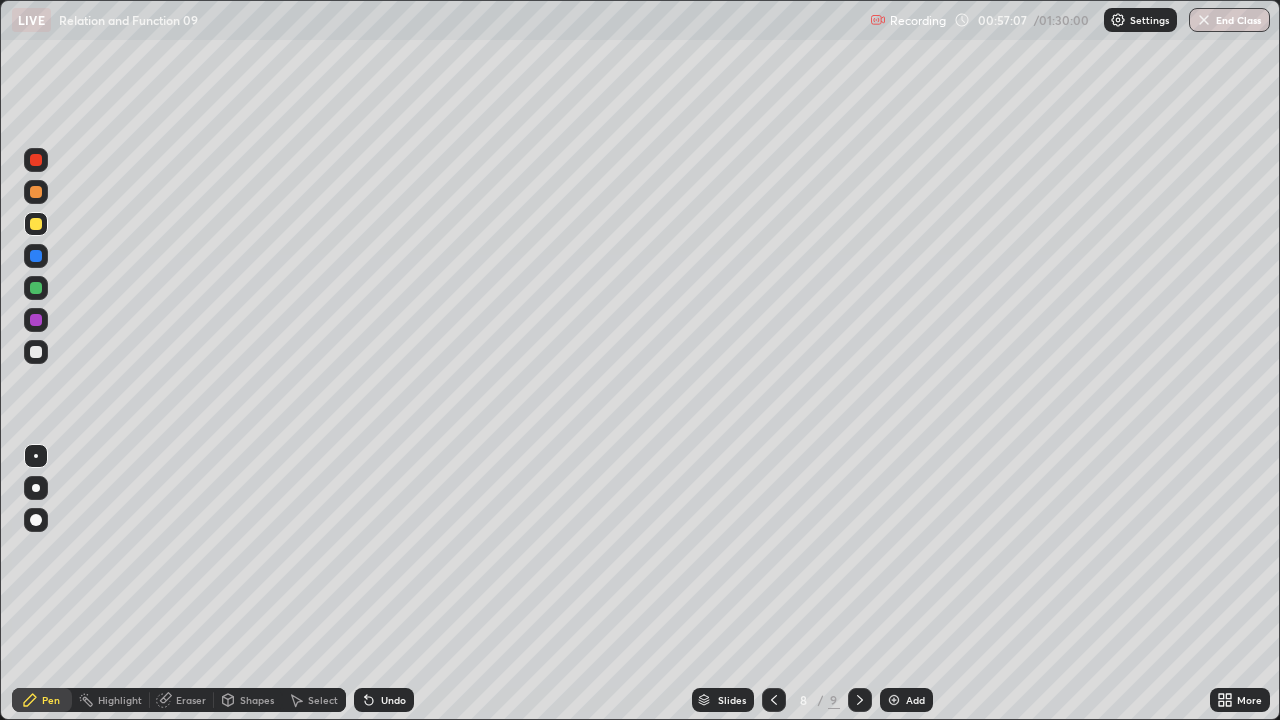 click 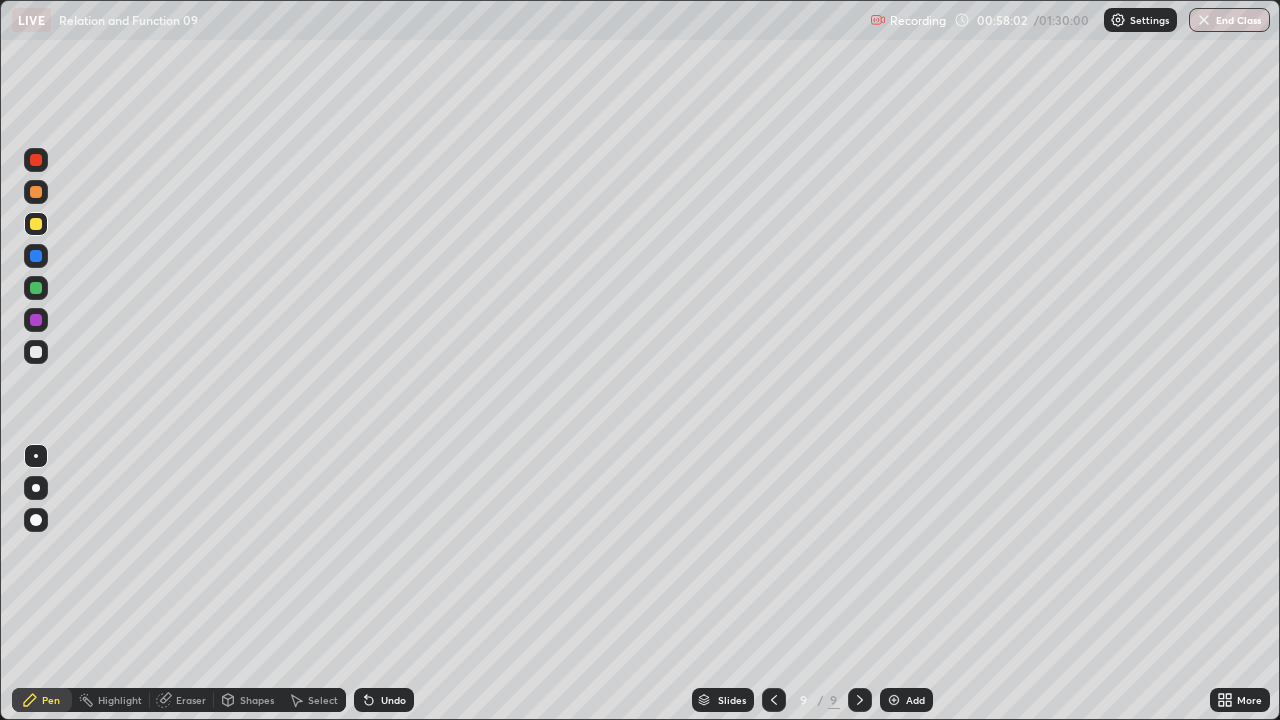 click at bounding box center (894, 700) 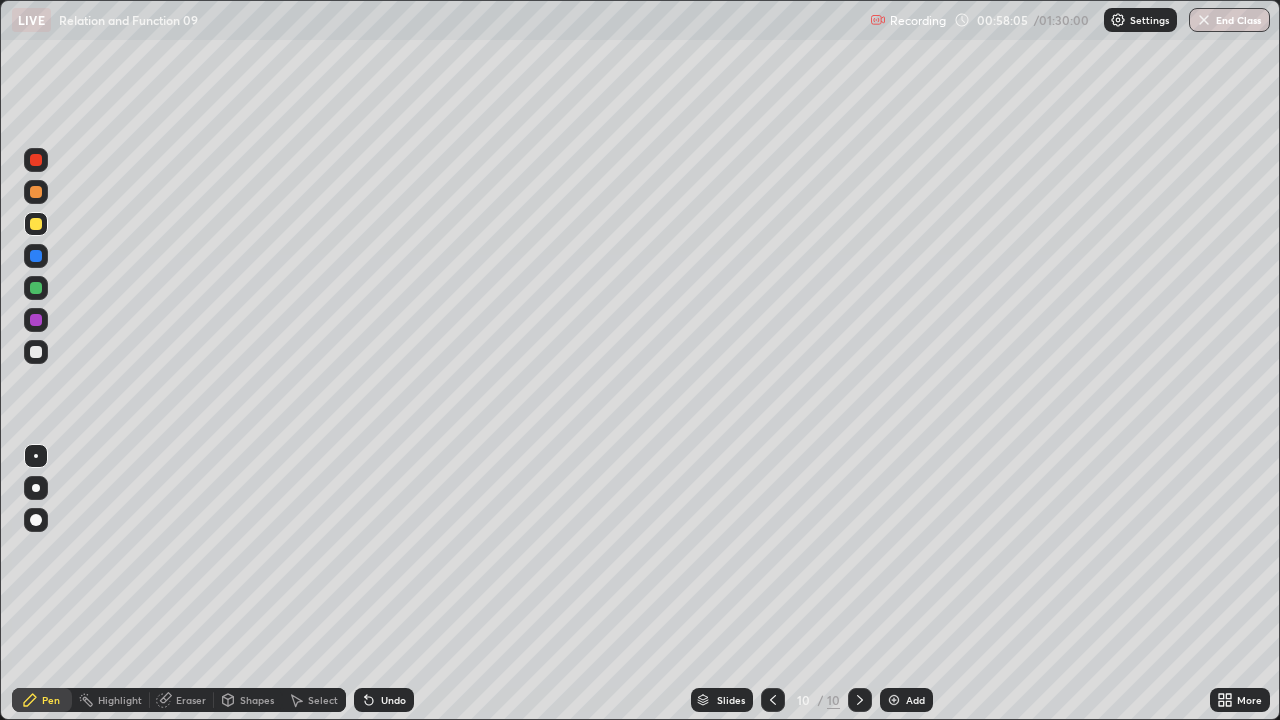 click at bounding box center [36, 352] 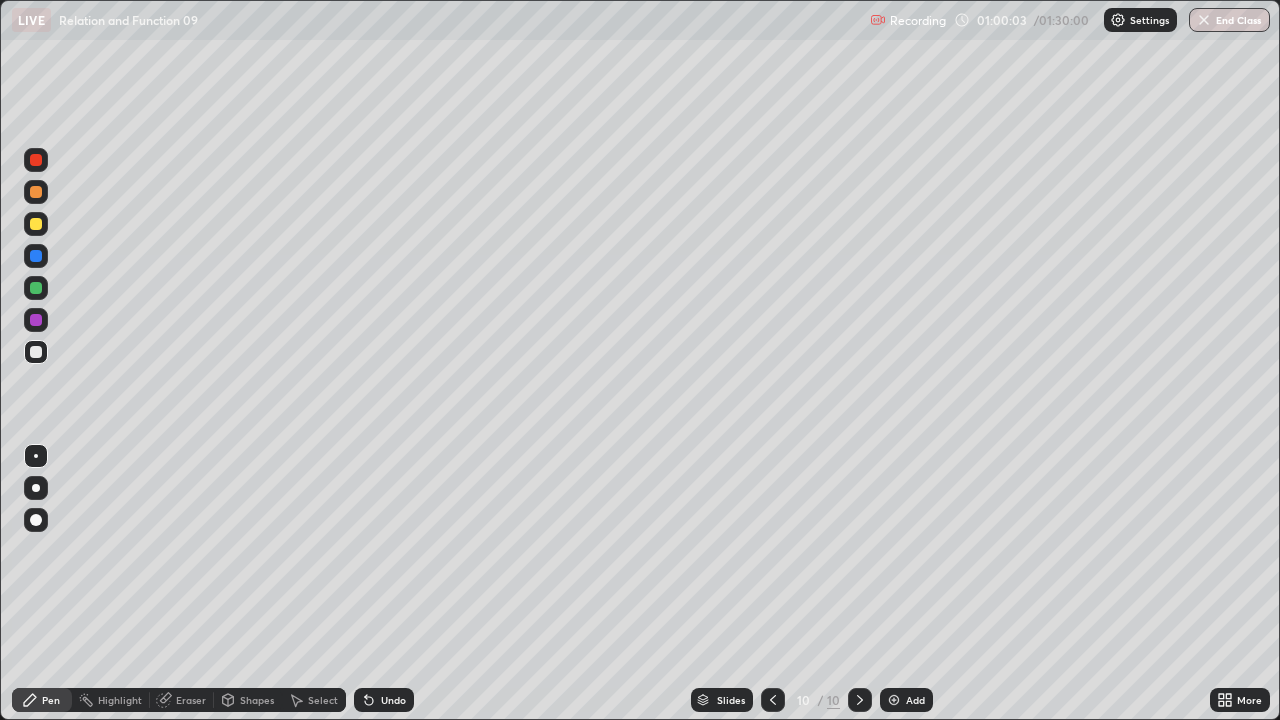 click on "Undo" at bounding box center (393, 700) 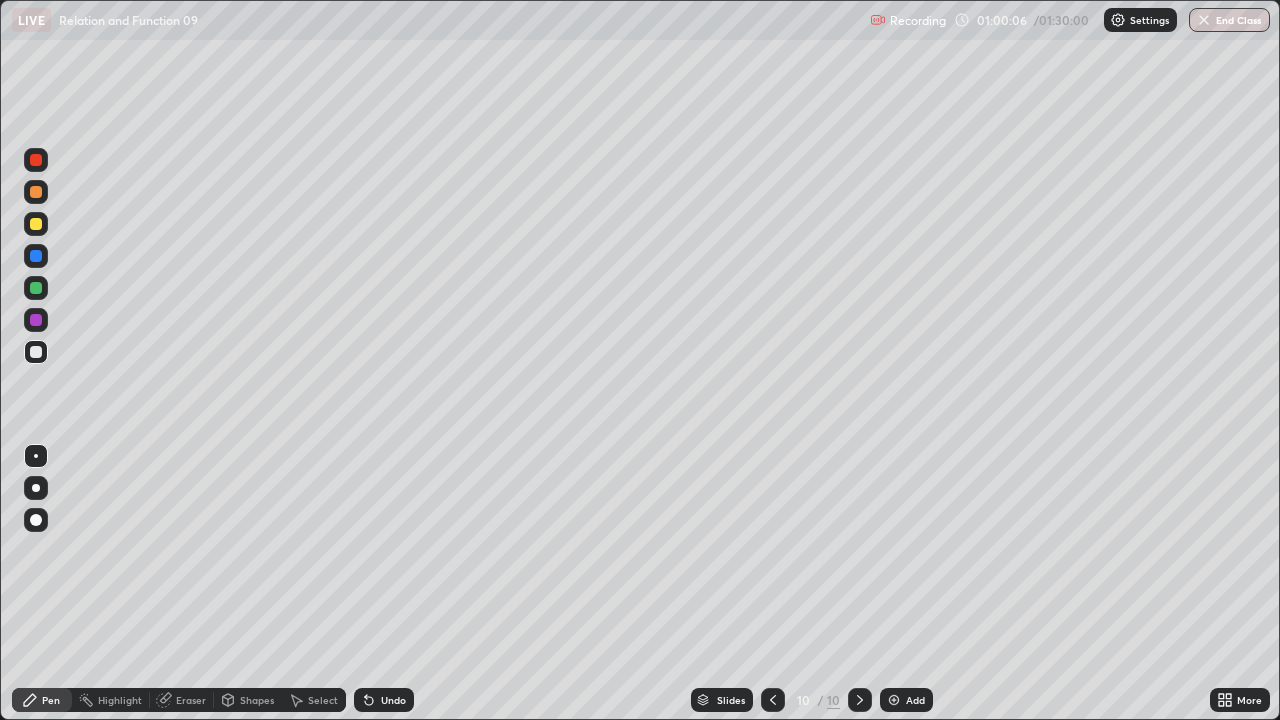 click on "Eraser" at bounding box center (182, 700) 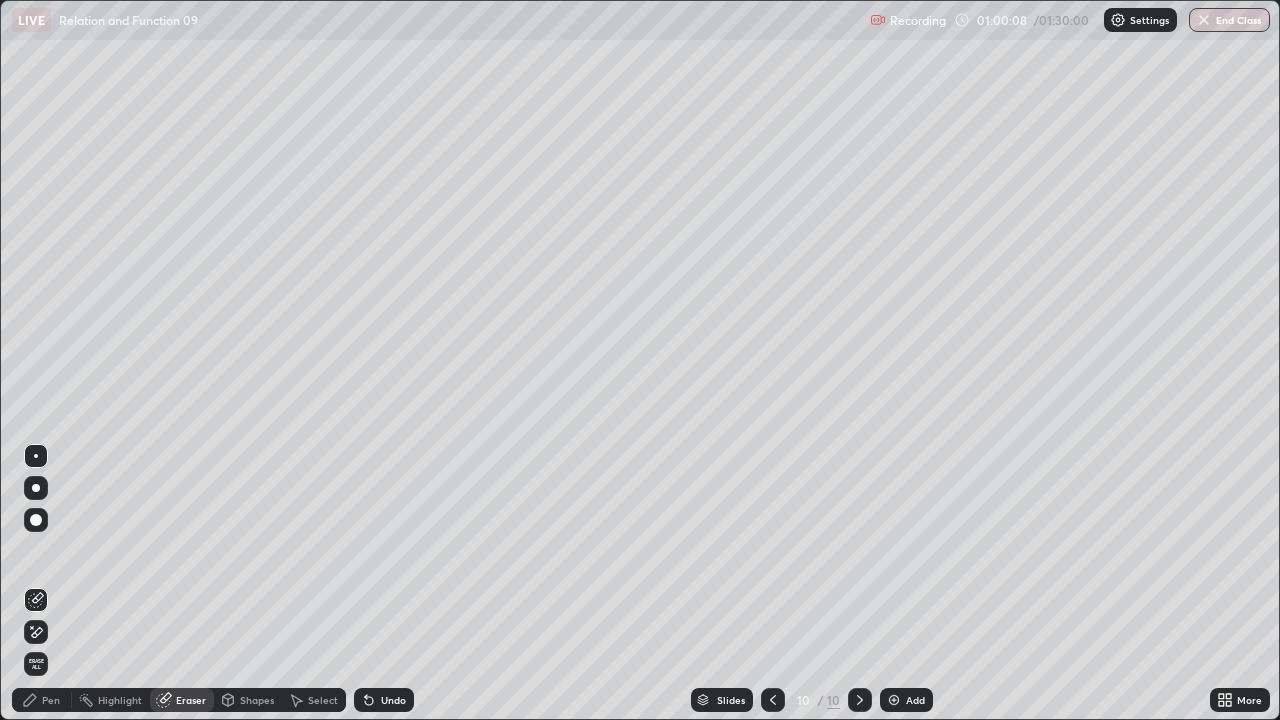 click on "Pen" at bounding box center [42, 700] 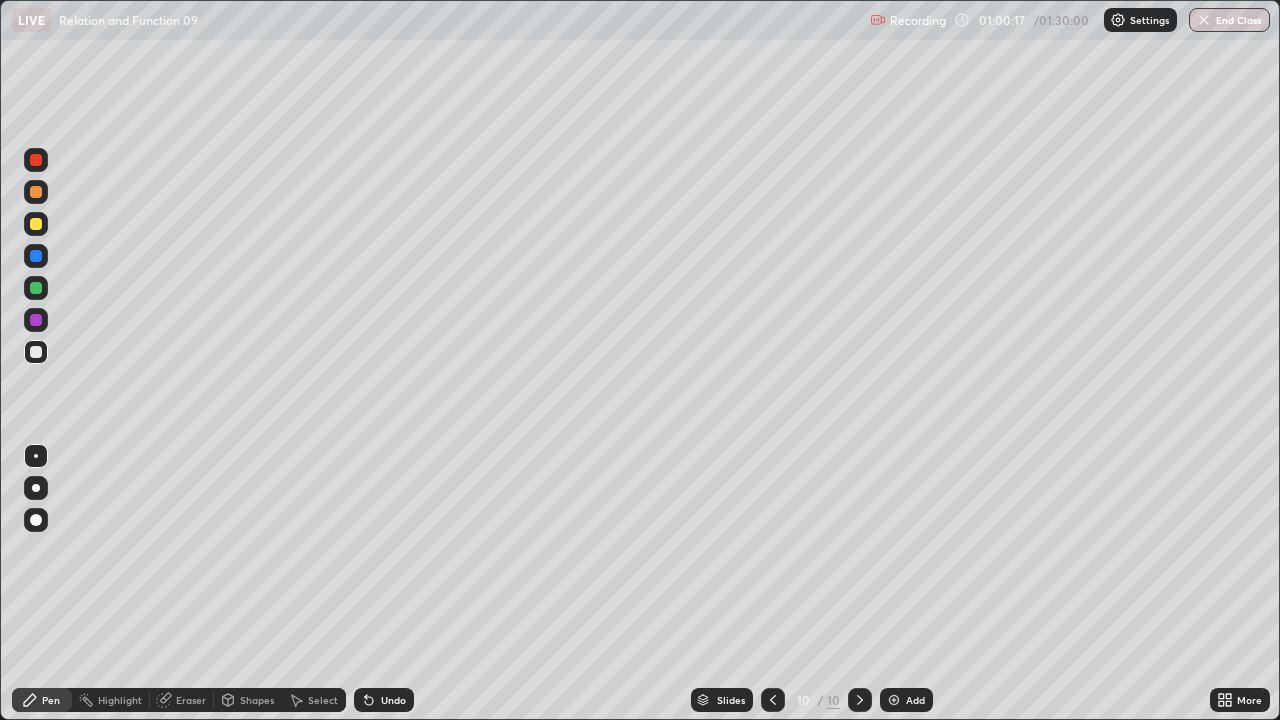 click on "Eraser" at bounding box center [182, 700] 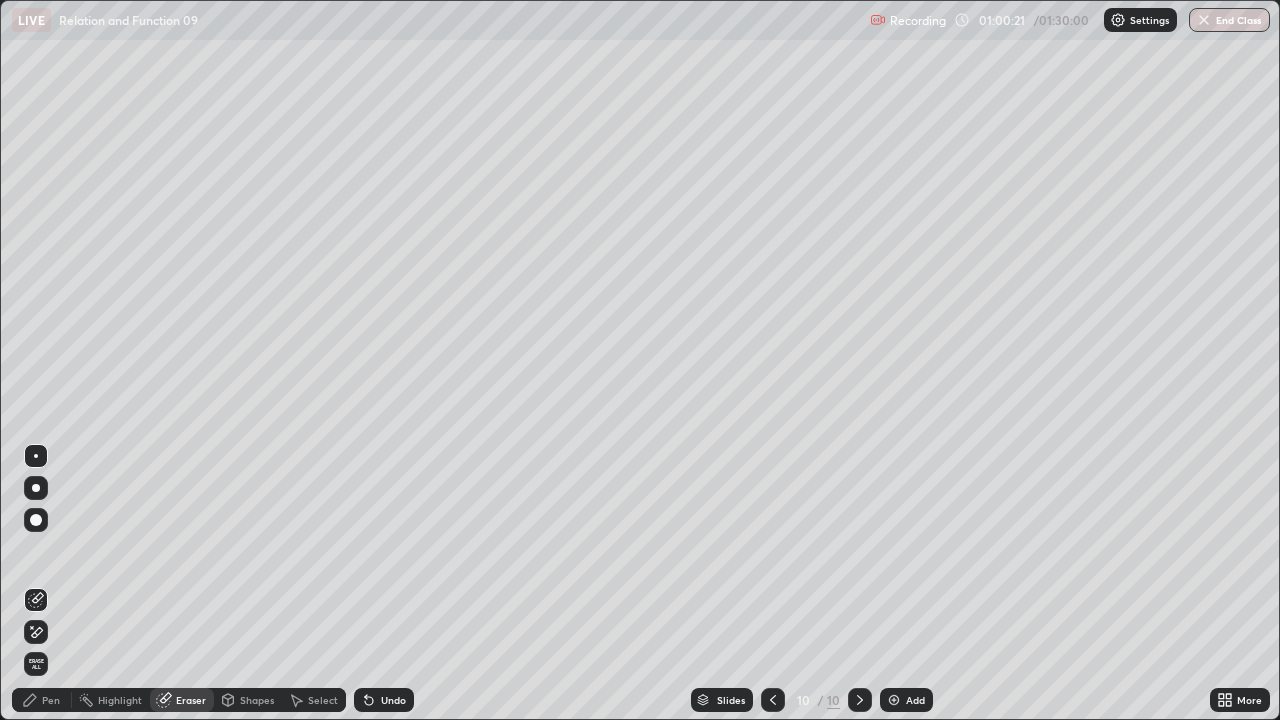 click on "Pen" at bounding box center (51, 700) 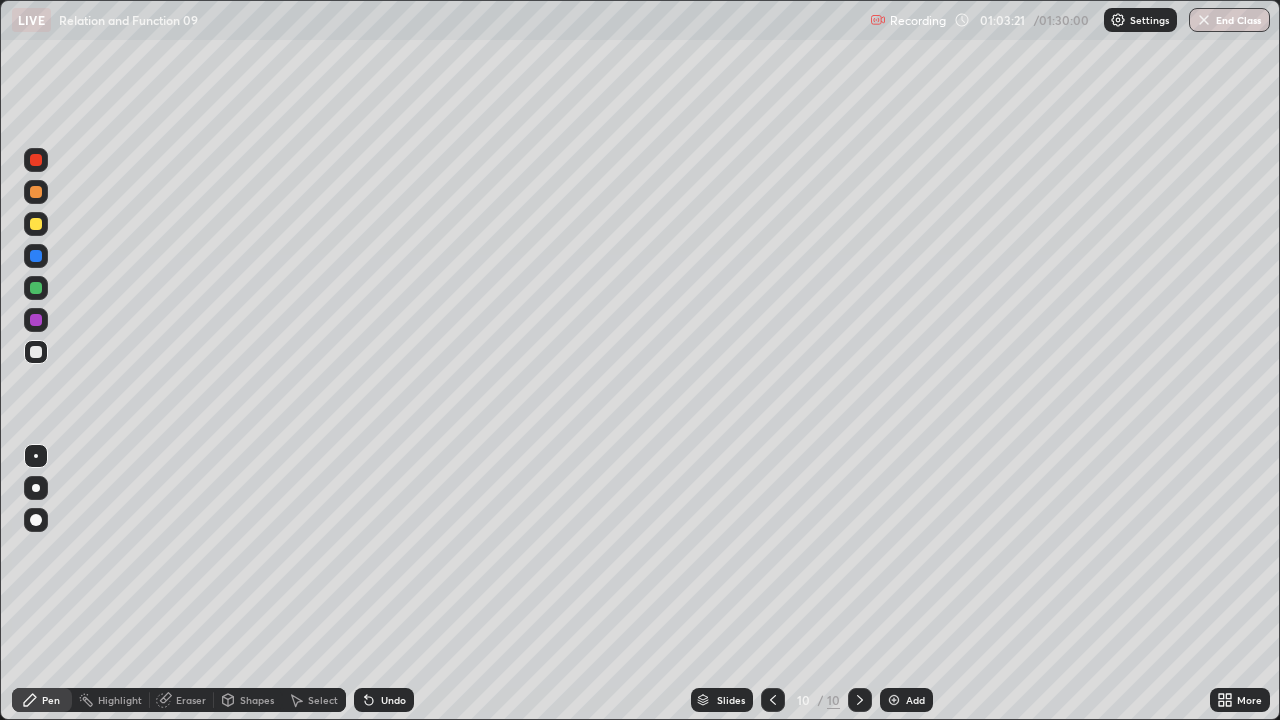 click on "Select" at bounding box center [323, 700] 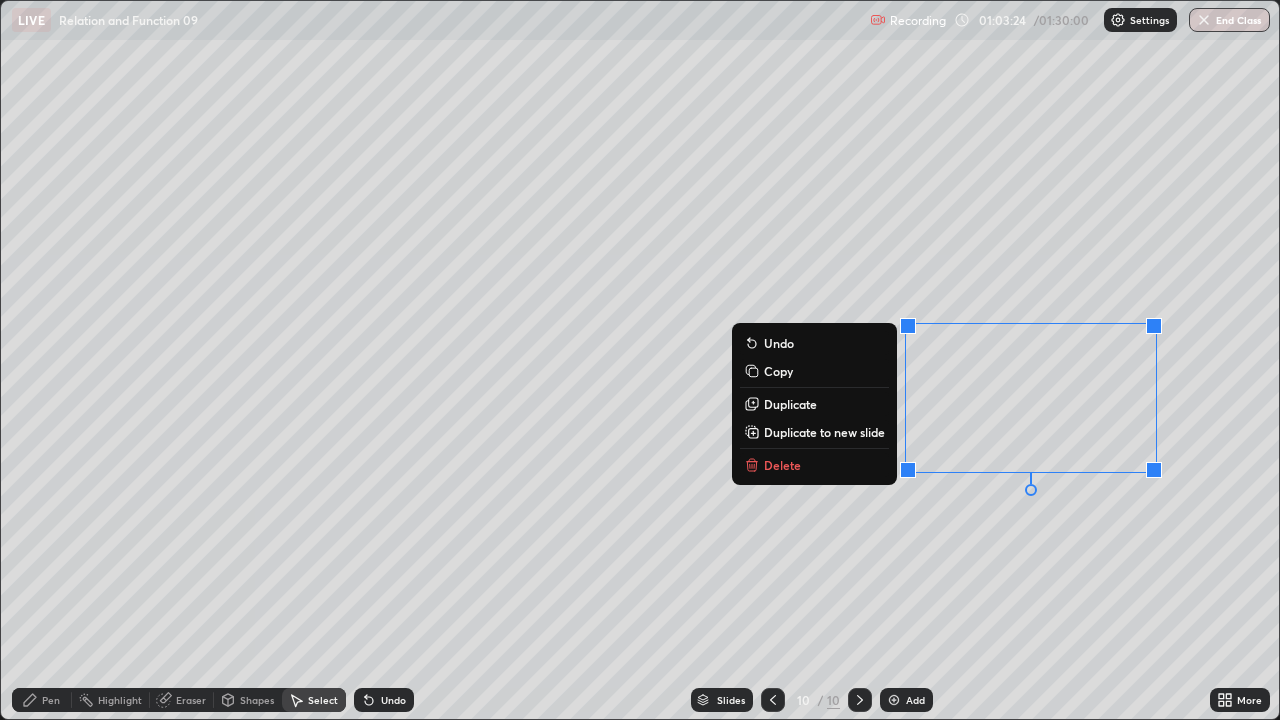 click on "Delete" at bounding box center (782, 465) 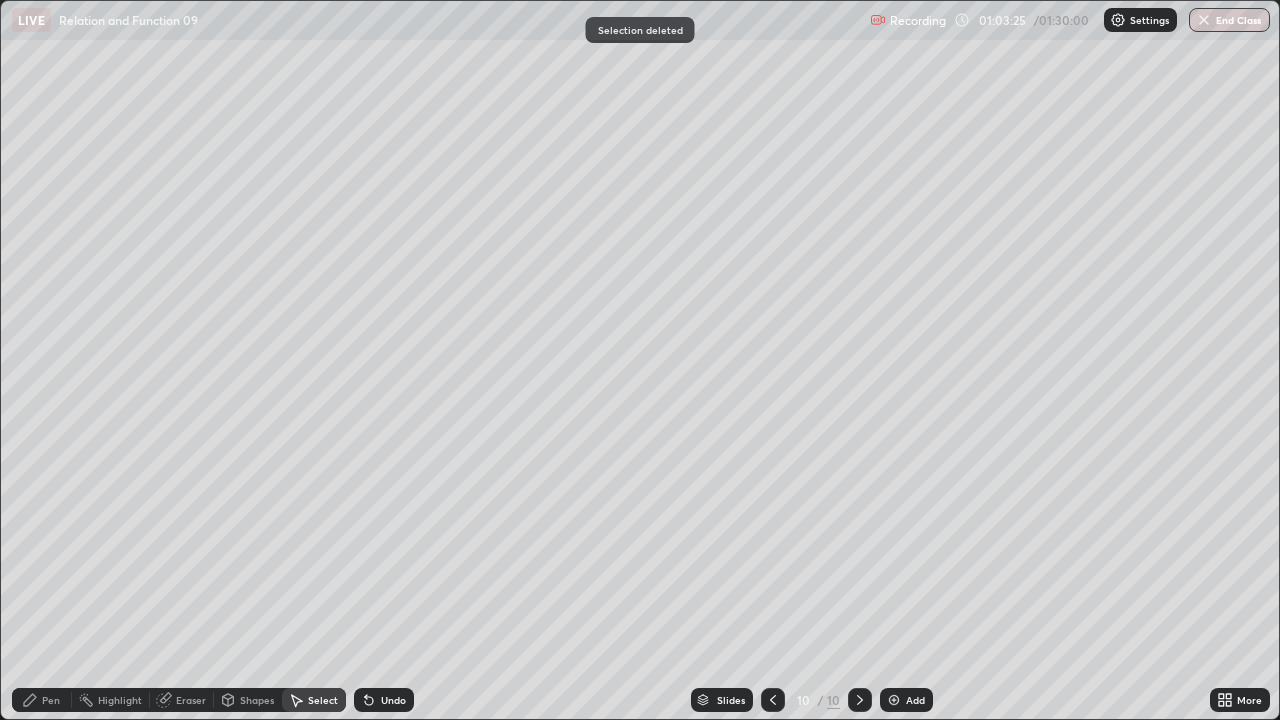 click on "Pen" at bounding box center [42, 700] 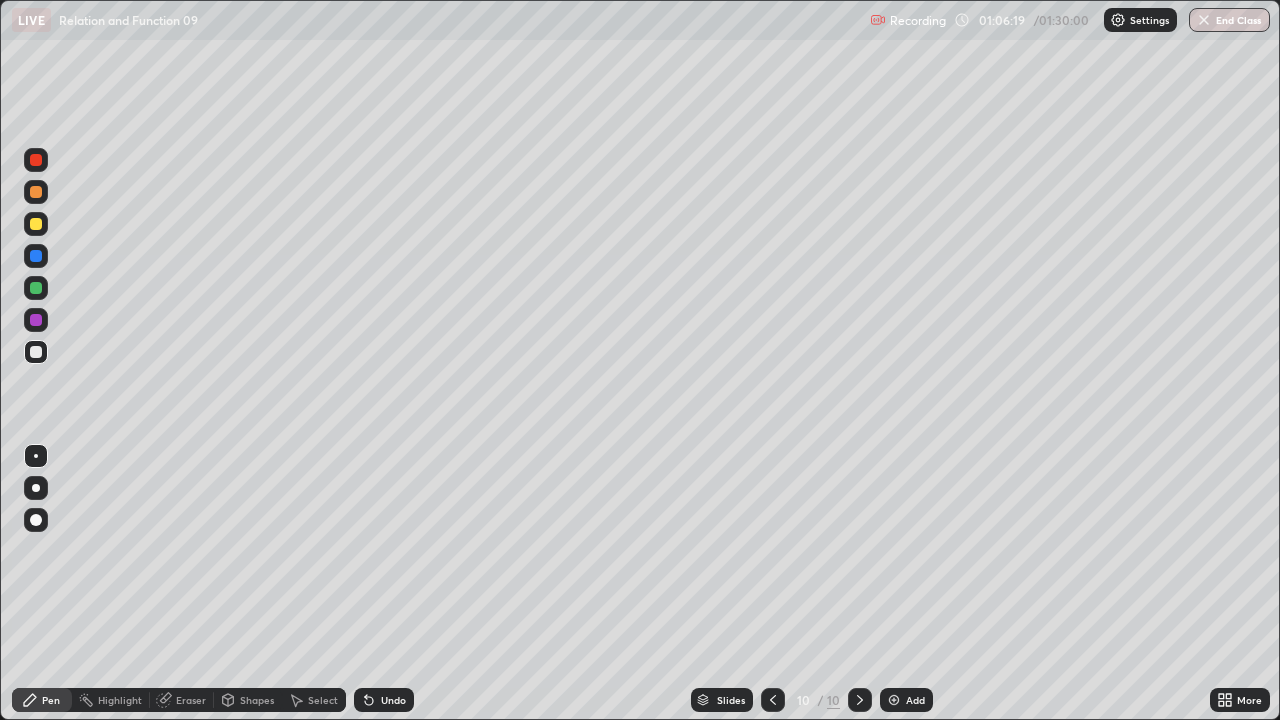 click at bounding box center [894, 700] 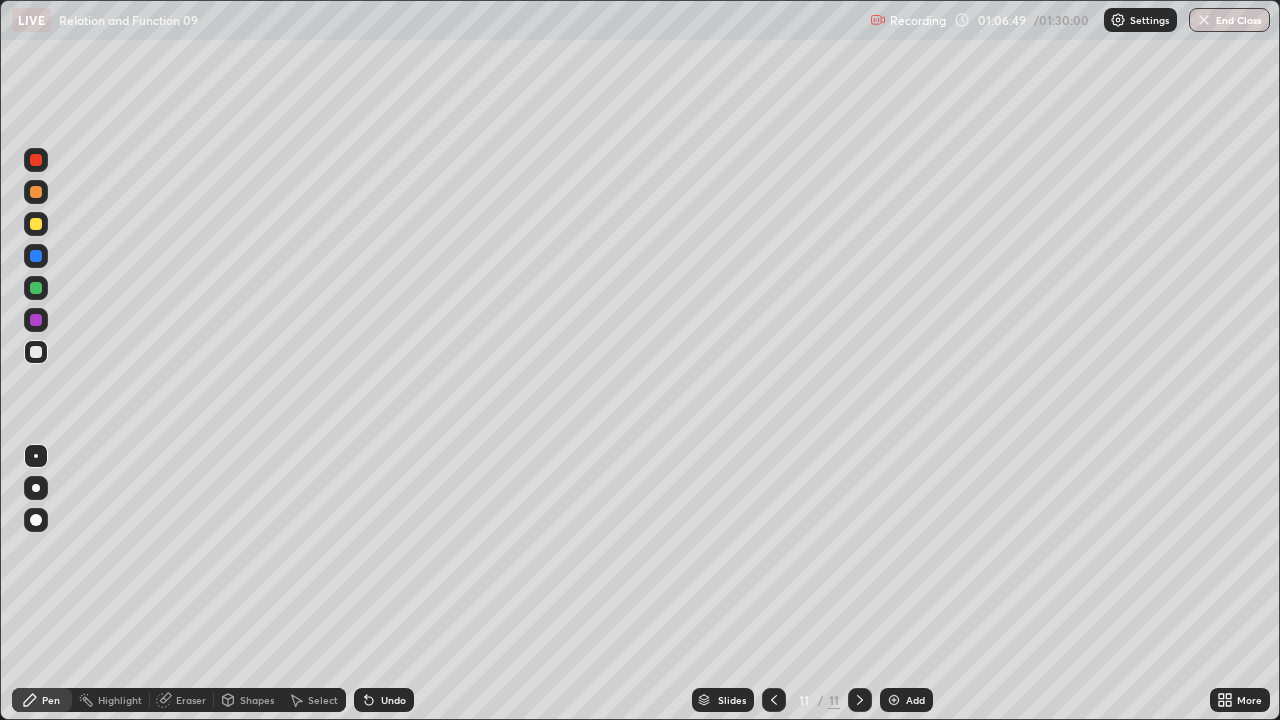 click 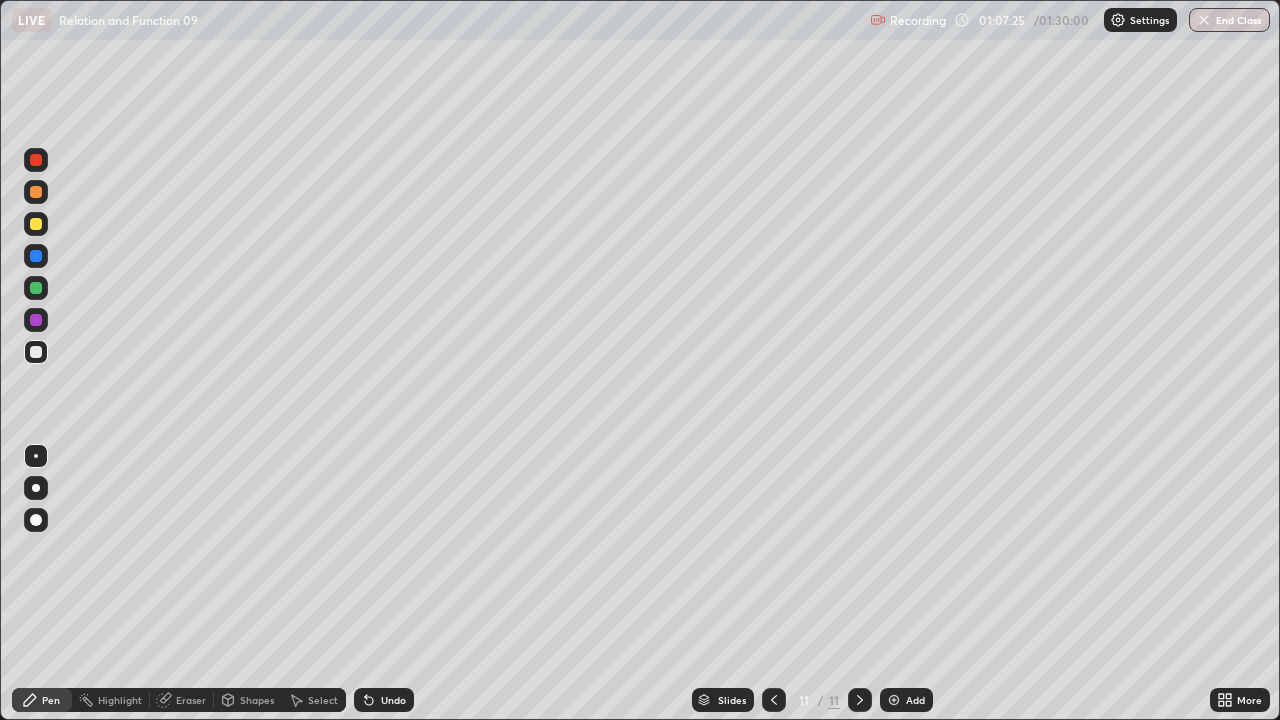 click on "Eraser" at bounding box center (182, 700) 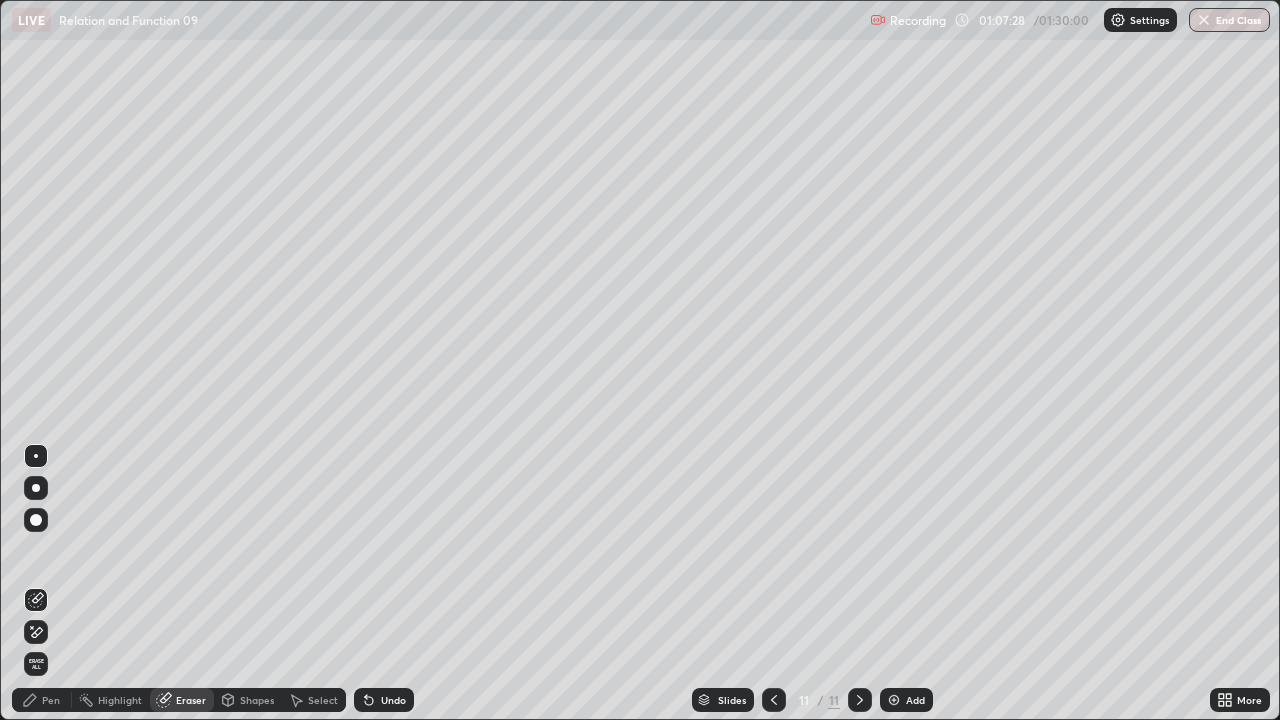 click 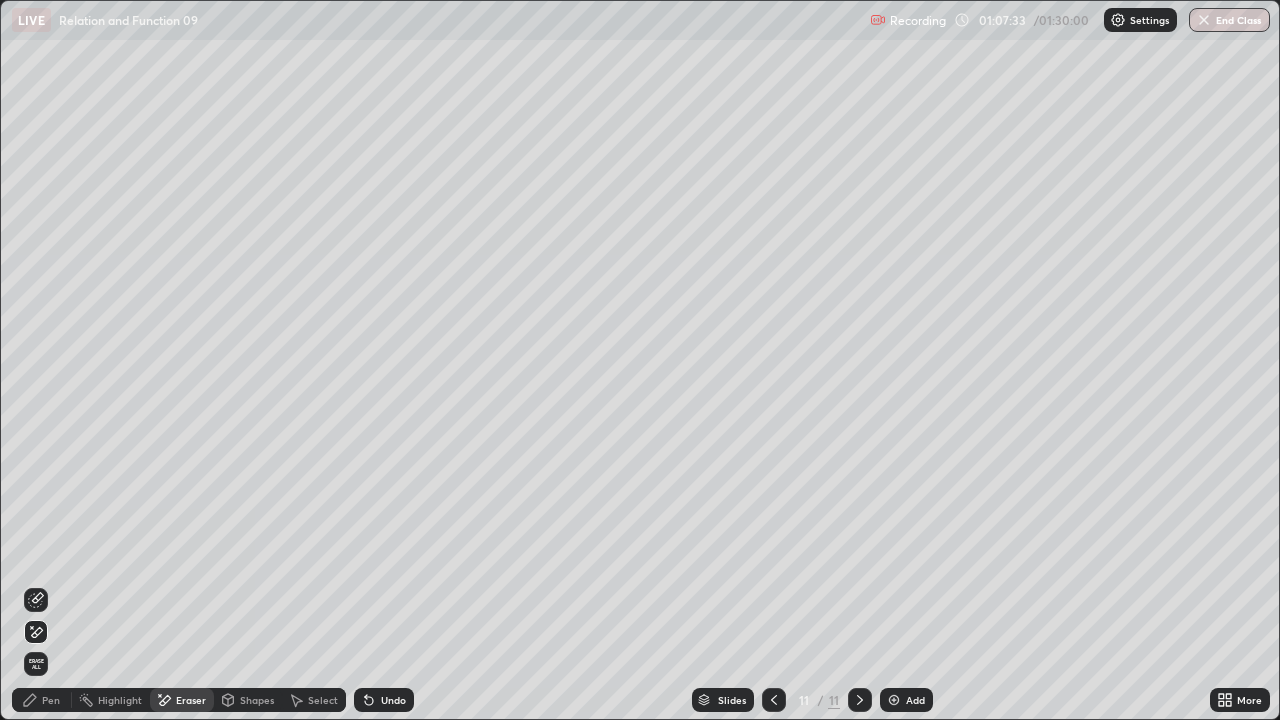 click on "Pen" at bounding box center [42, 700] 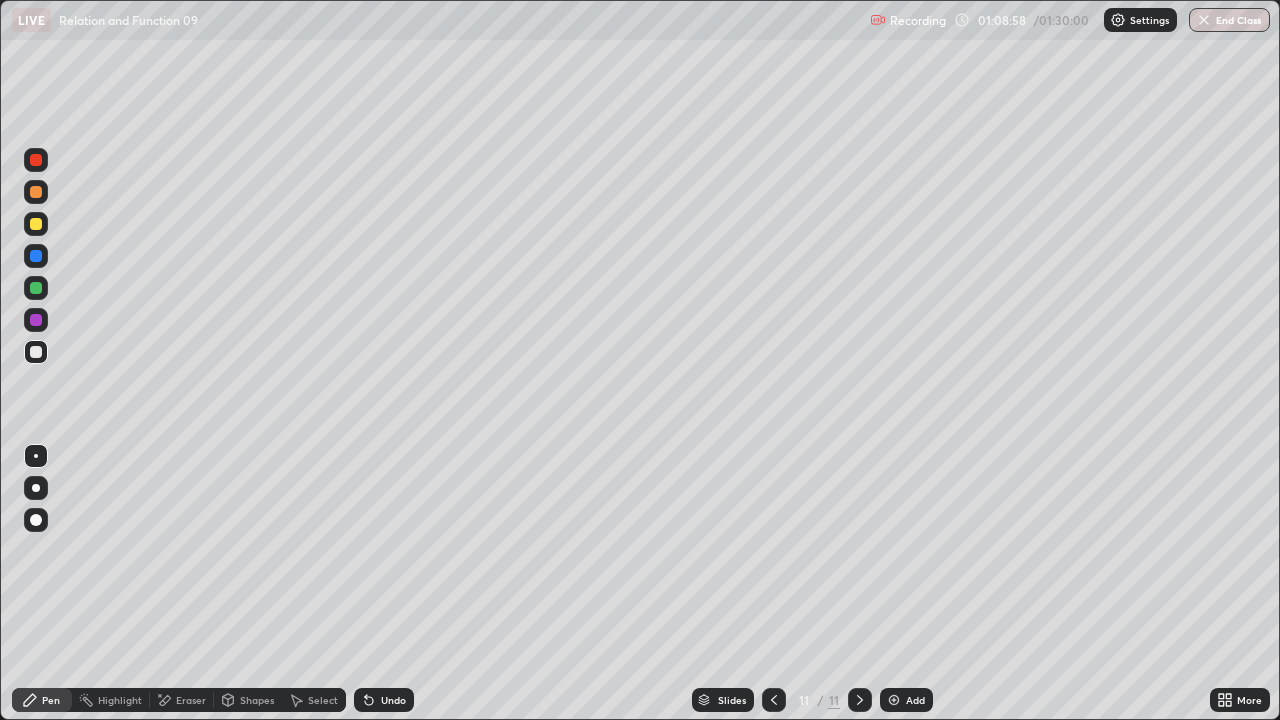 click at bounding box center [36, 224] 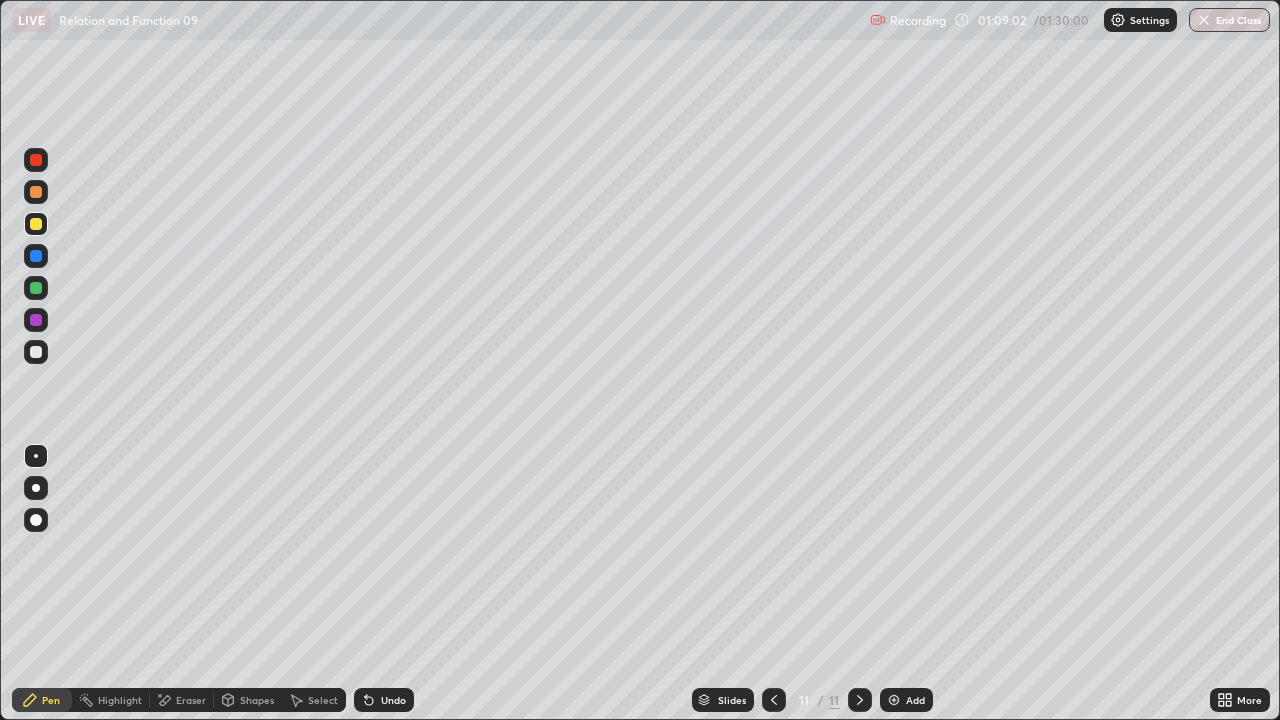 click at bounding box center (36, 288) 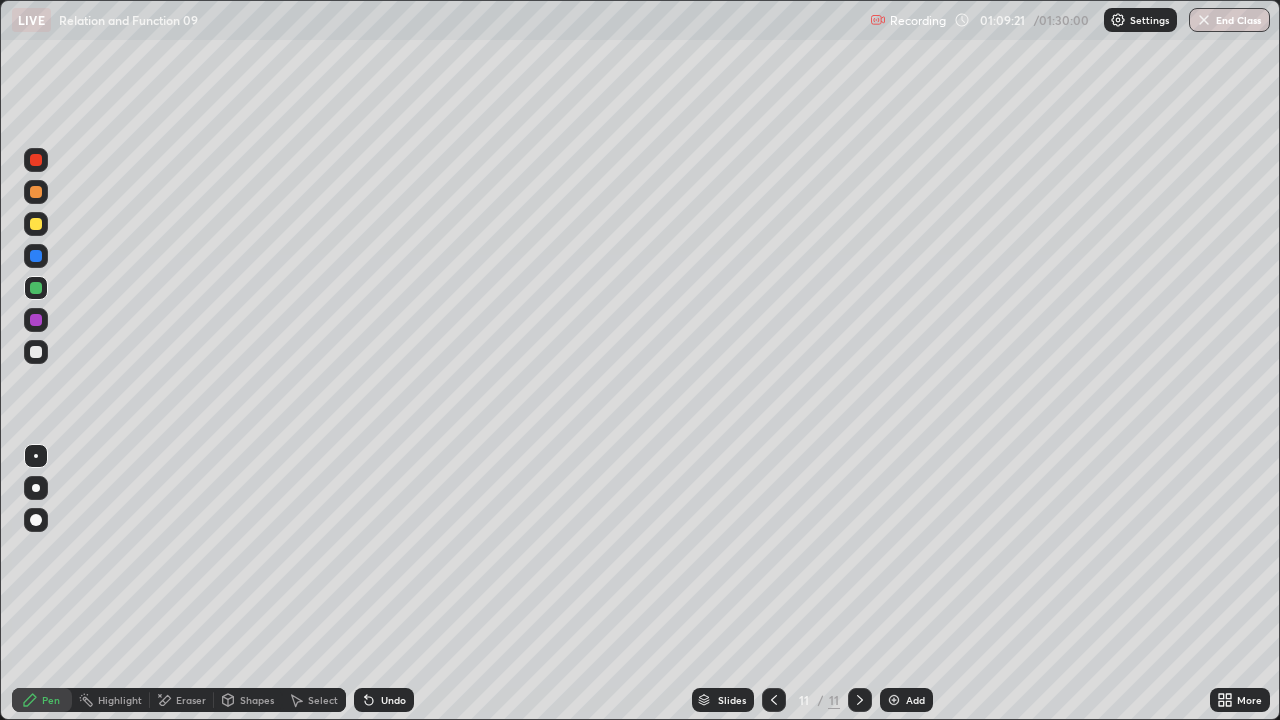click on "Highlight" at bounding box center (111, 700) 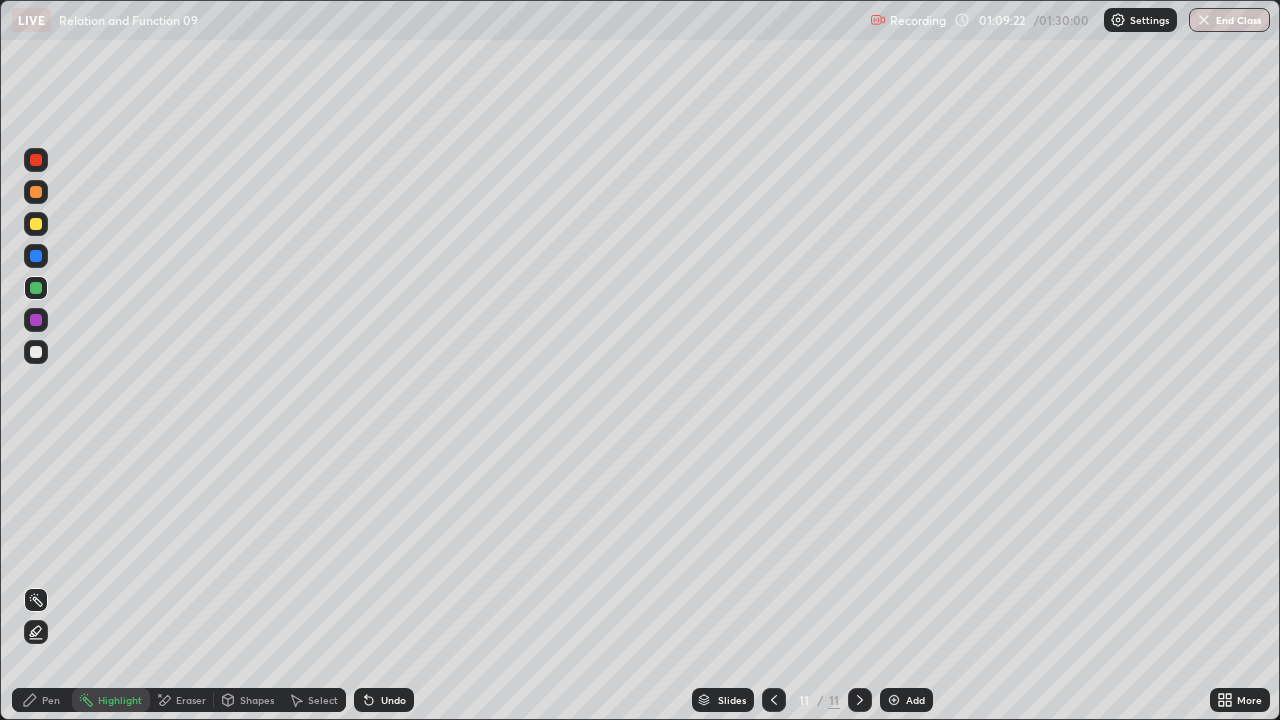 click at bounding box center [36, 352] 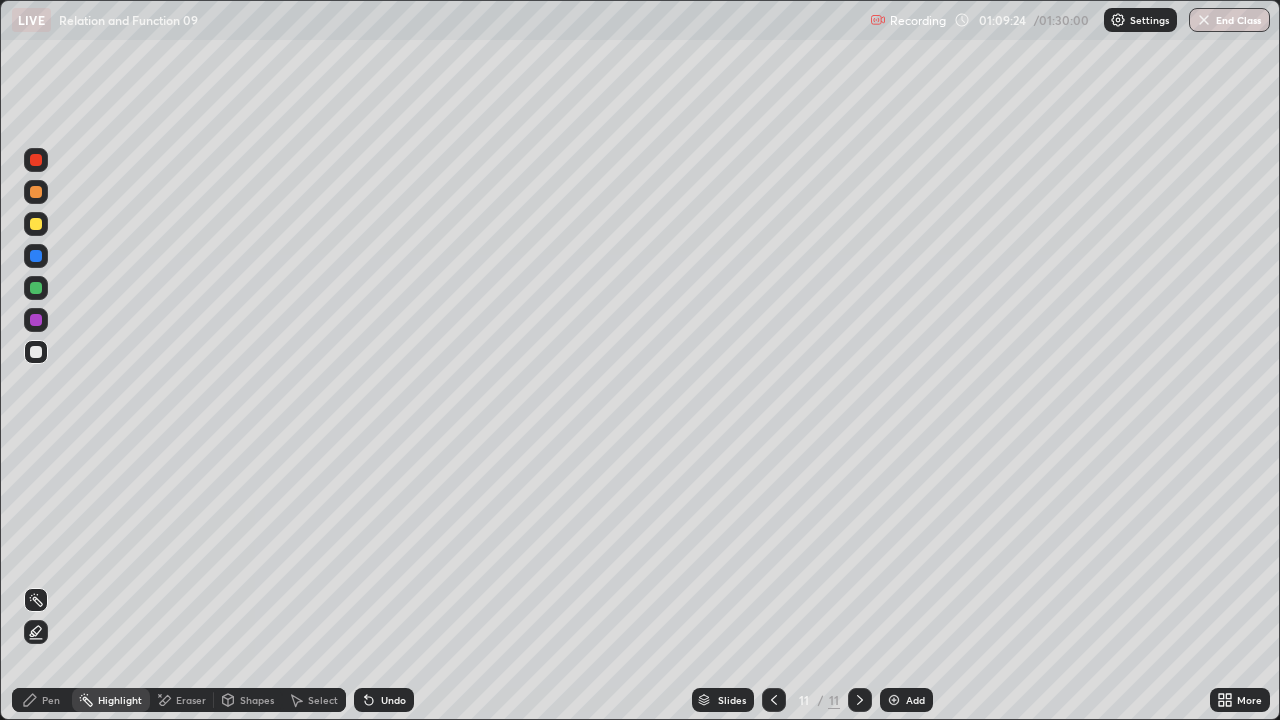 click on "Eraser" at bounding box center [191, 700] 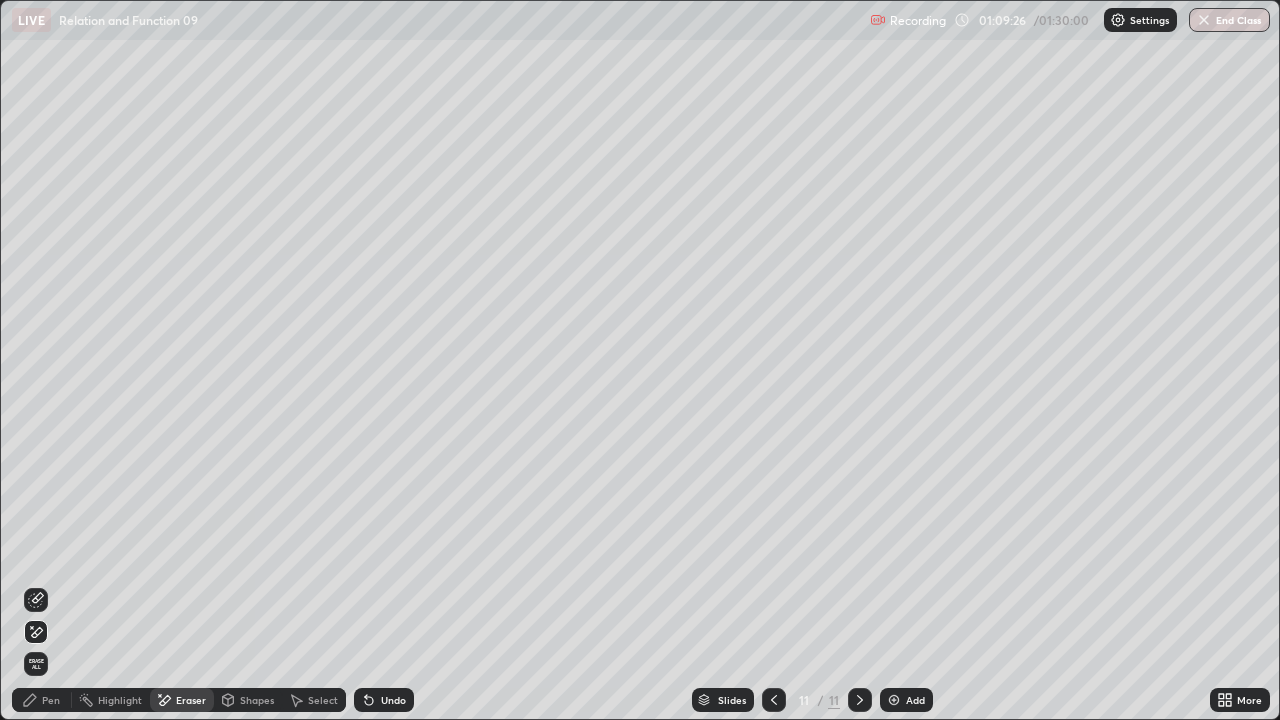 click on "Pen" at bounding box center [51, 700] 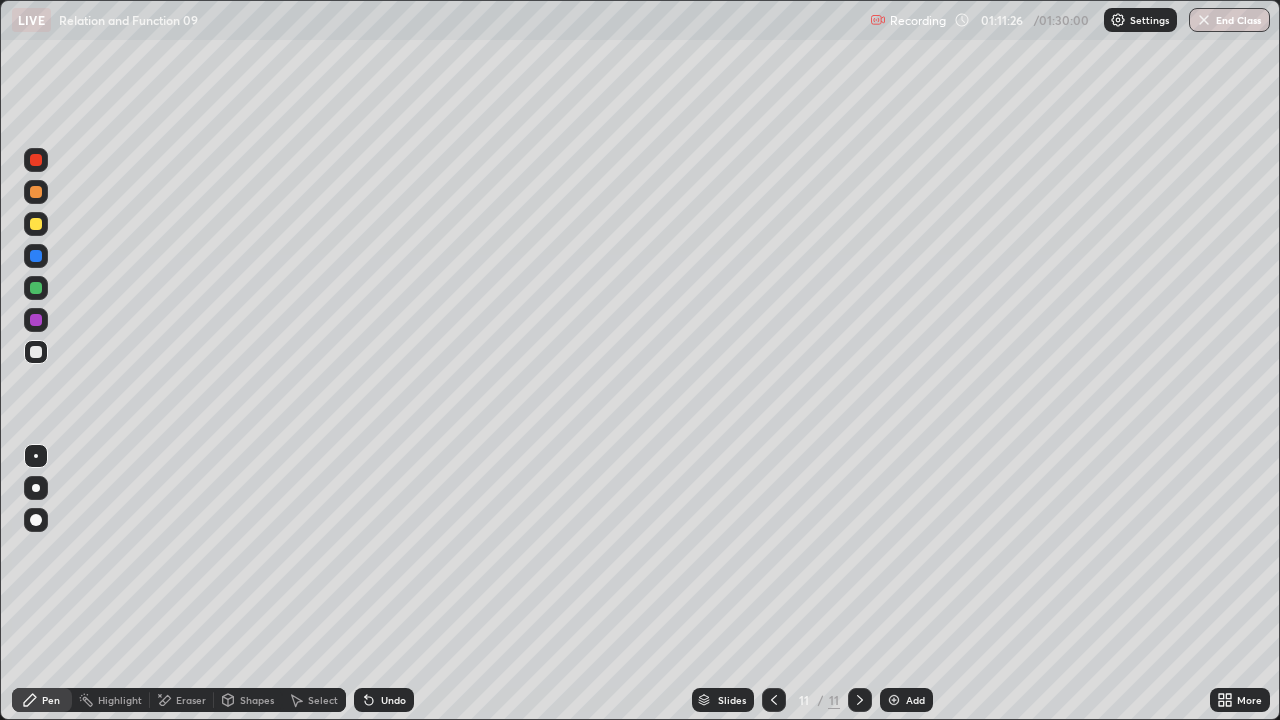 click on "Select" at bounding box center (323, 700) 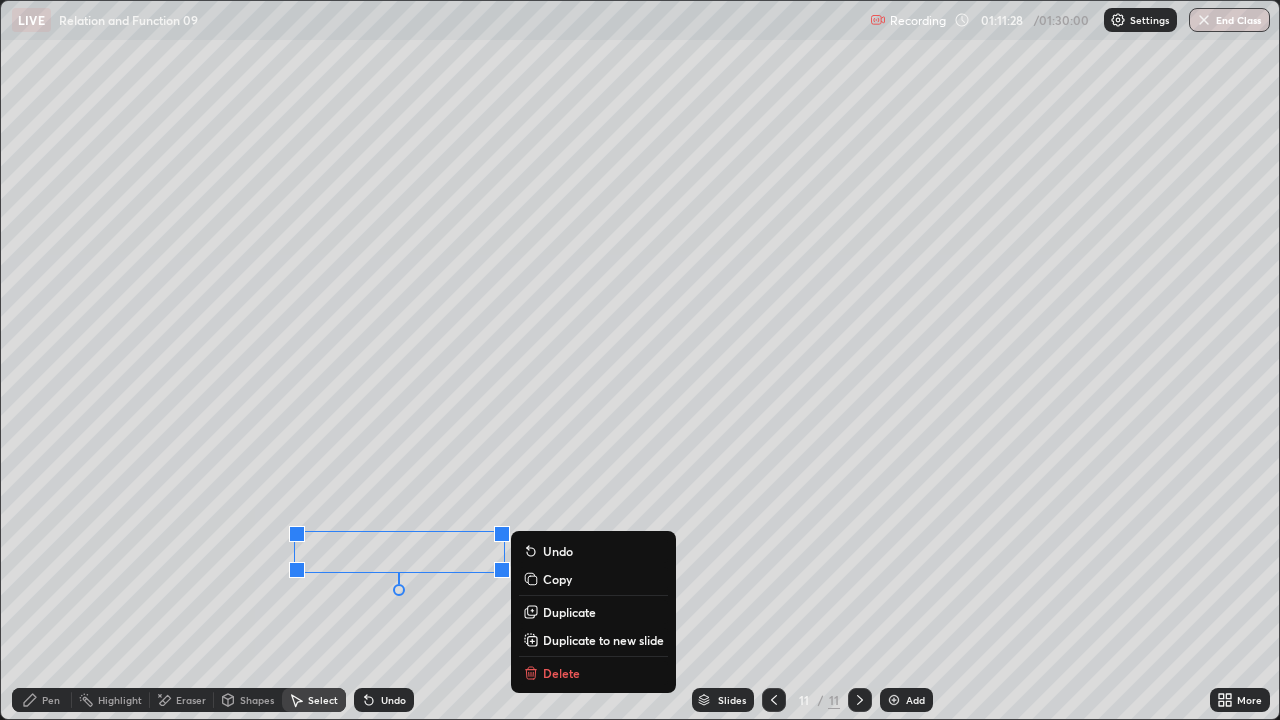 click on "Pen" at bounding box center [42, 700] 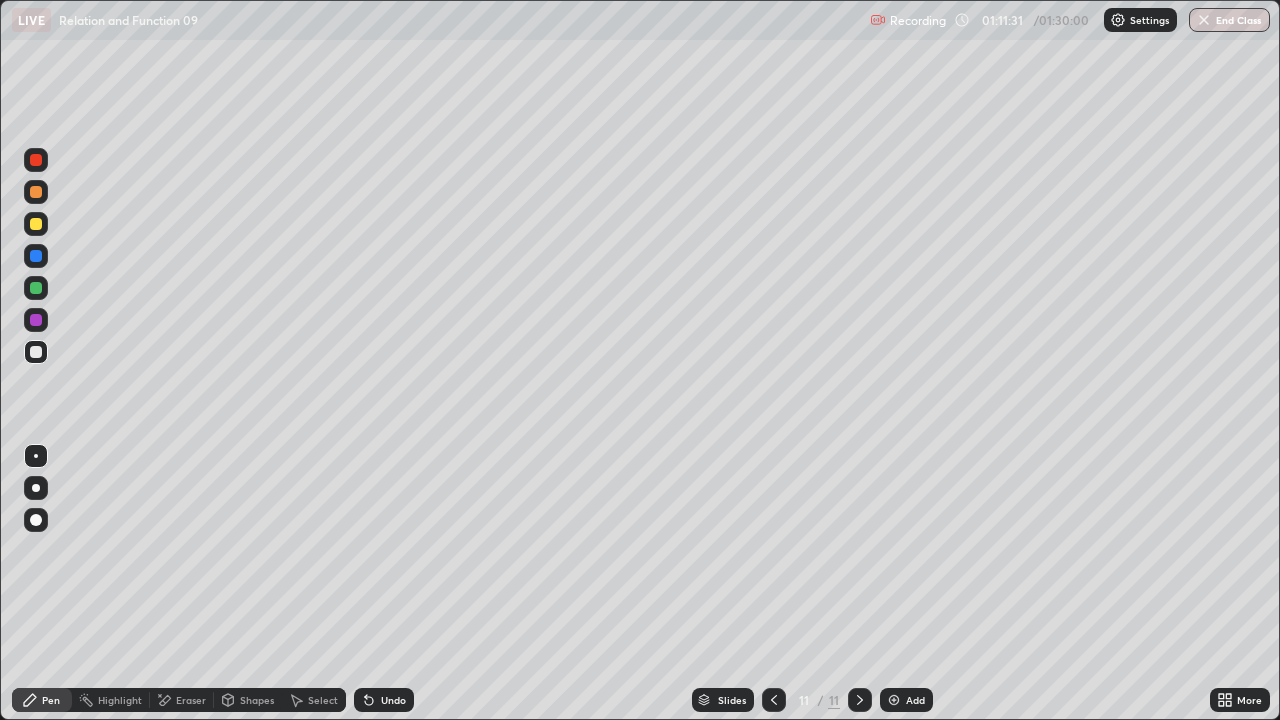 click on "Undo" at bounding box center [384, 700] 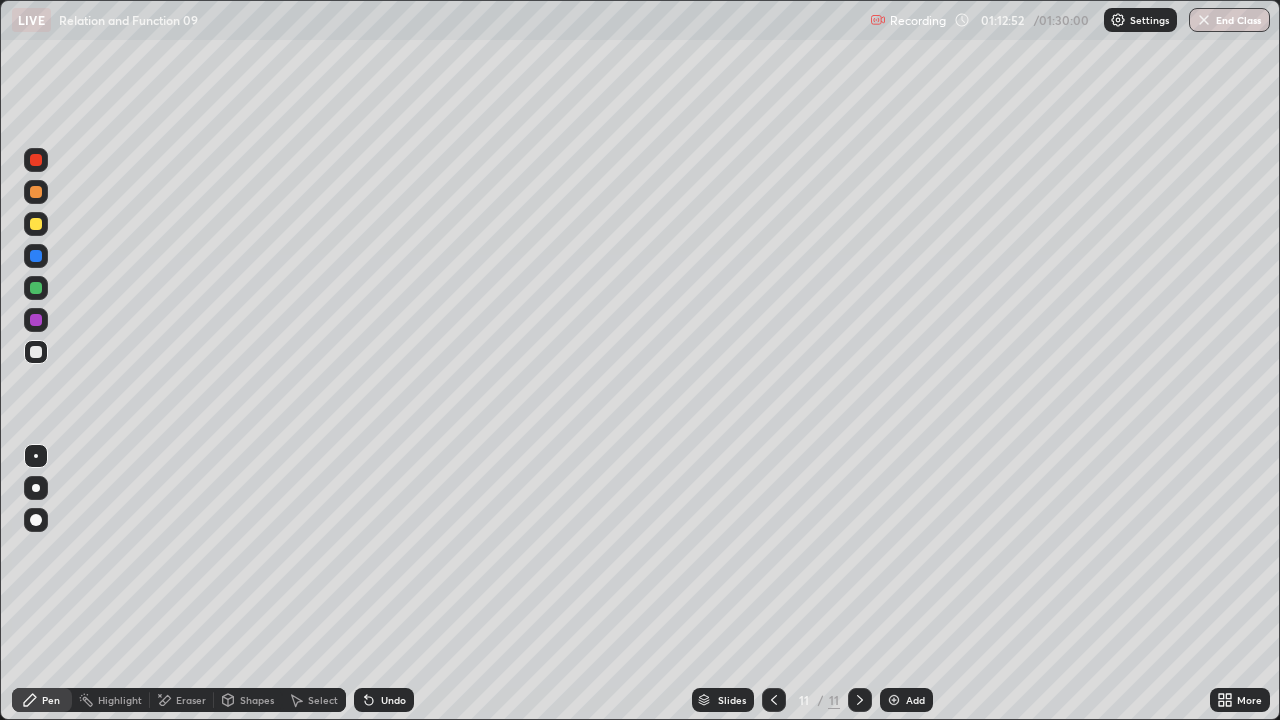 click on "Eraser" at bounding box center [191, 700] 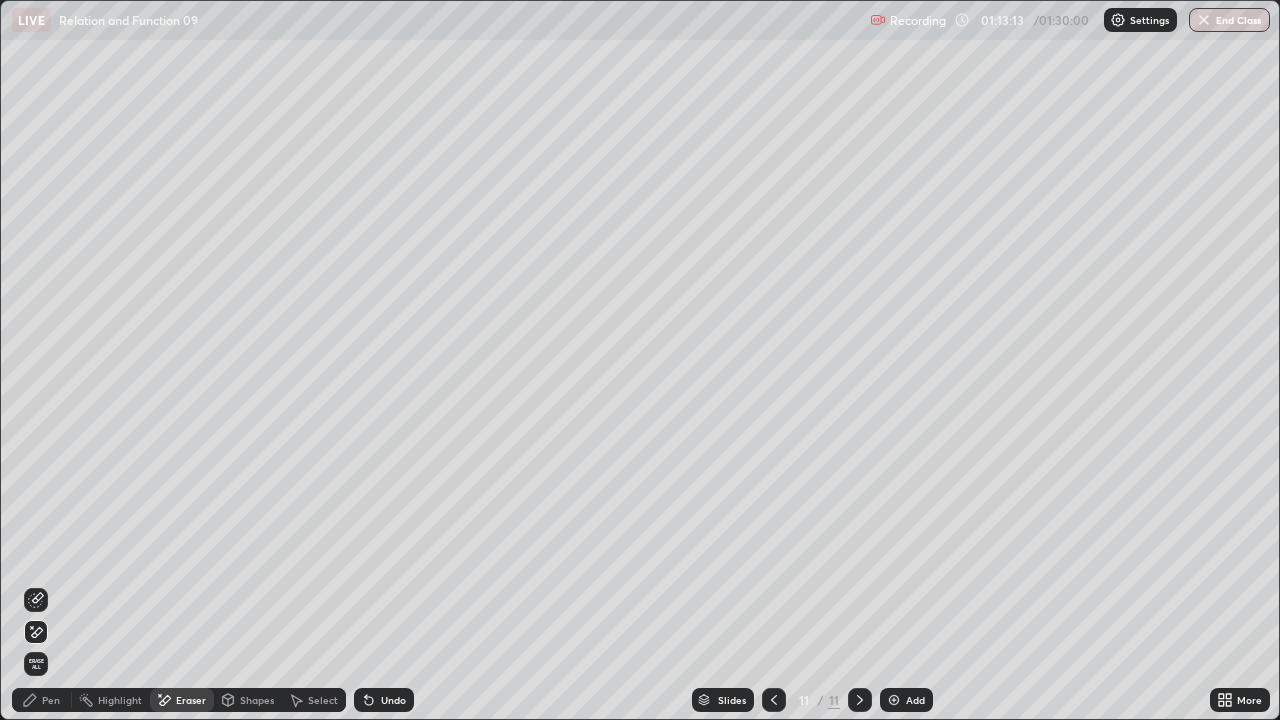 click on "Pen" at bounding box center (42, 700) 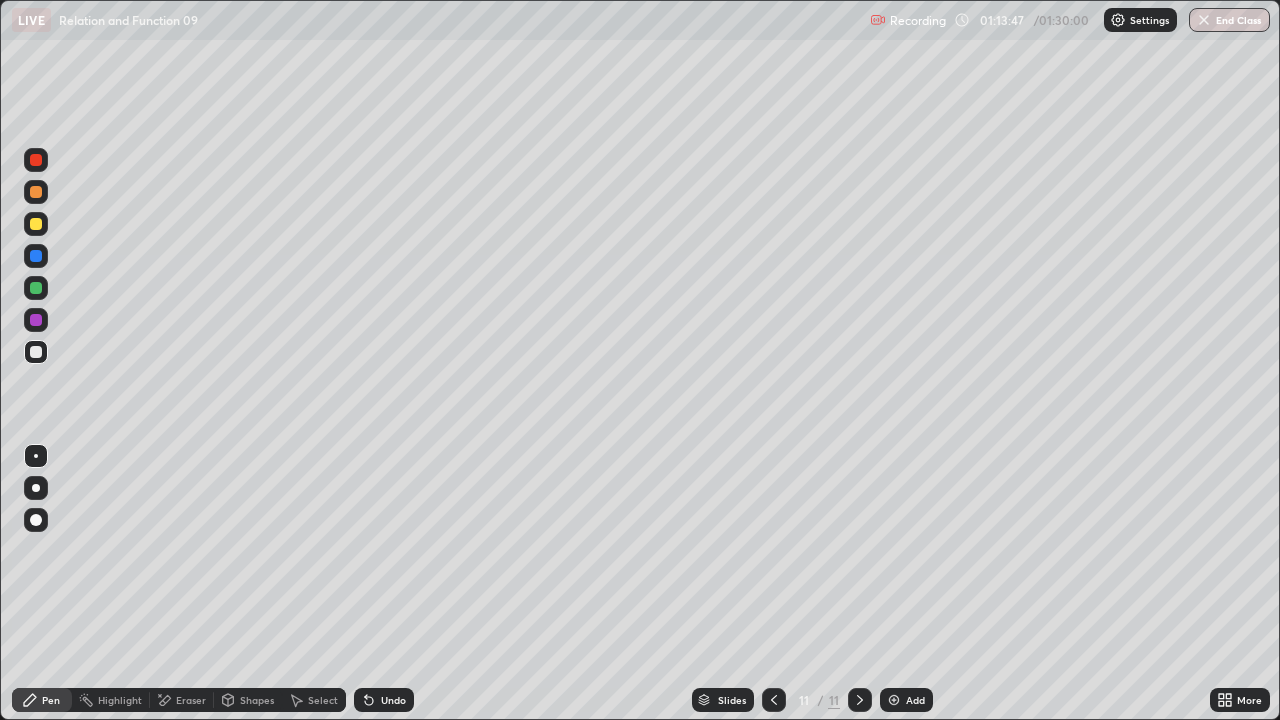 click at bounding box center (36, 224) 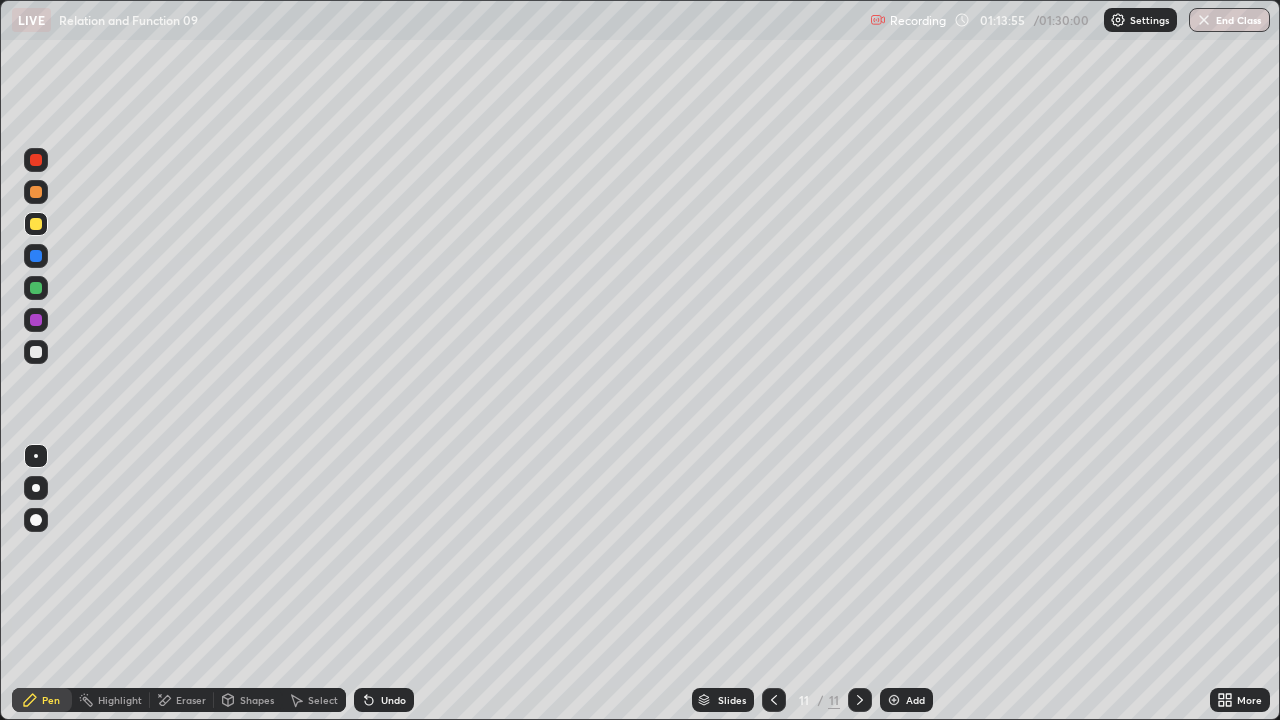 click at bounding box center [36, 288] 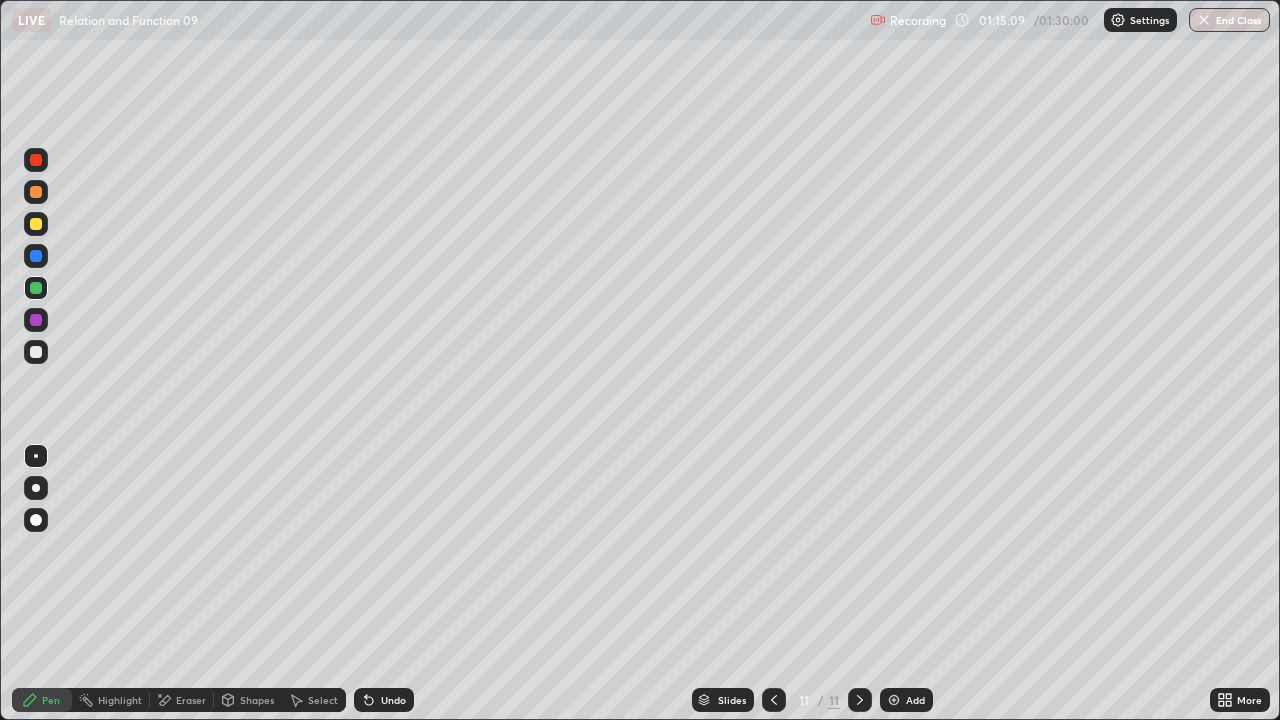 click on "Eraser" at bounding box center [191, 700] 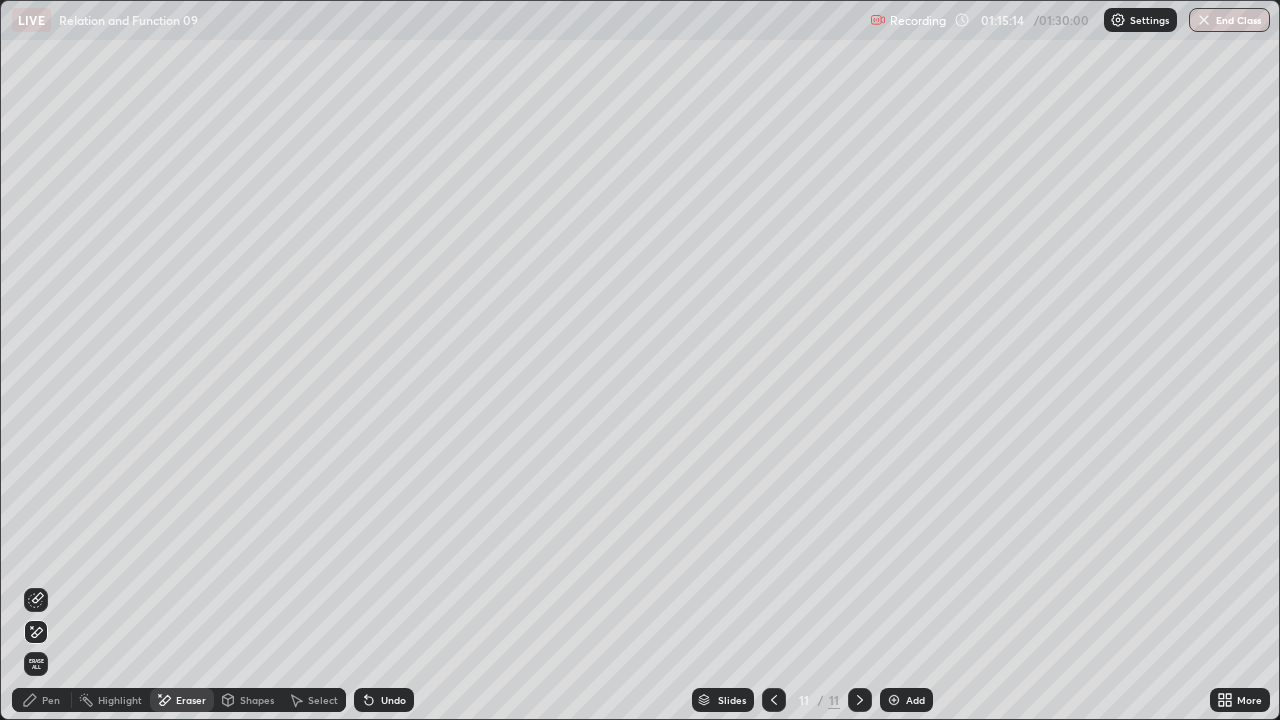 click on "Pen" at bounding box center [42, 700] 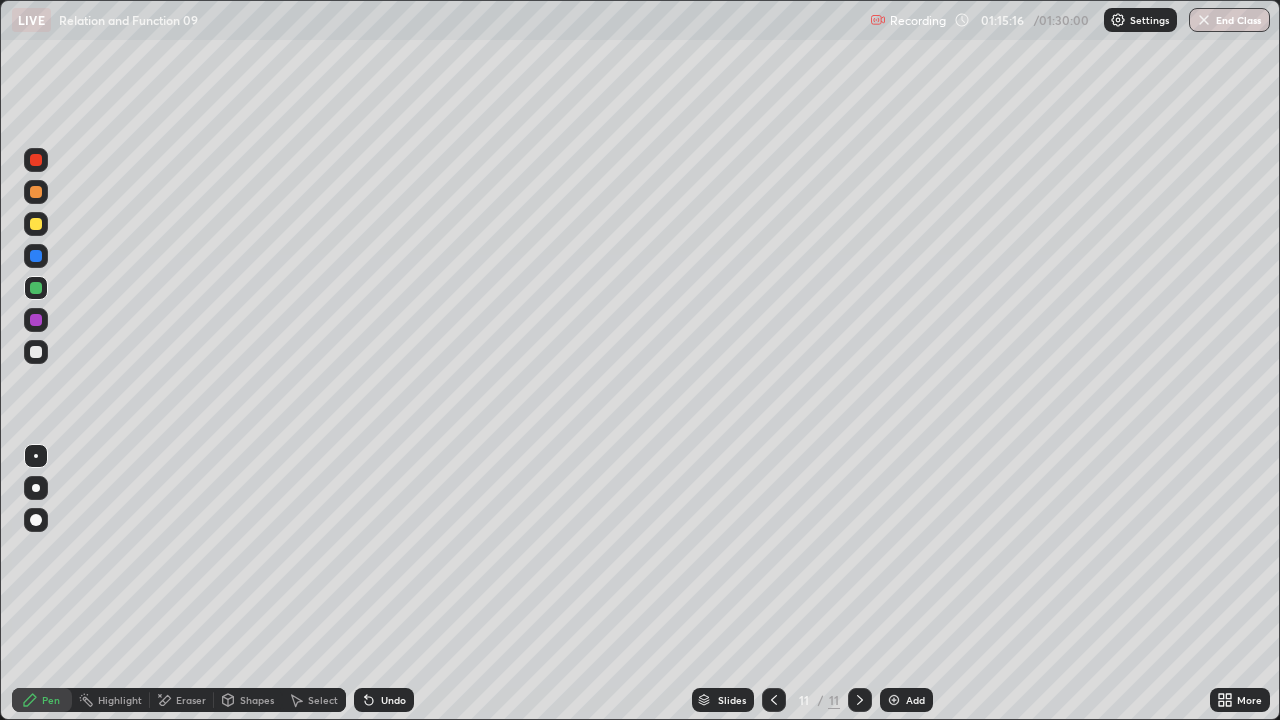 click at bounding box center [36, 352] 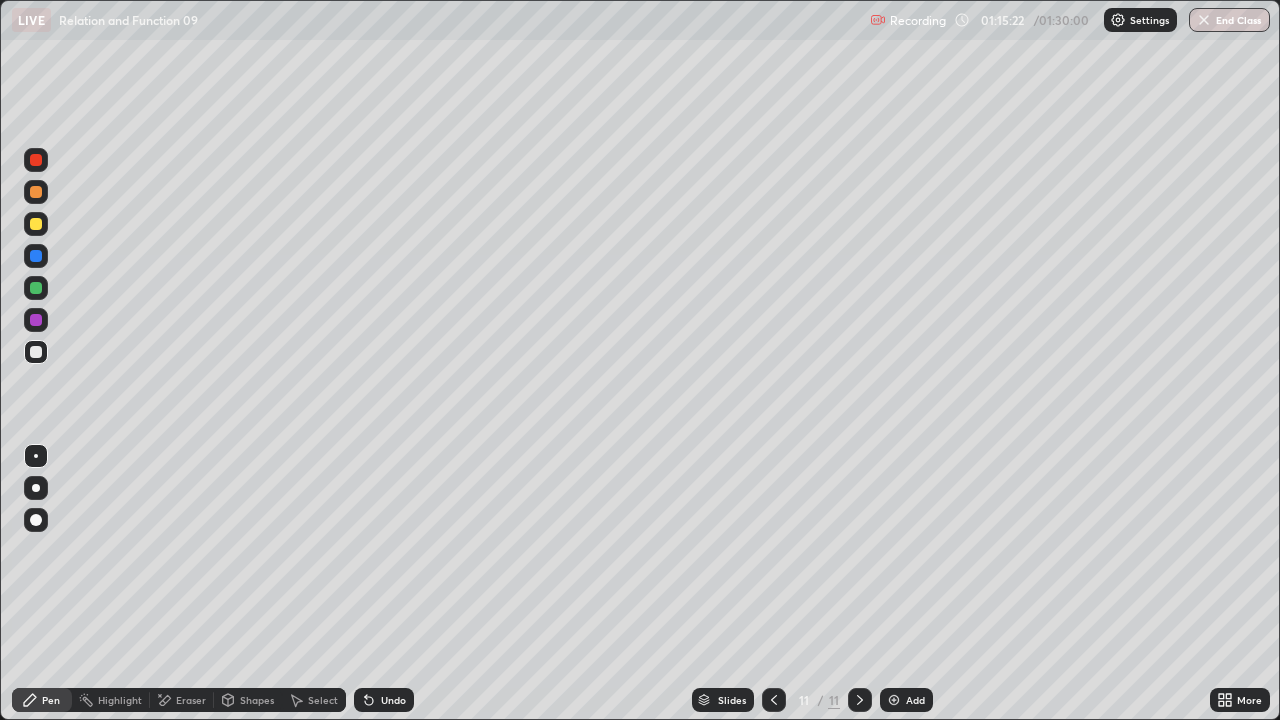 click 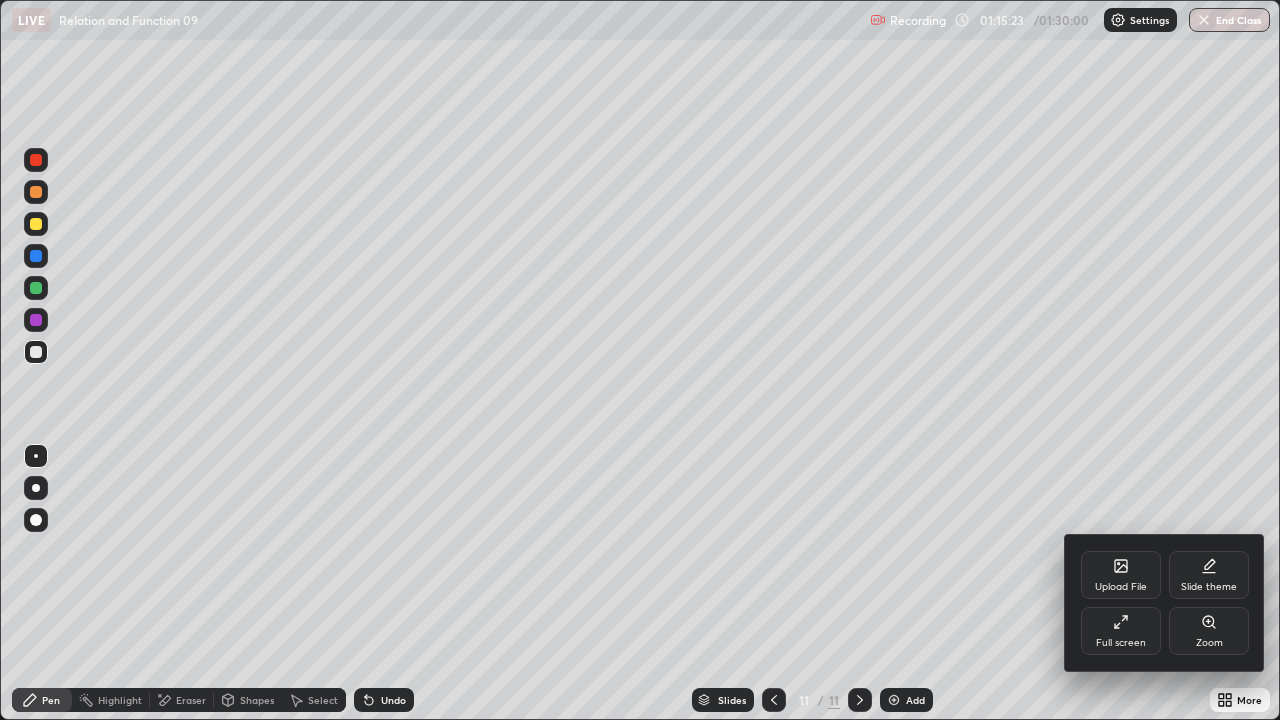 click on "Full screen" at bounding box center [1121, 631] 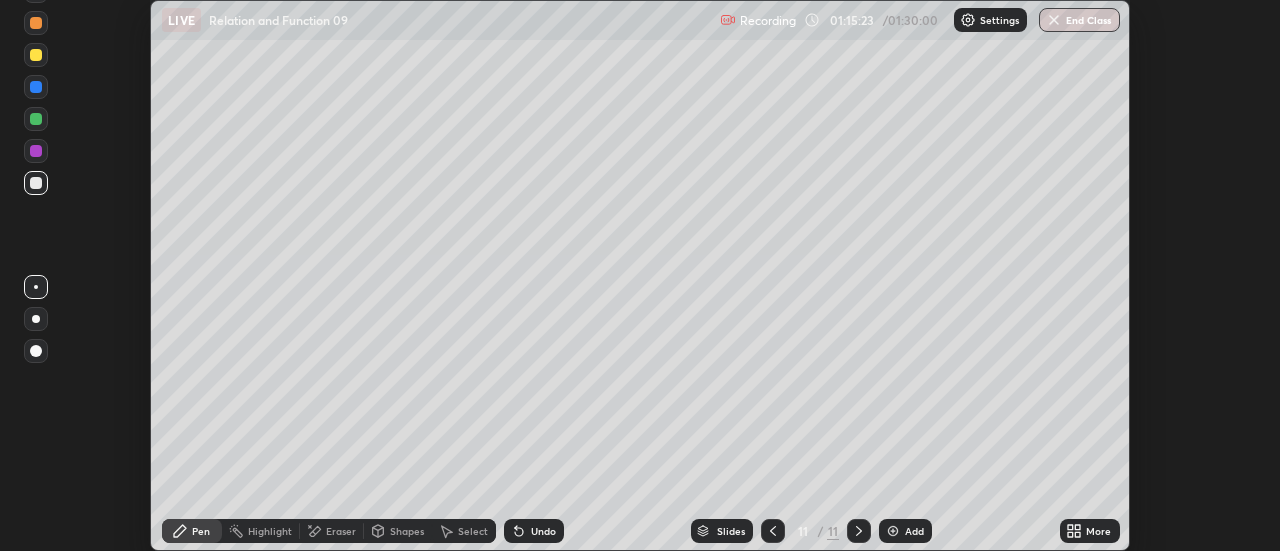 scroll, scrollTop: 551, scrollLeft: 1280, axis: both 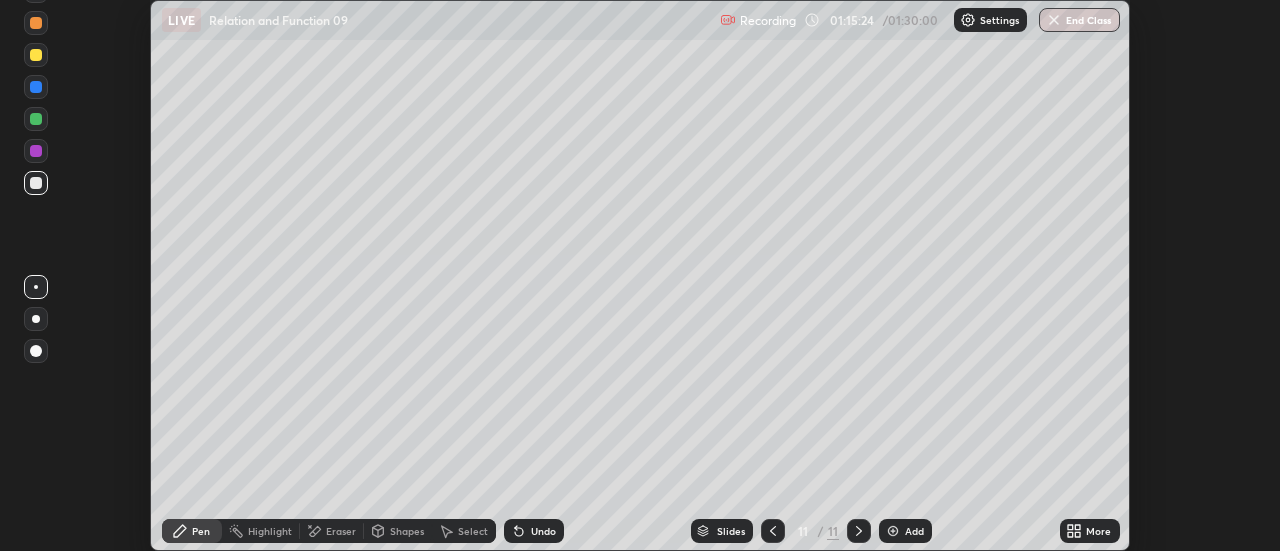 click on "More" at bounding box center (1098, 531) 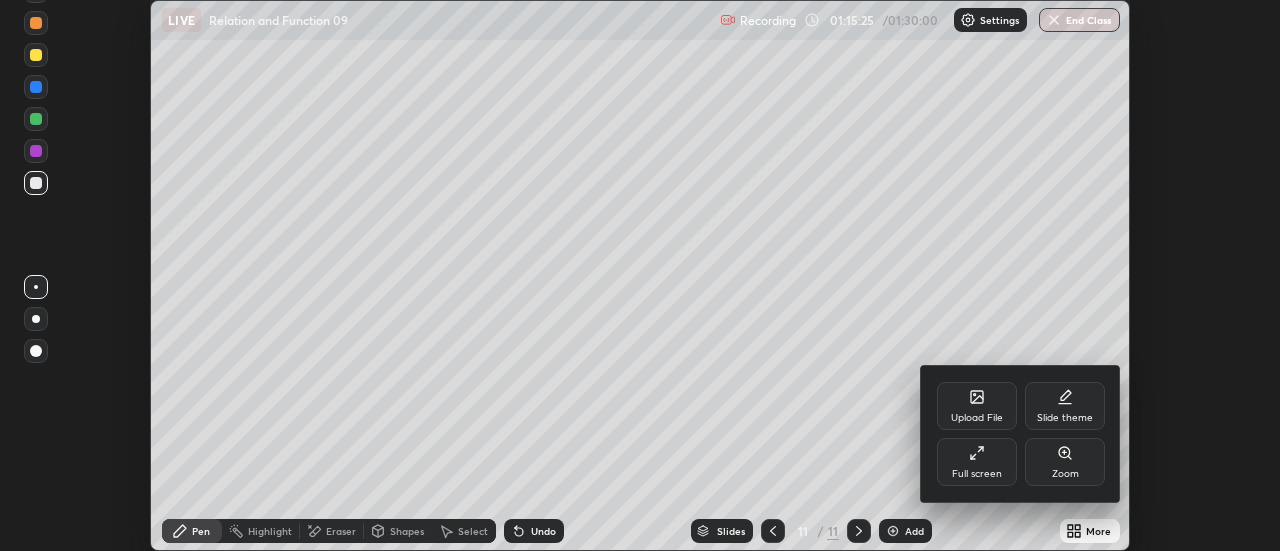 click on "Full screen" at bounding box center [977, 462] 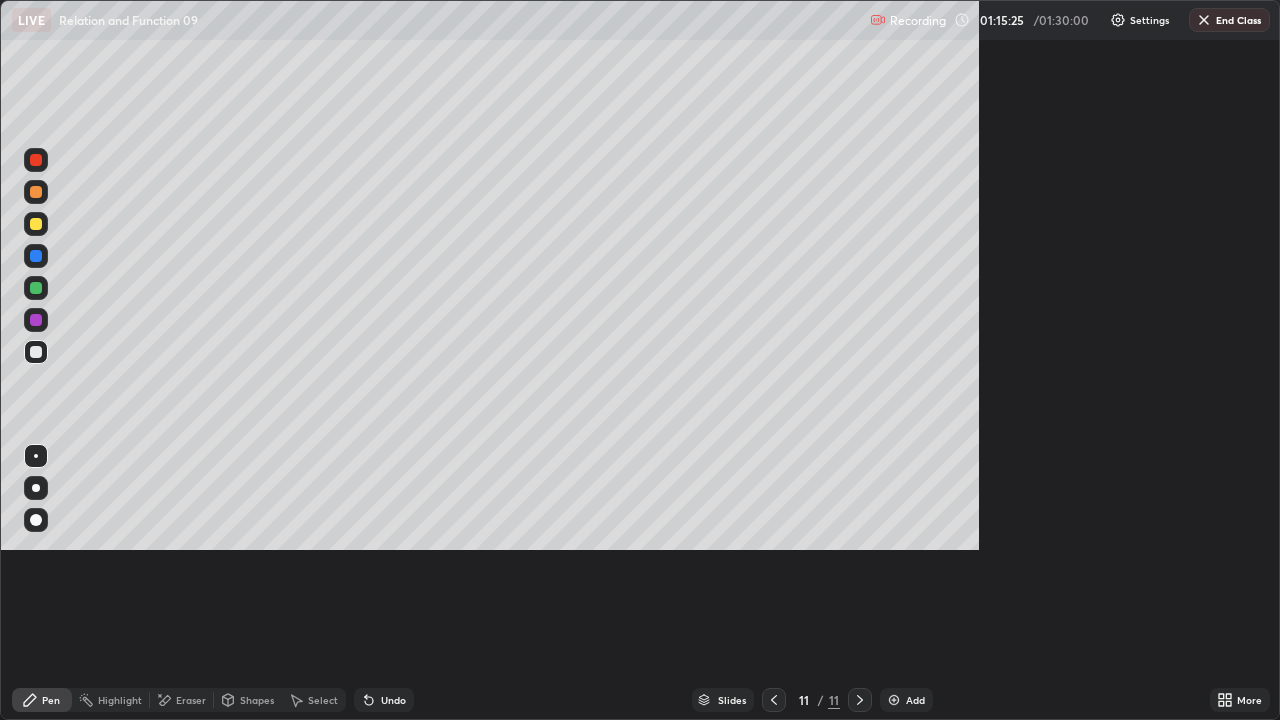 scroll, scrollTop: 99280, scrollLeft: 98720, axis: both 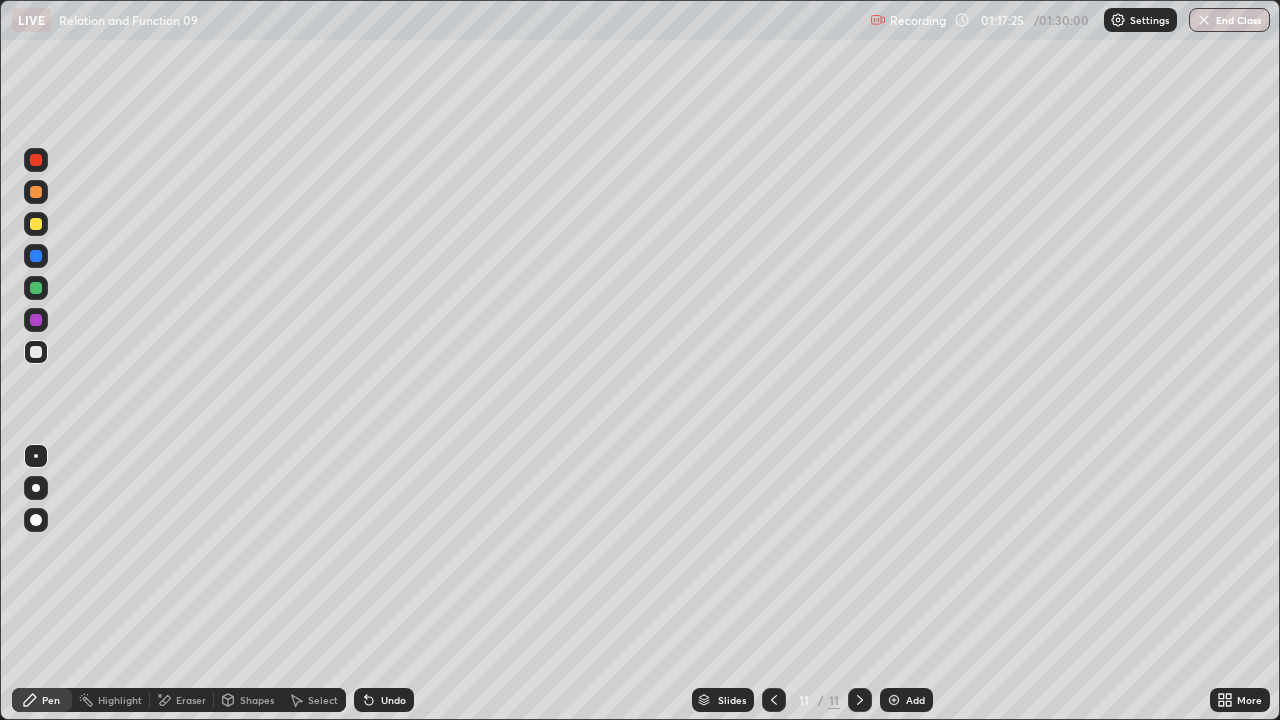 click on "Eraser" at bounding box center (191, 700) 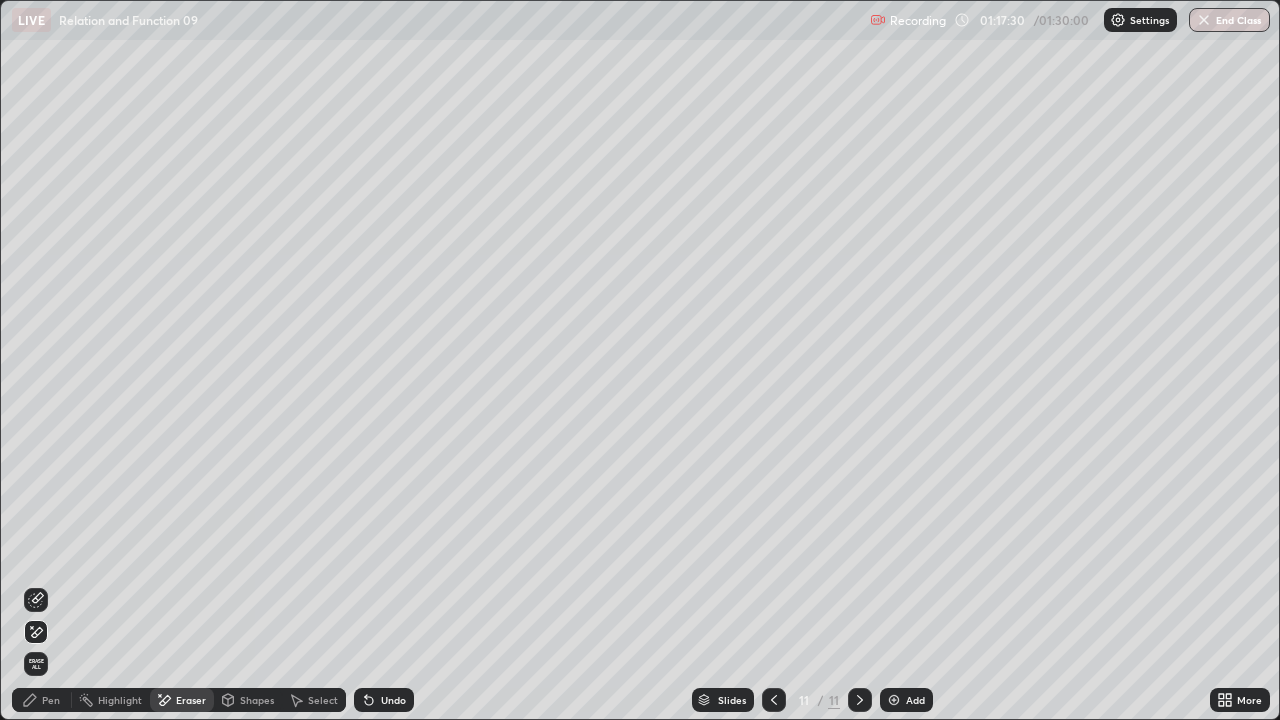 click on "Pen" at bounding box center (51, 700) 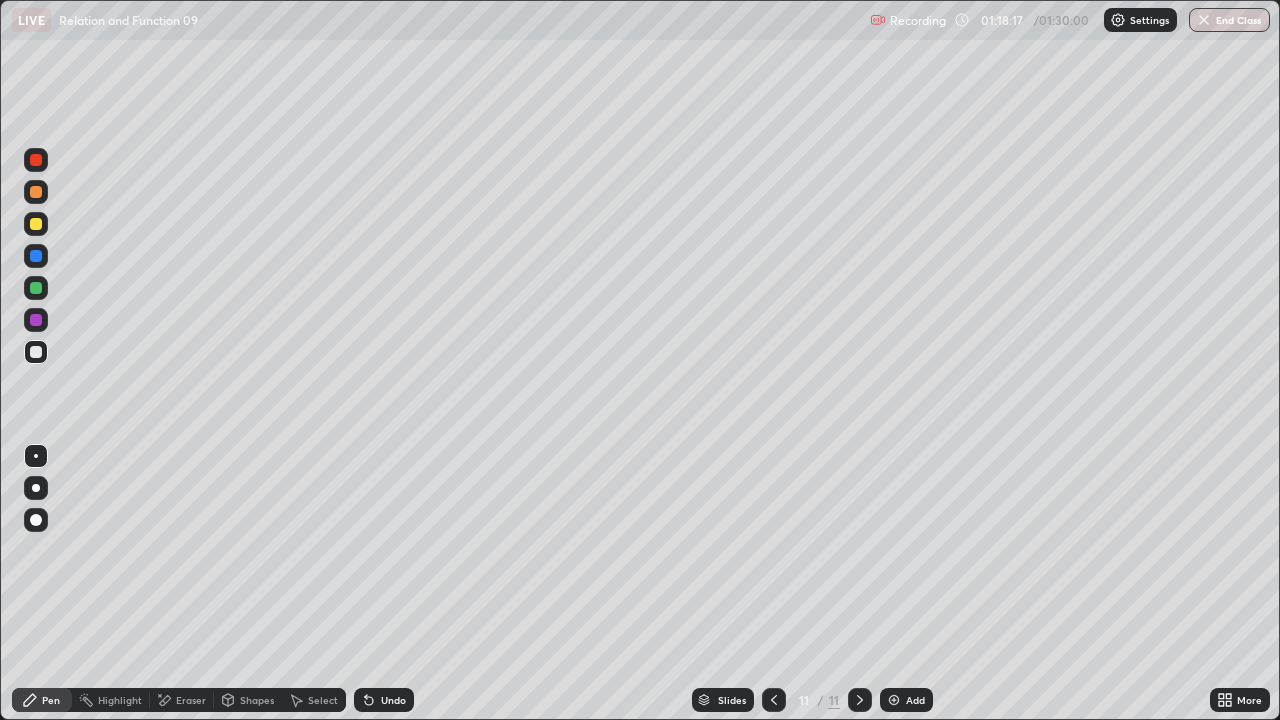 click at bounding box center [36, 224] 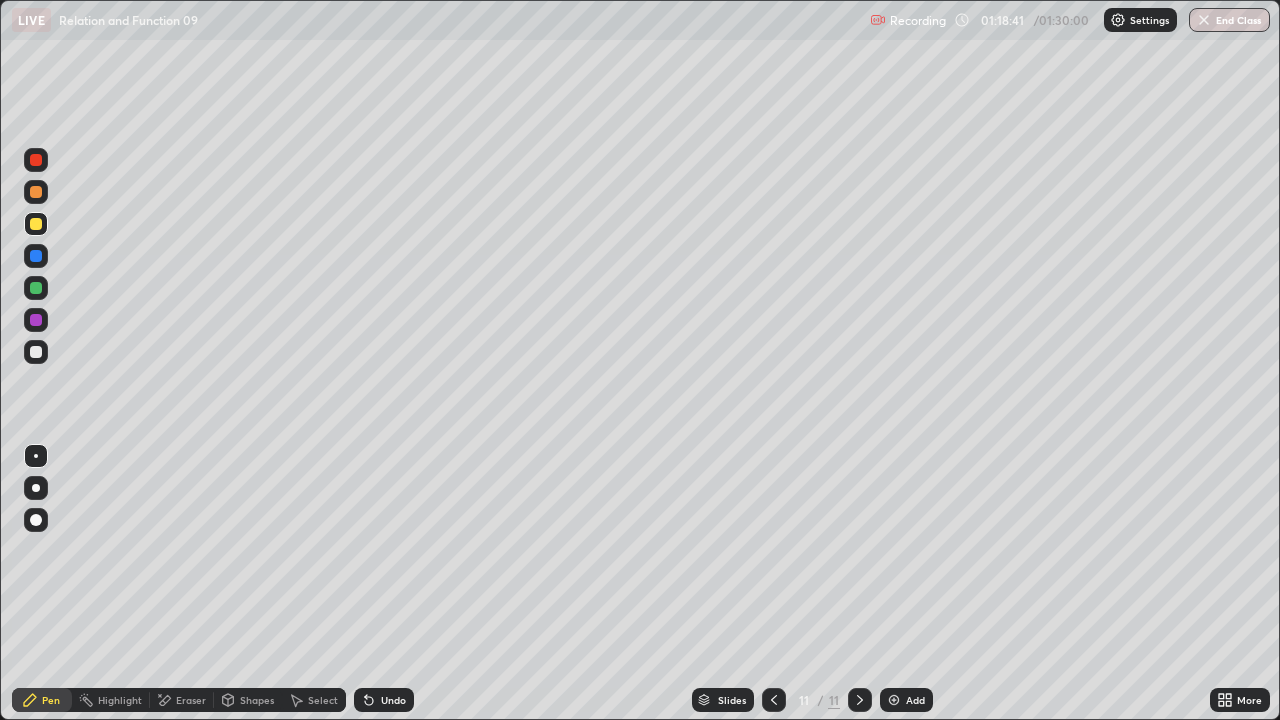 click on "Eraser" at bounding box center (182, 700) 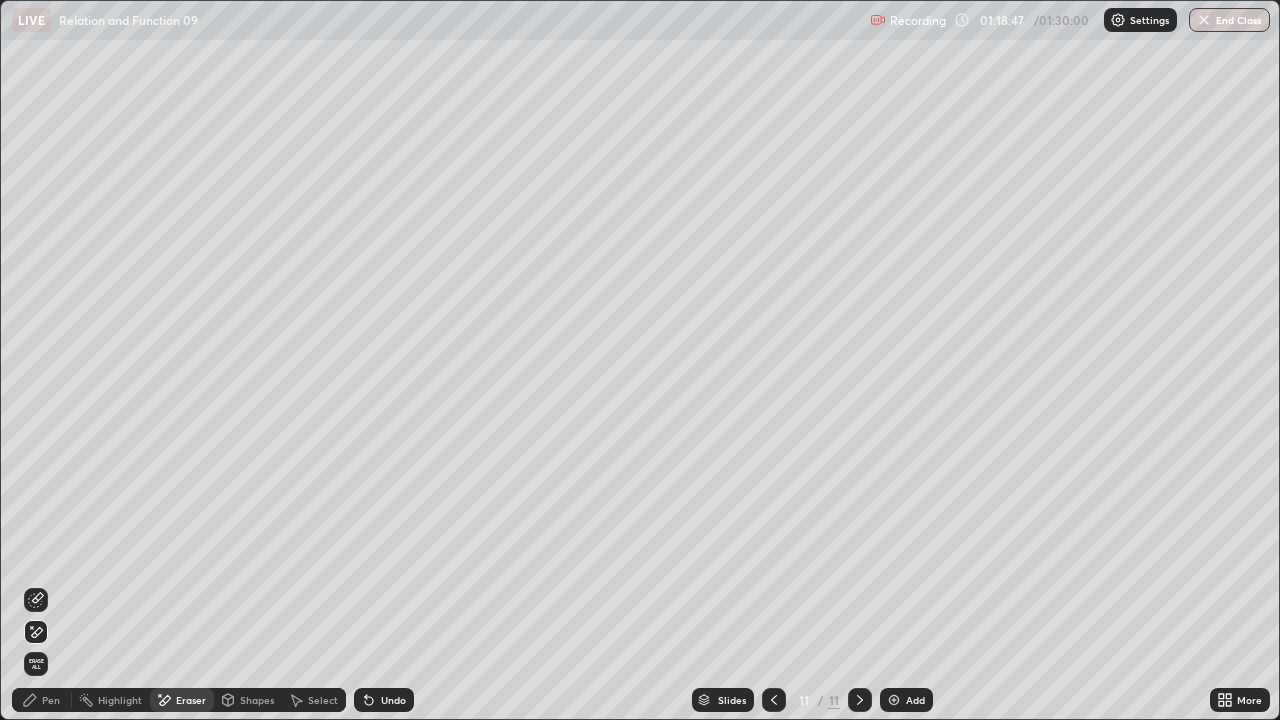 click on "Pen" at bounding box center [51, 700] 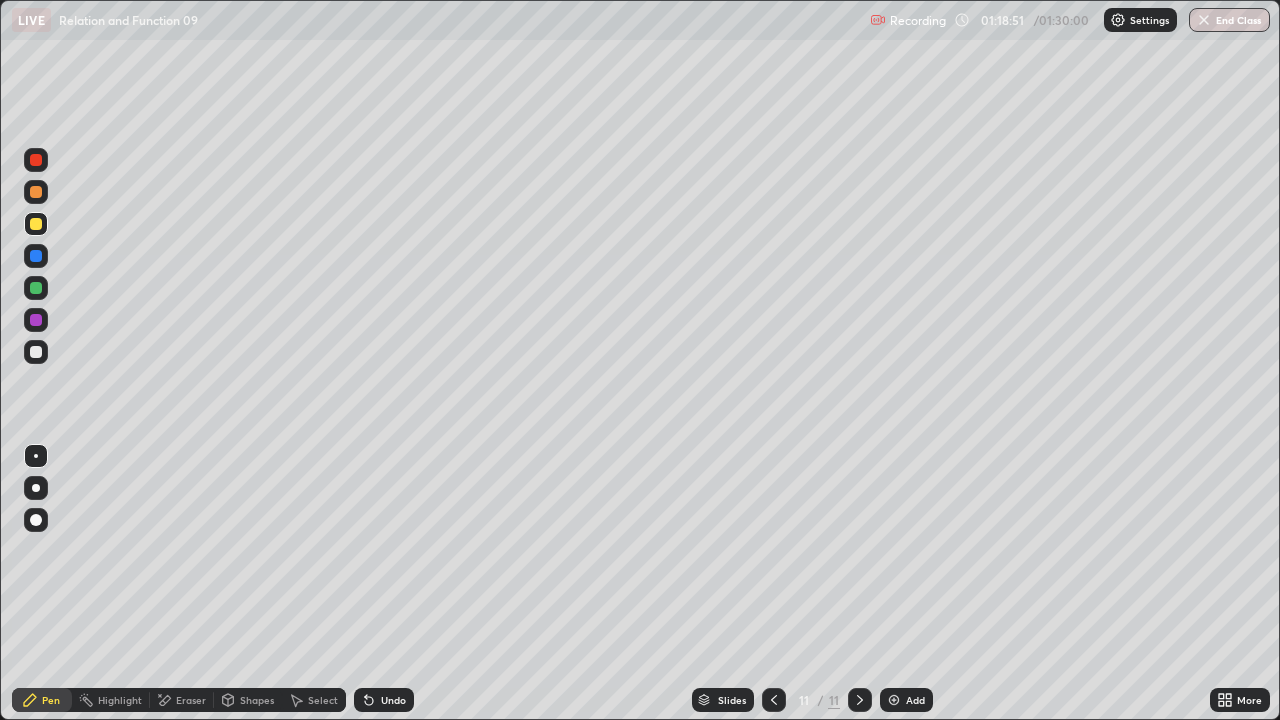 click at bounding box center [36, 288] 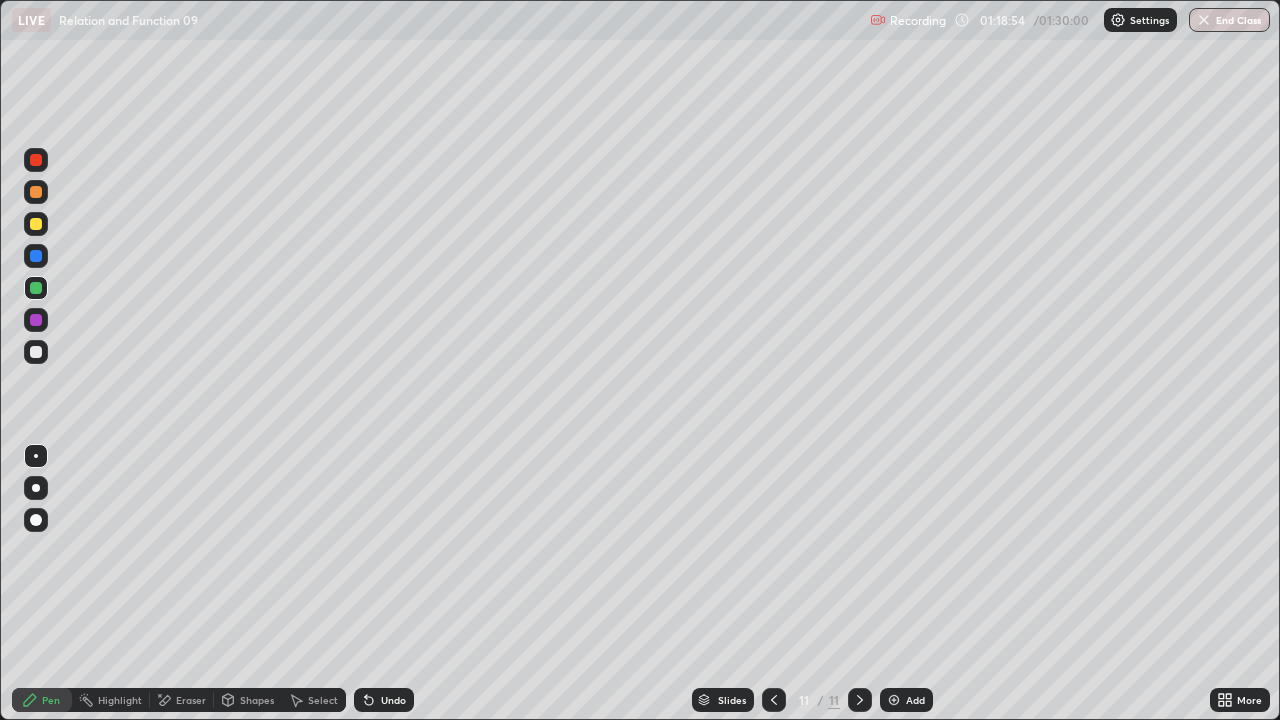 click at bounding box center [36, 352] 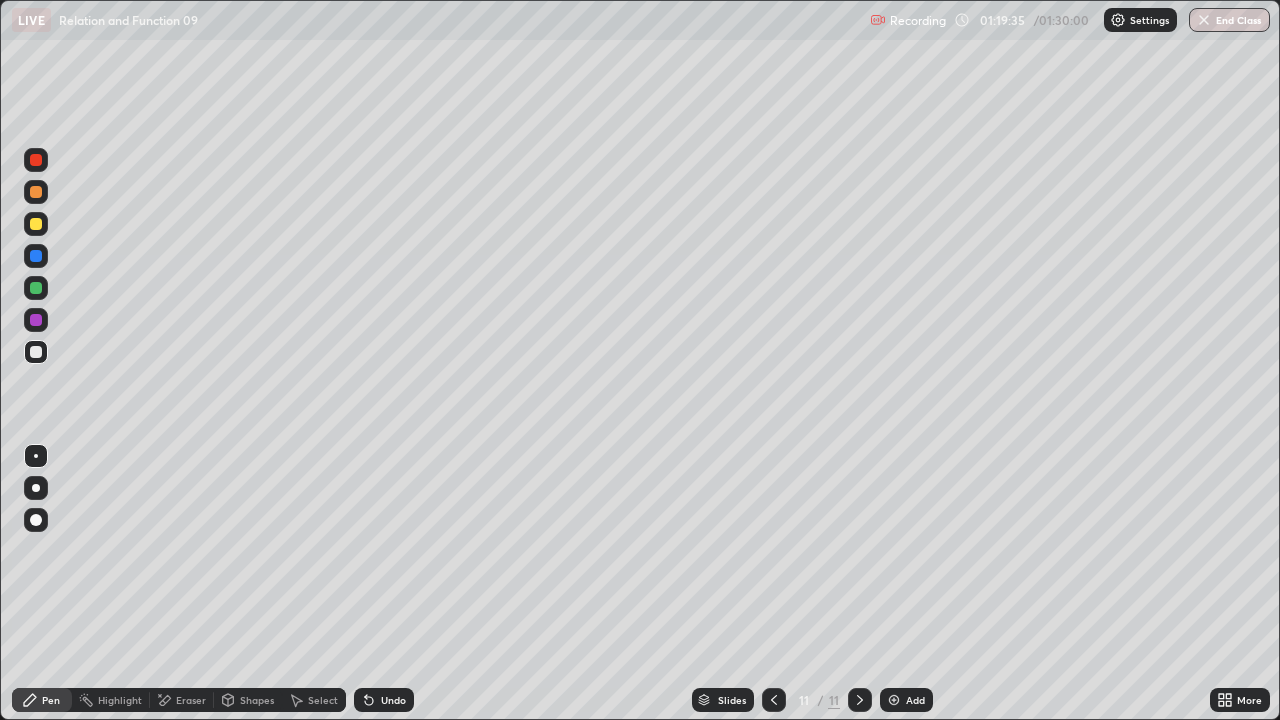 click at bounding box center (36, 192) 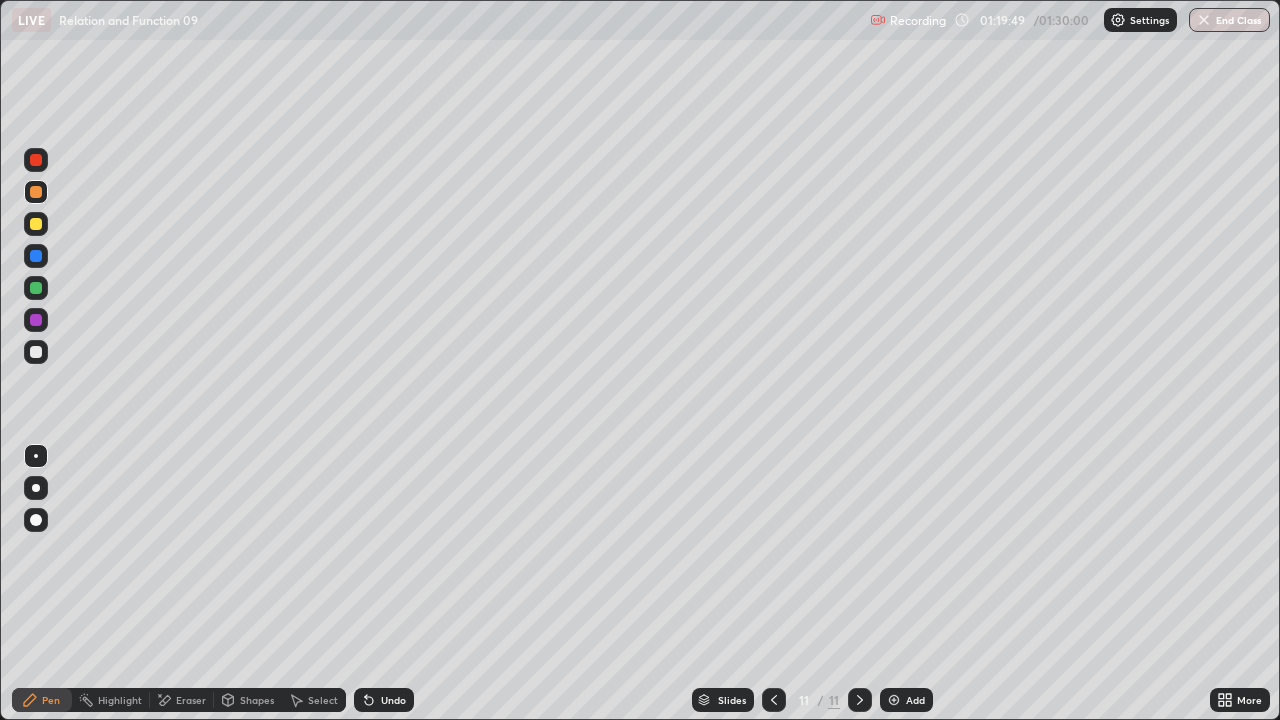 click on "Eraser" at bounding box center (191, 700) 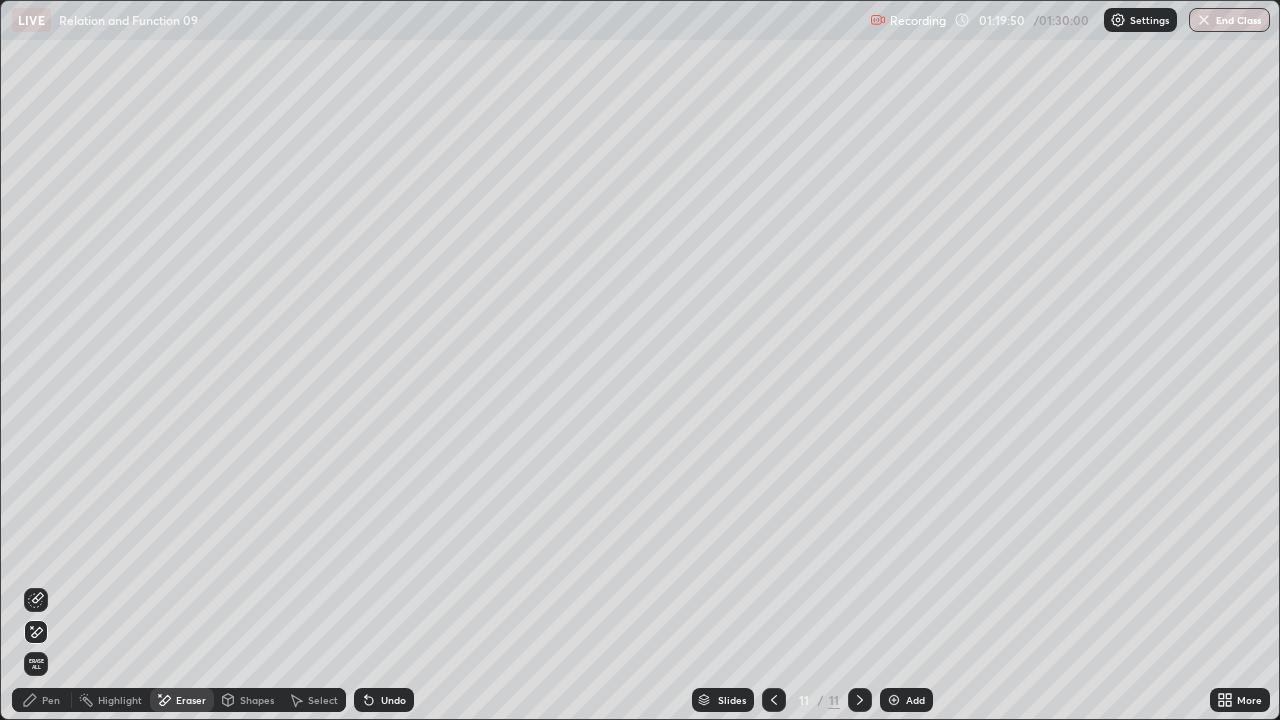 click on "Pen" at bounding box center (51, 700) 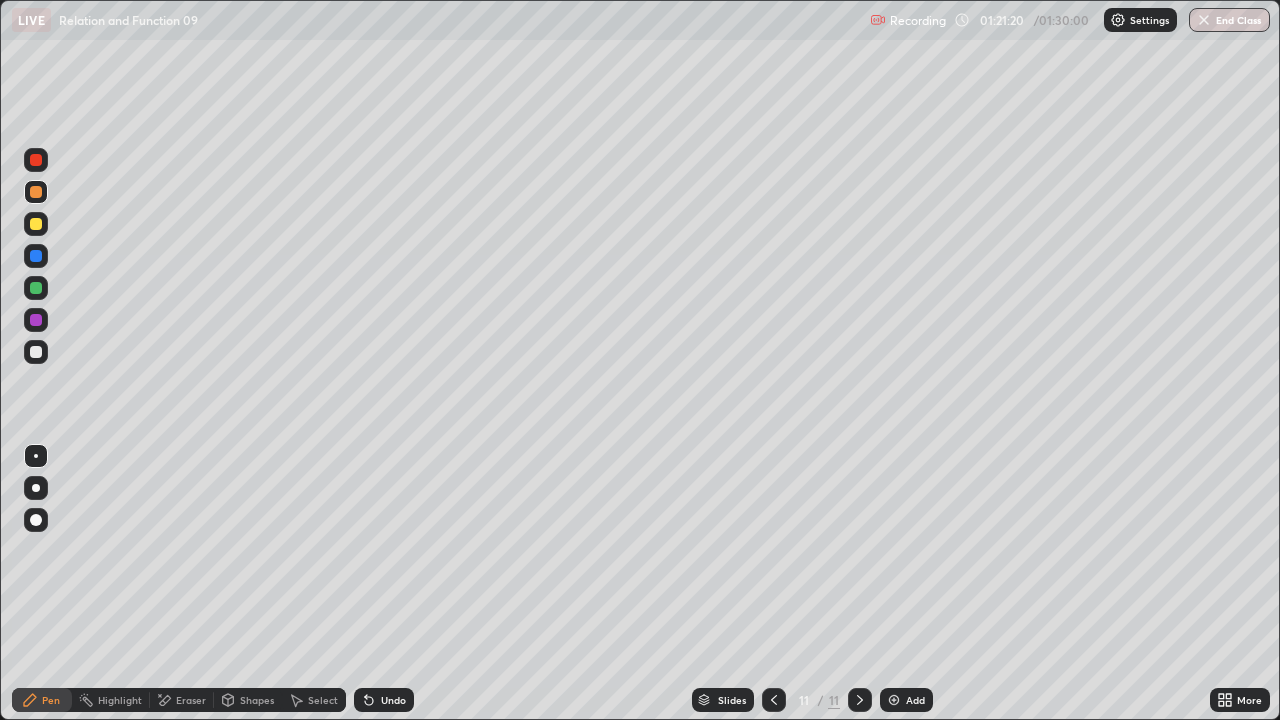 click on "Eraser" at bounding box center (191, 700) 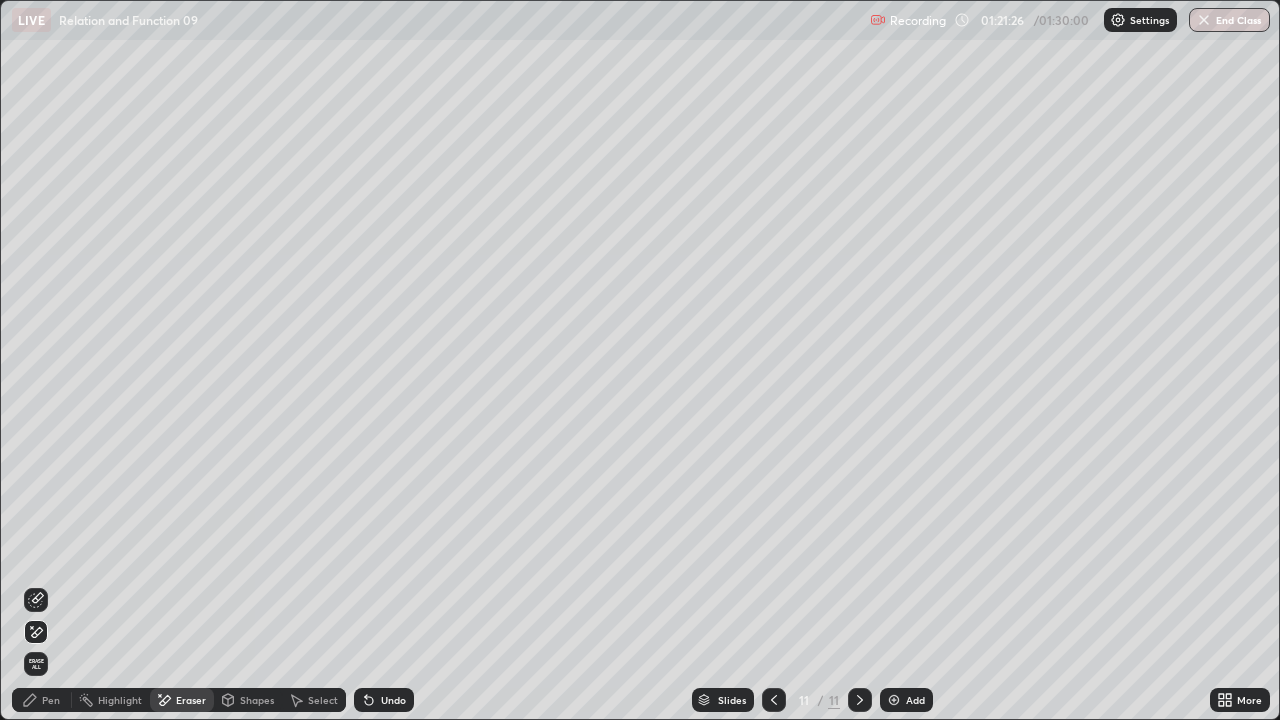 click on "Pen" at bounding box center [51, 700] 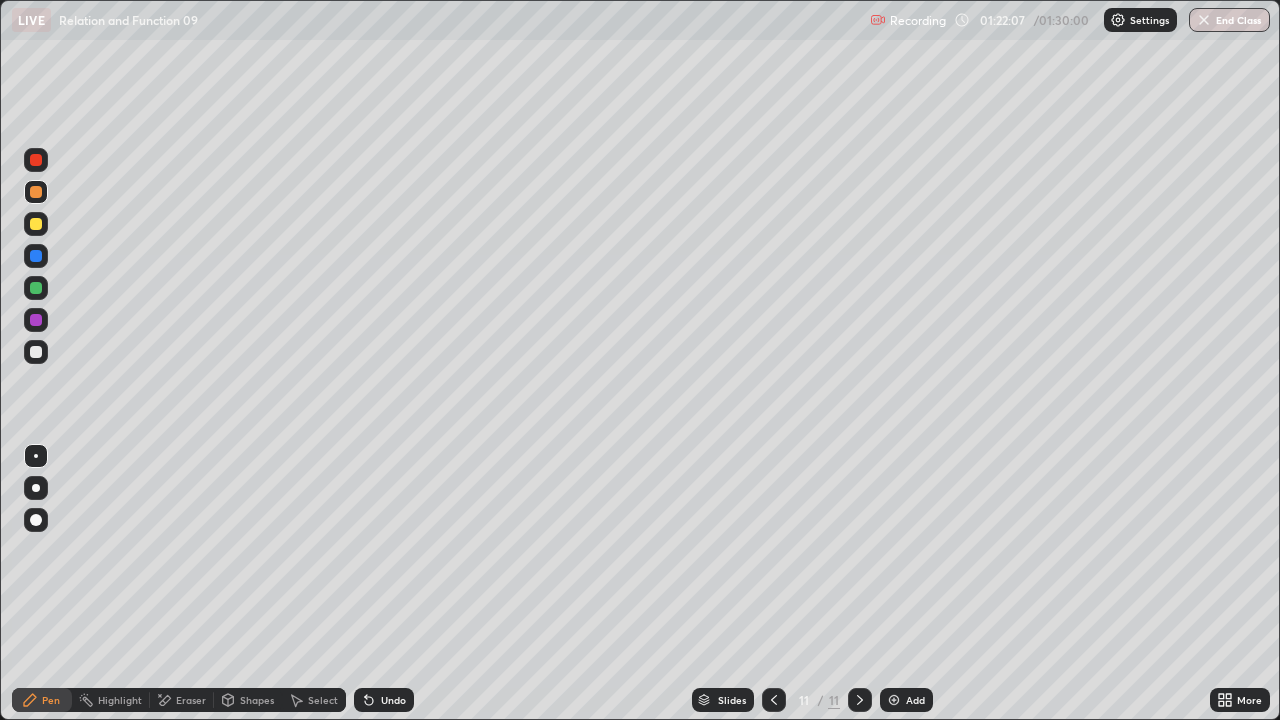 click at bounding box center (774, 700) 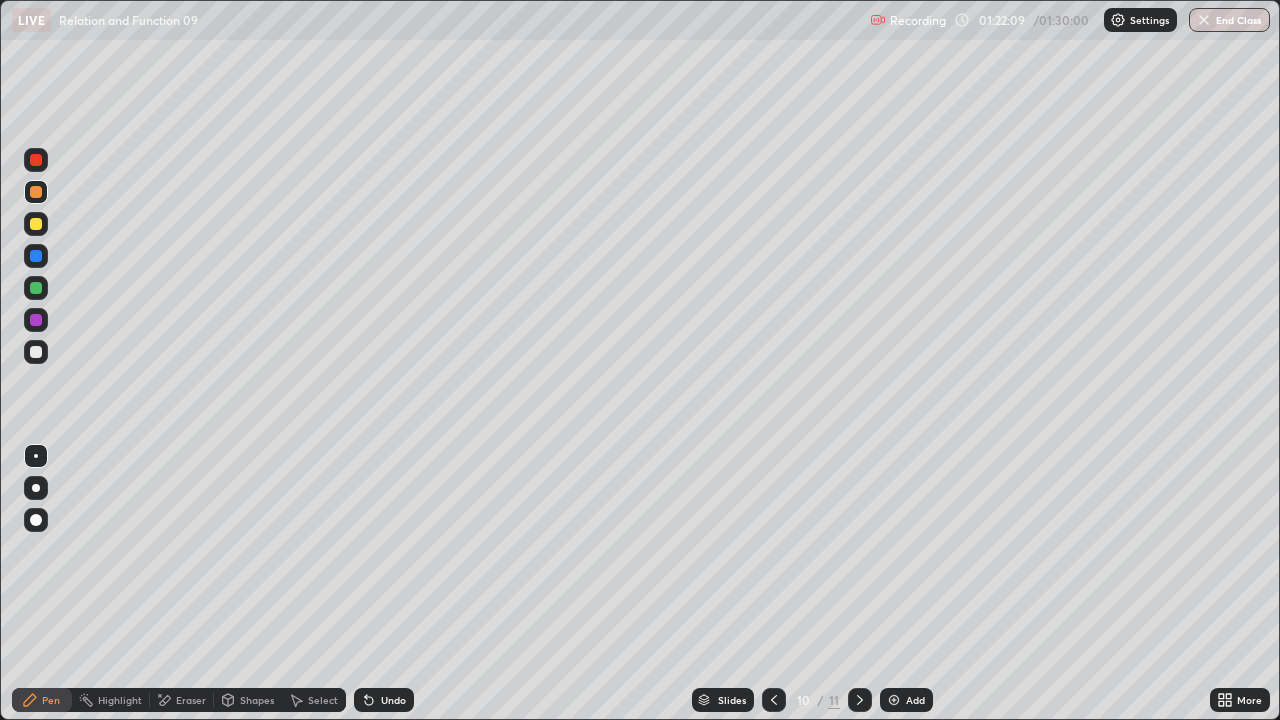click 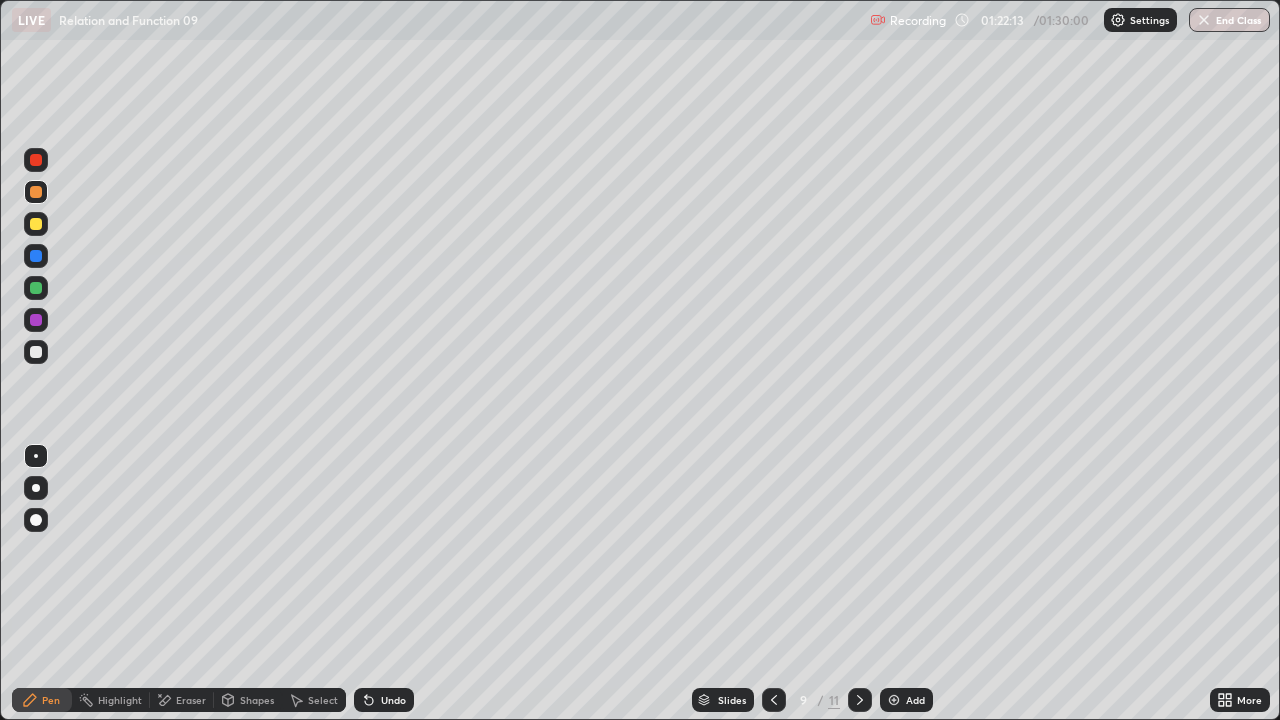 click 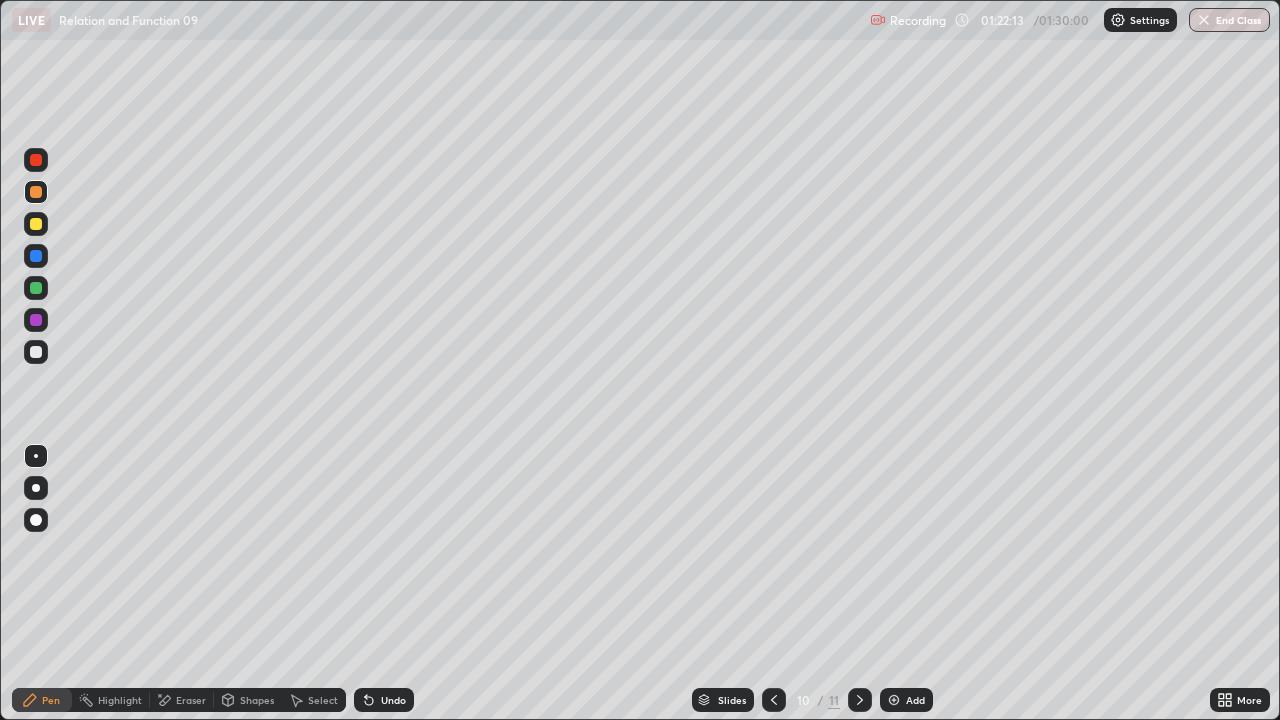 click 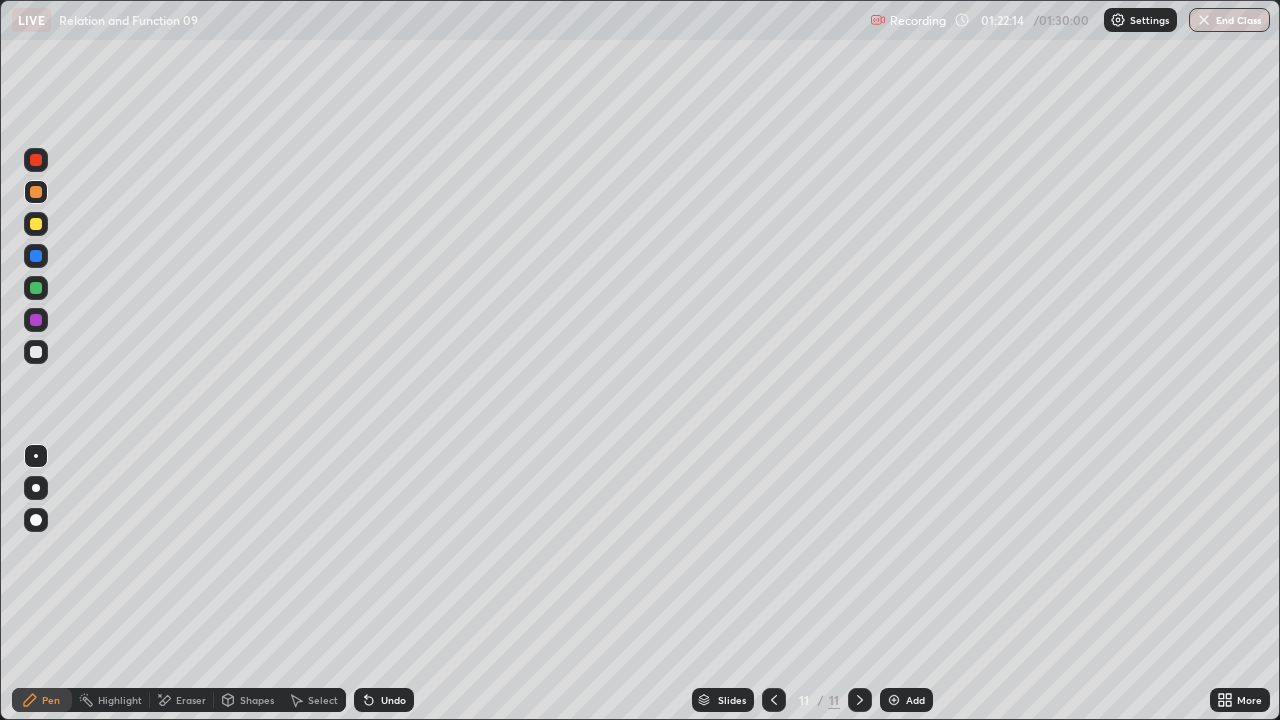 click 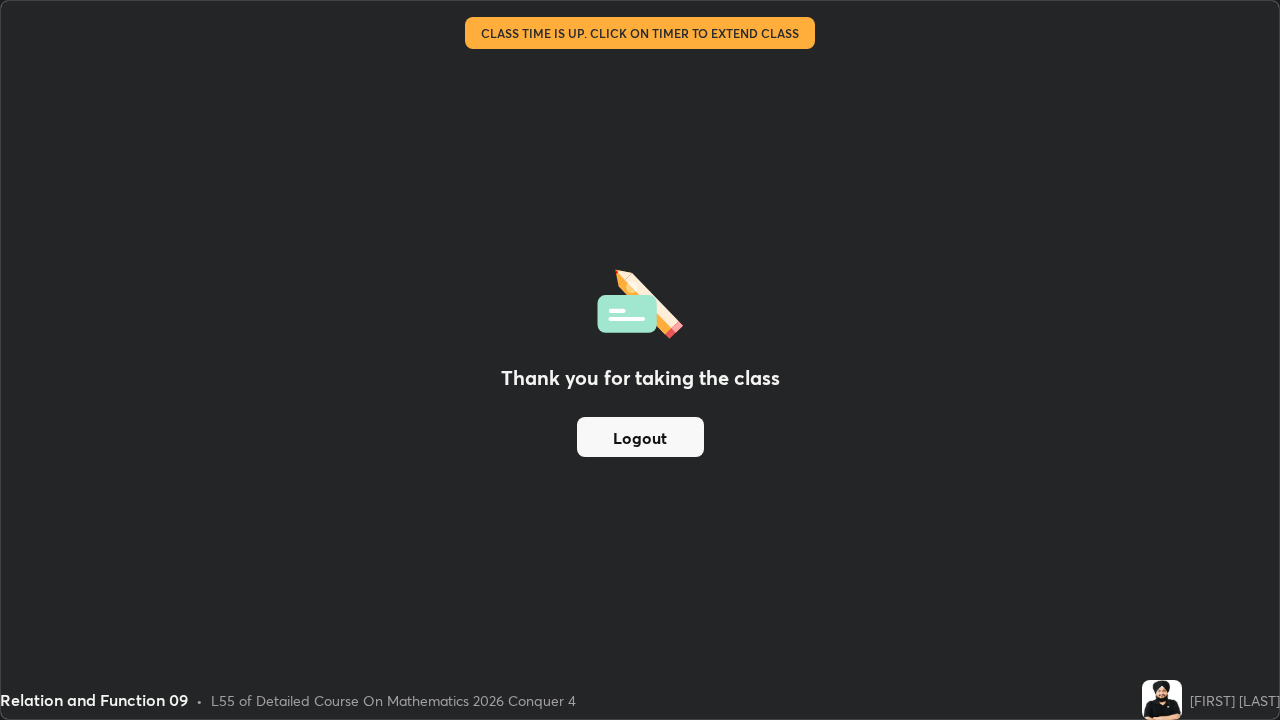 click on "Logout" at bounding box center (640, 437) 